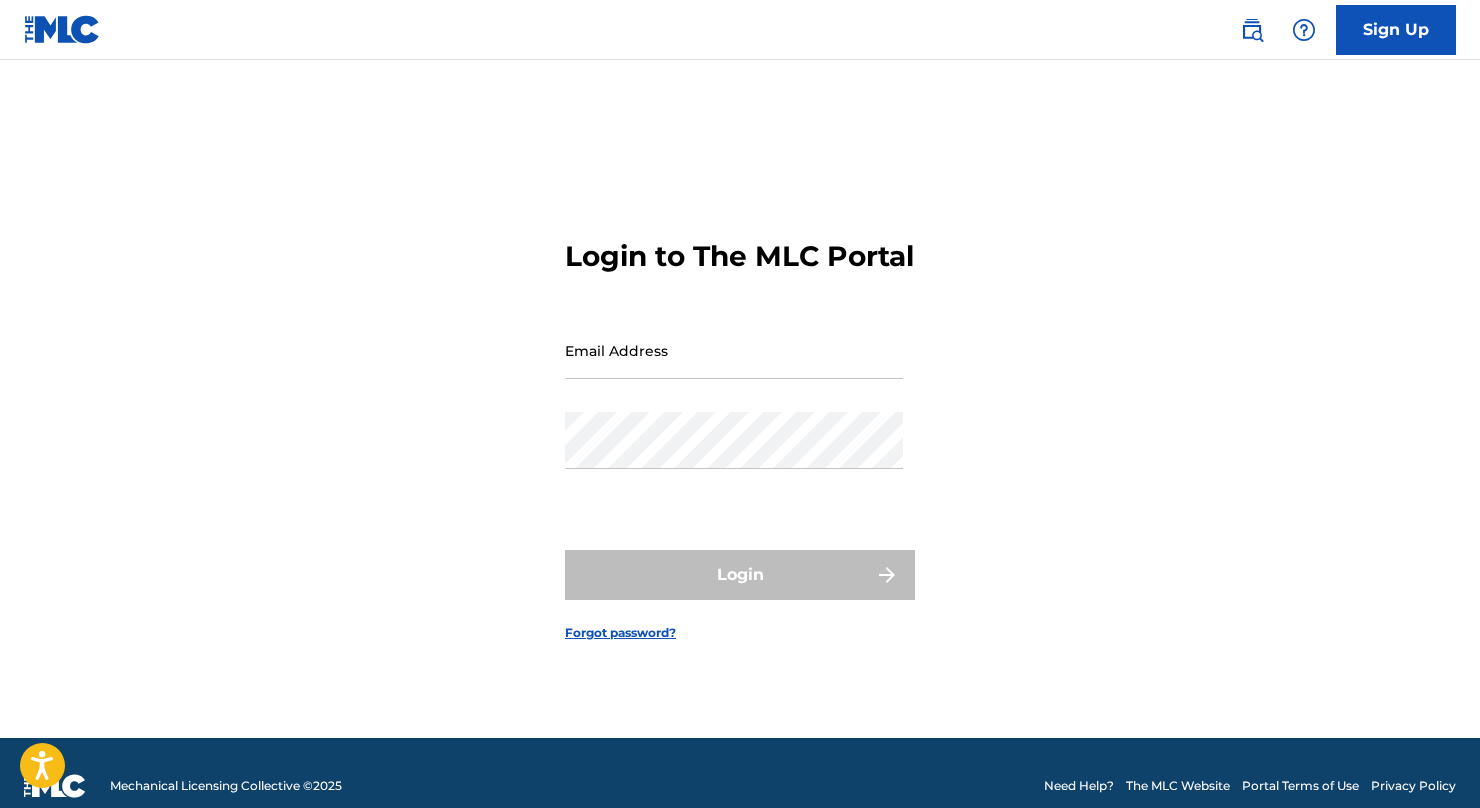 scroll, scrollTop: 32, scrollLeft: 0, axis: vertical 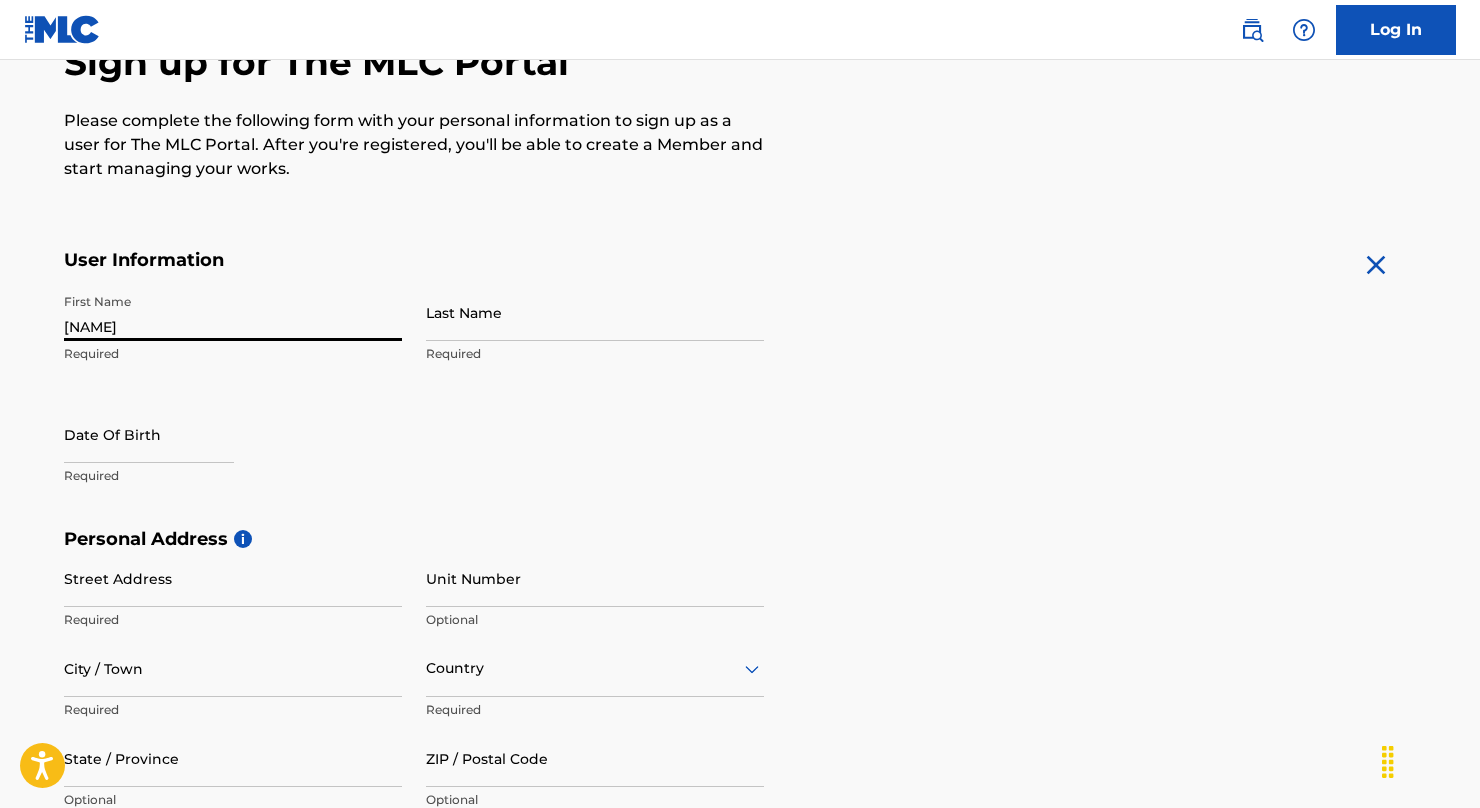 type on "[FIRST]" 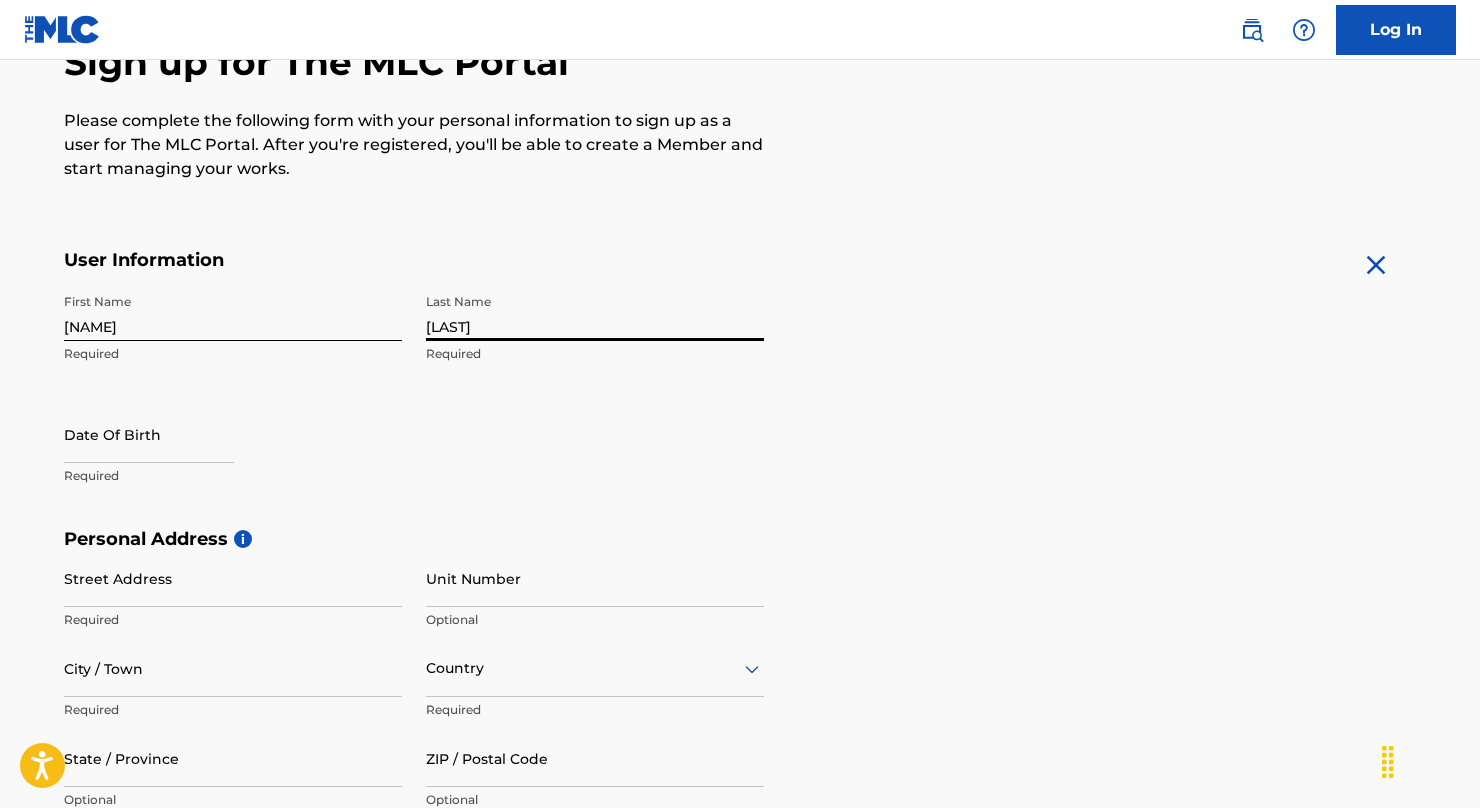type on "[LAST]" 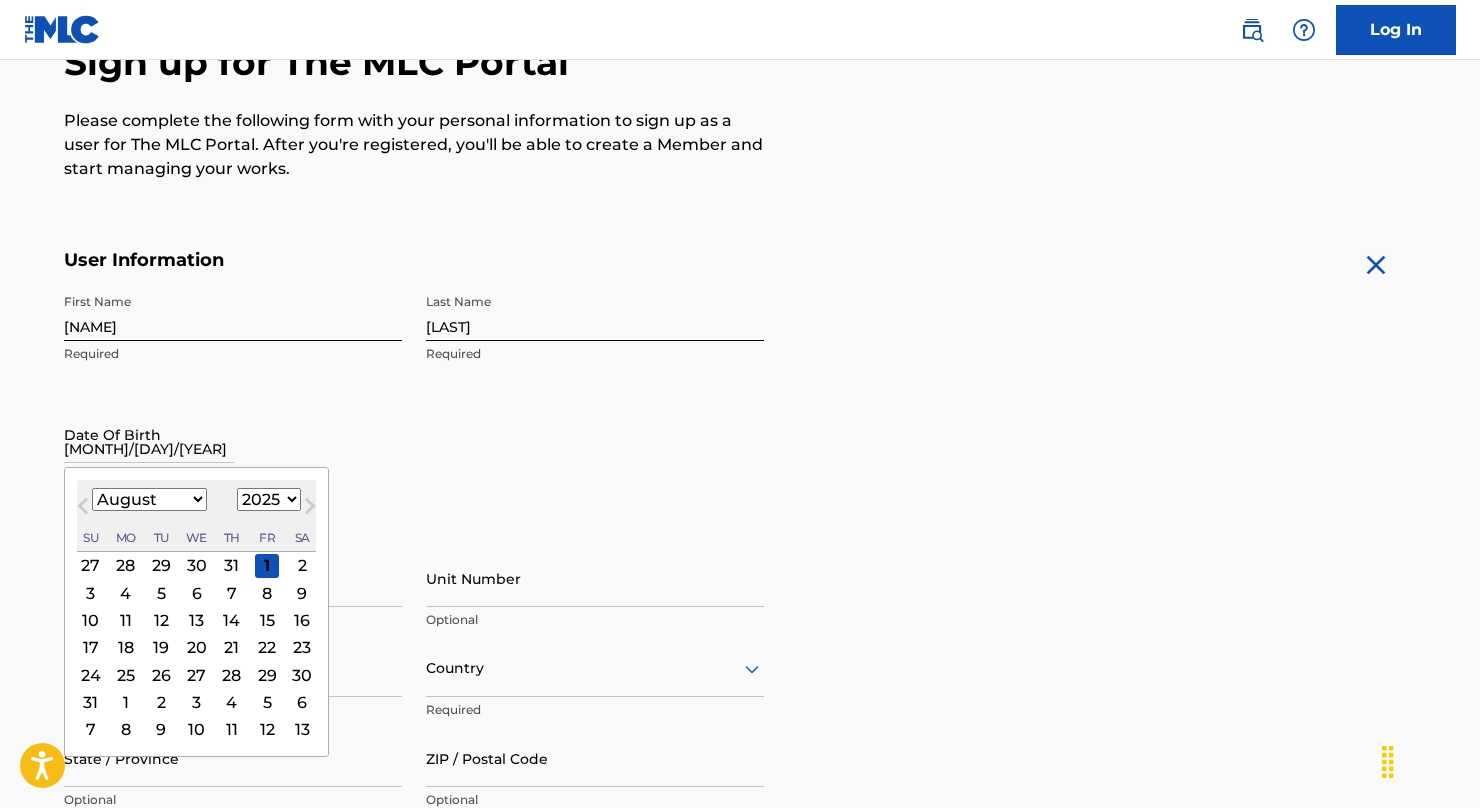 type on "01/06/1989" 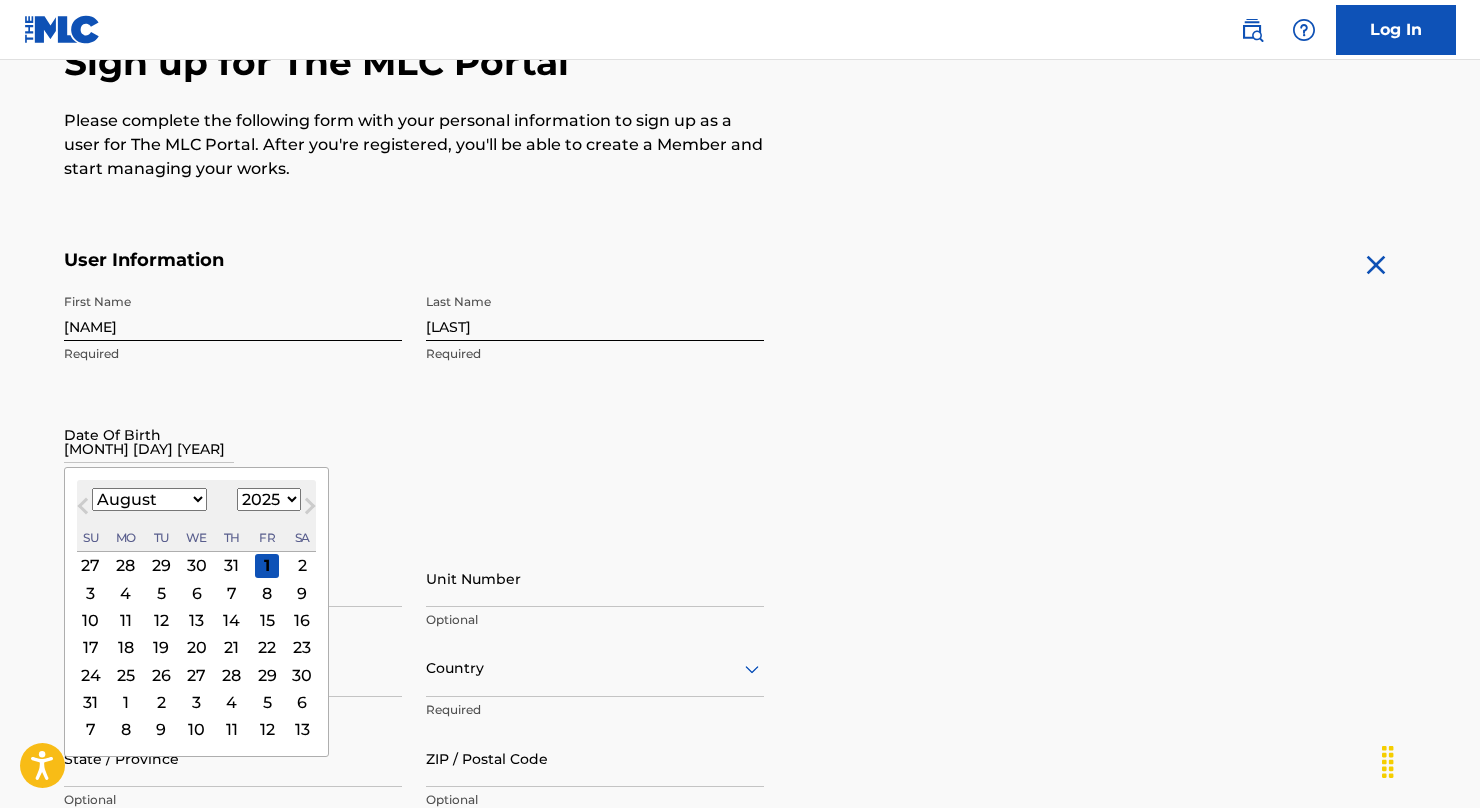 type 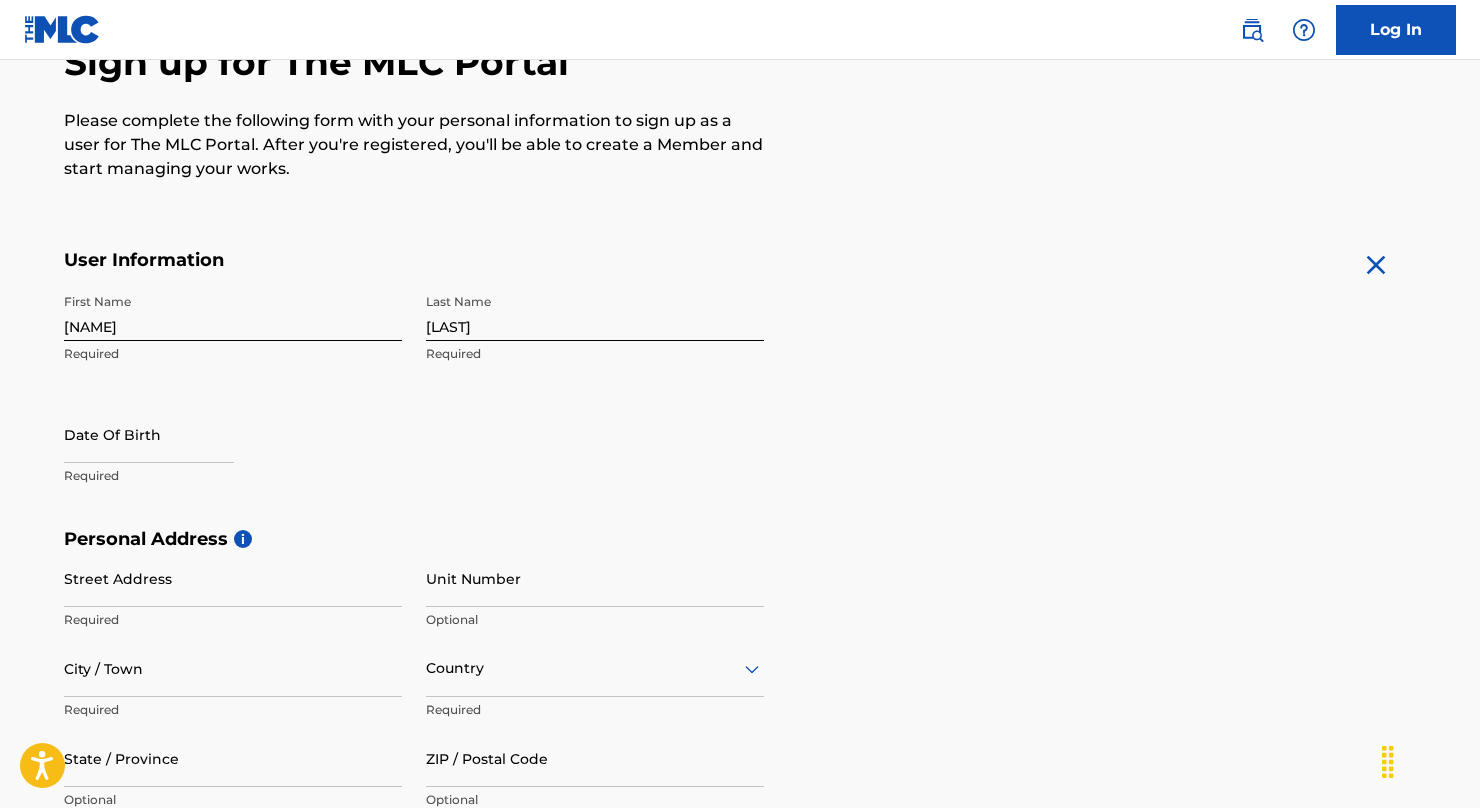click at bounding box center [149, 436] 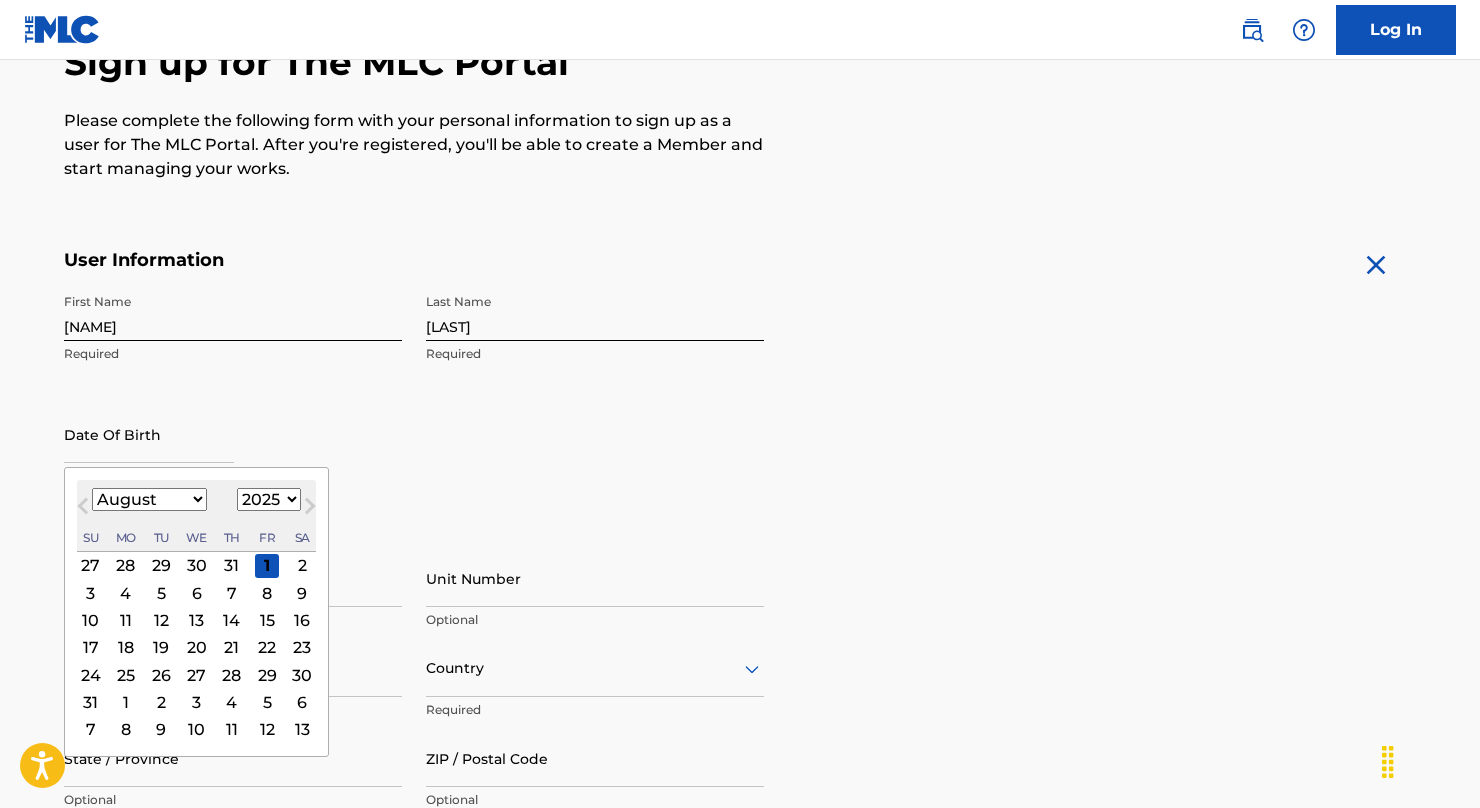 click at bounding box center (149, 434) 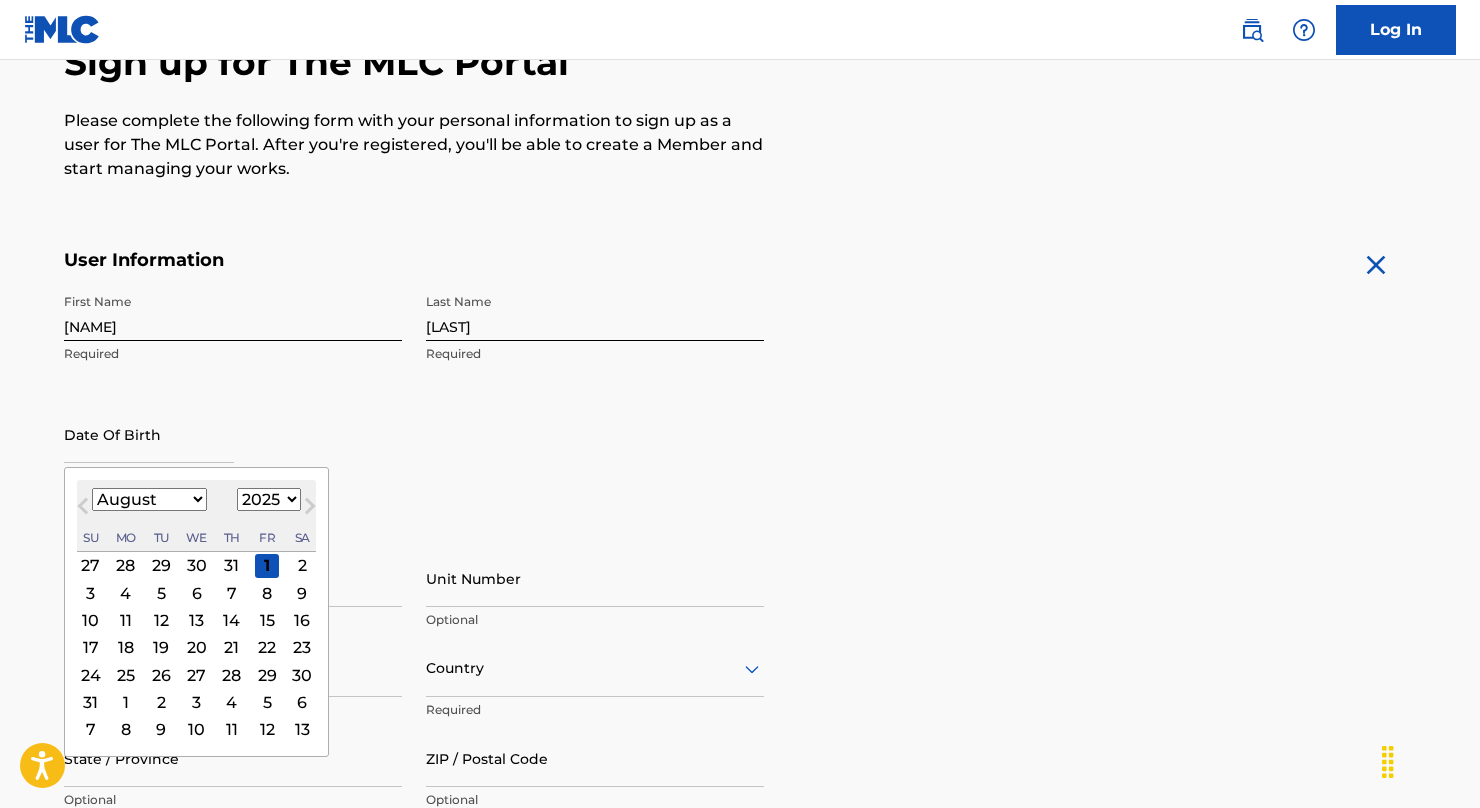 select on "0" 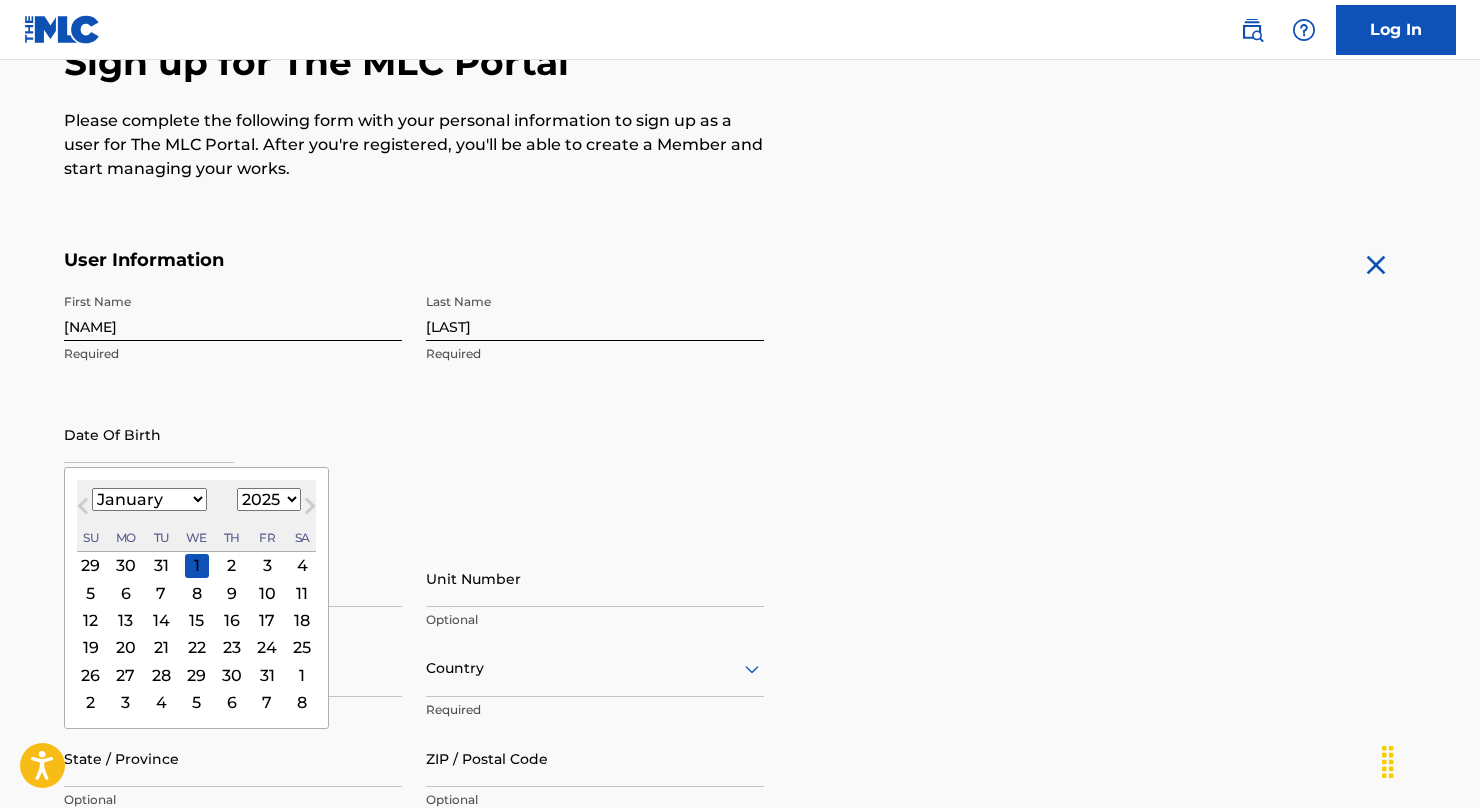 select on "1989" 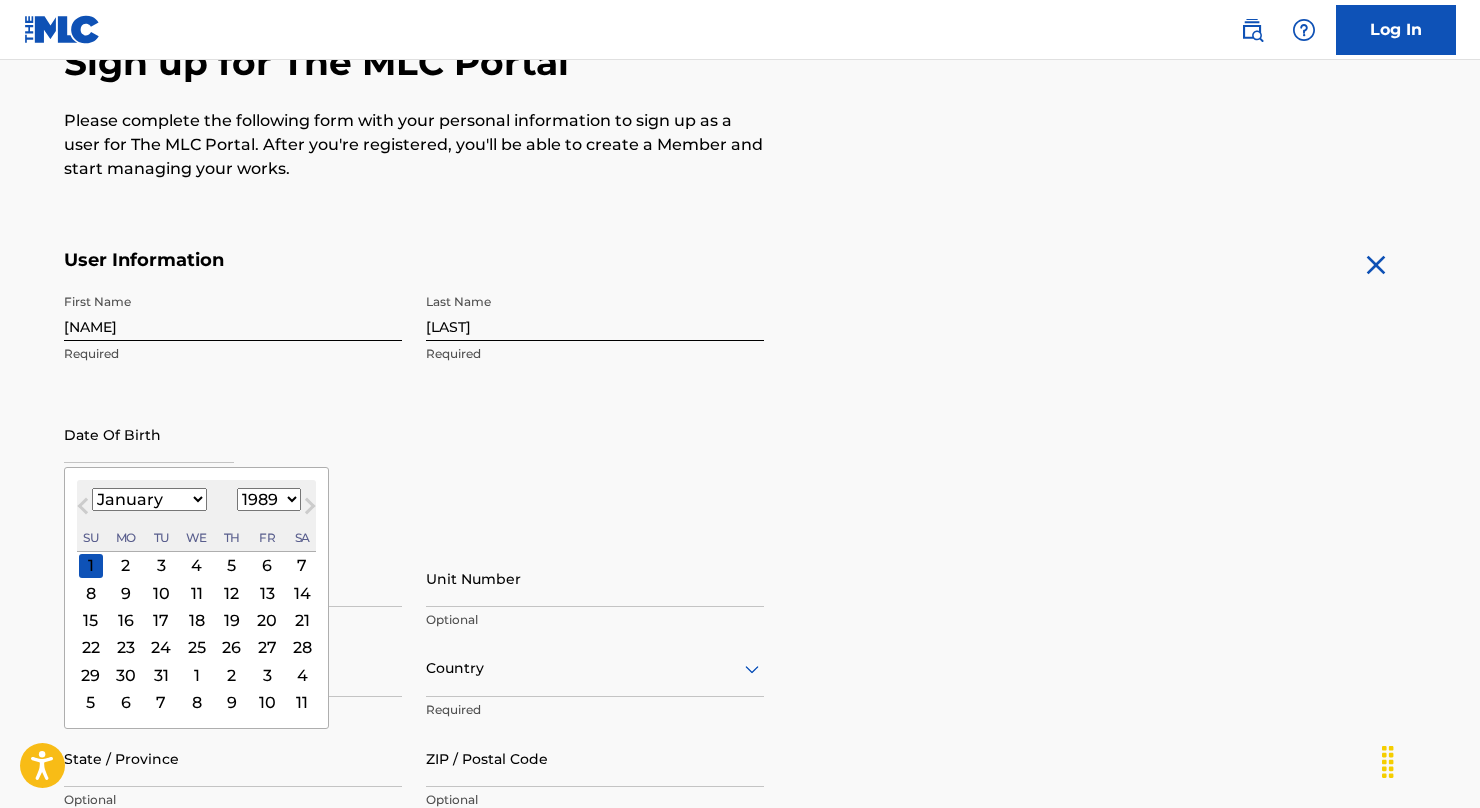 click on "6" at bounding box center [267, 565] 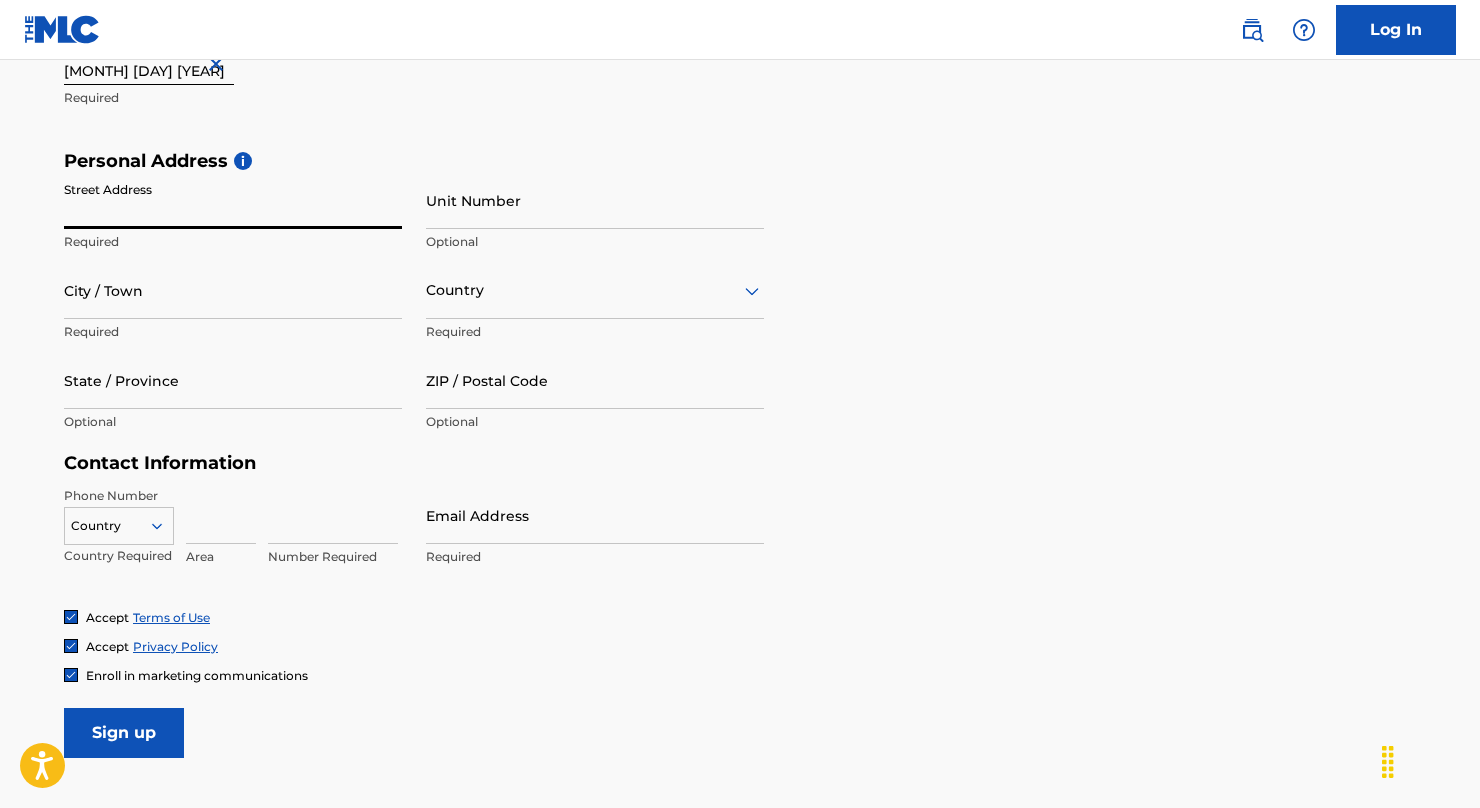 scroll, scrollTop: 612, scrollLeft: 0, axis: vertical 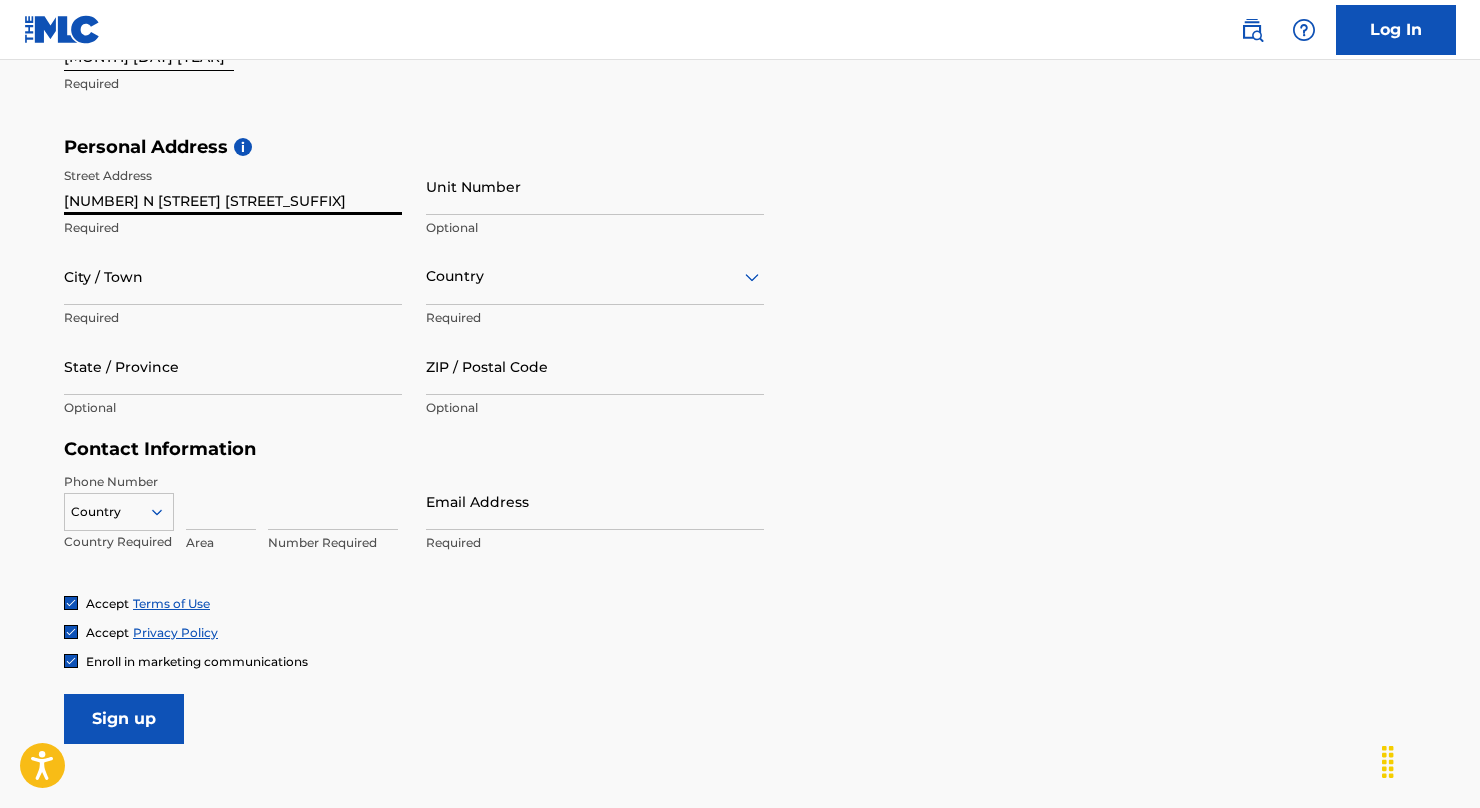 type on "[NUMBER] [STREET] [STREET_NAME]" 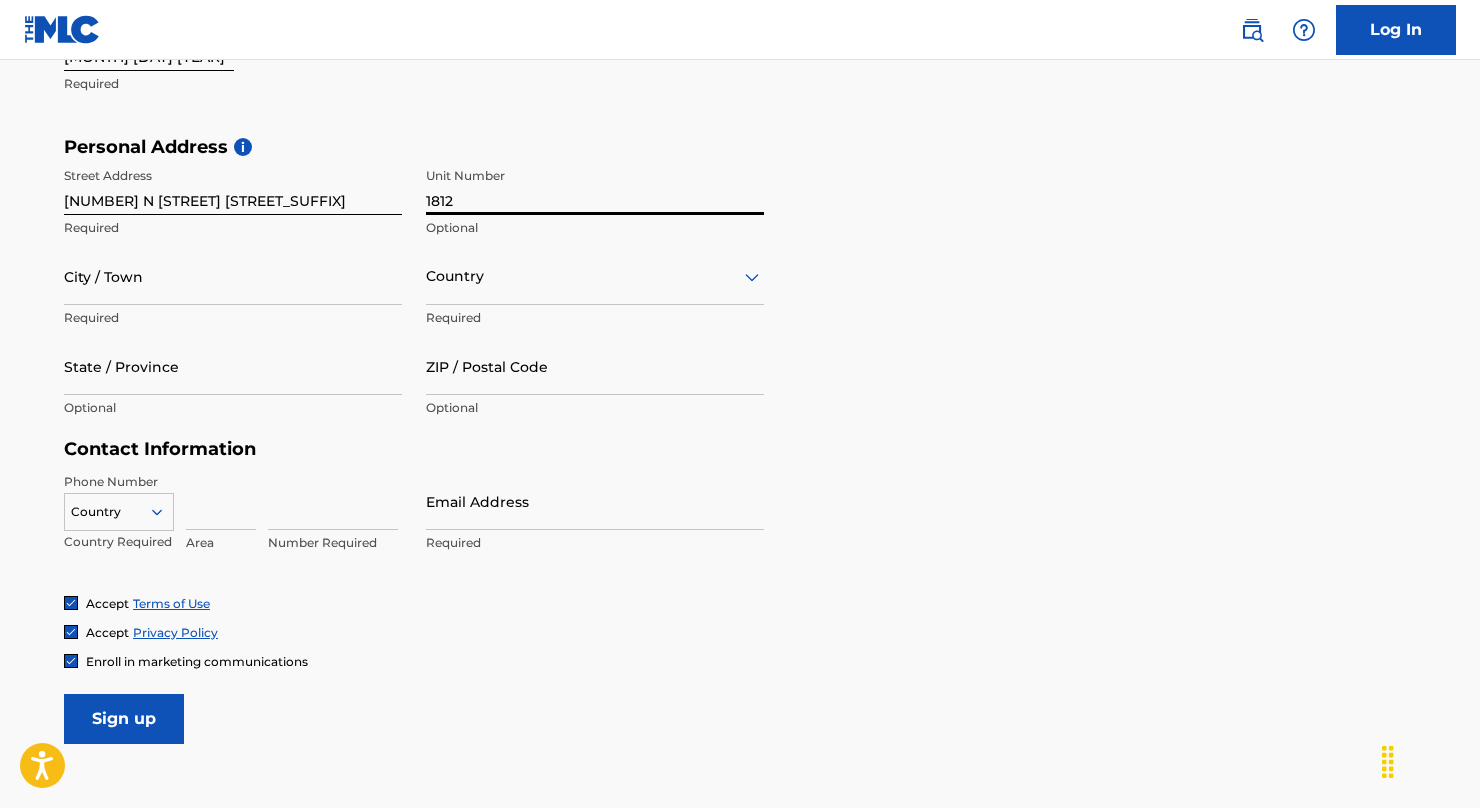 type on "1812" 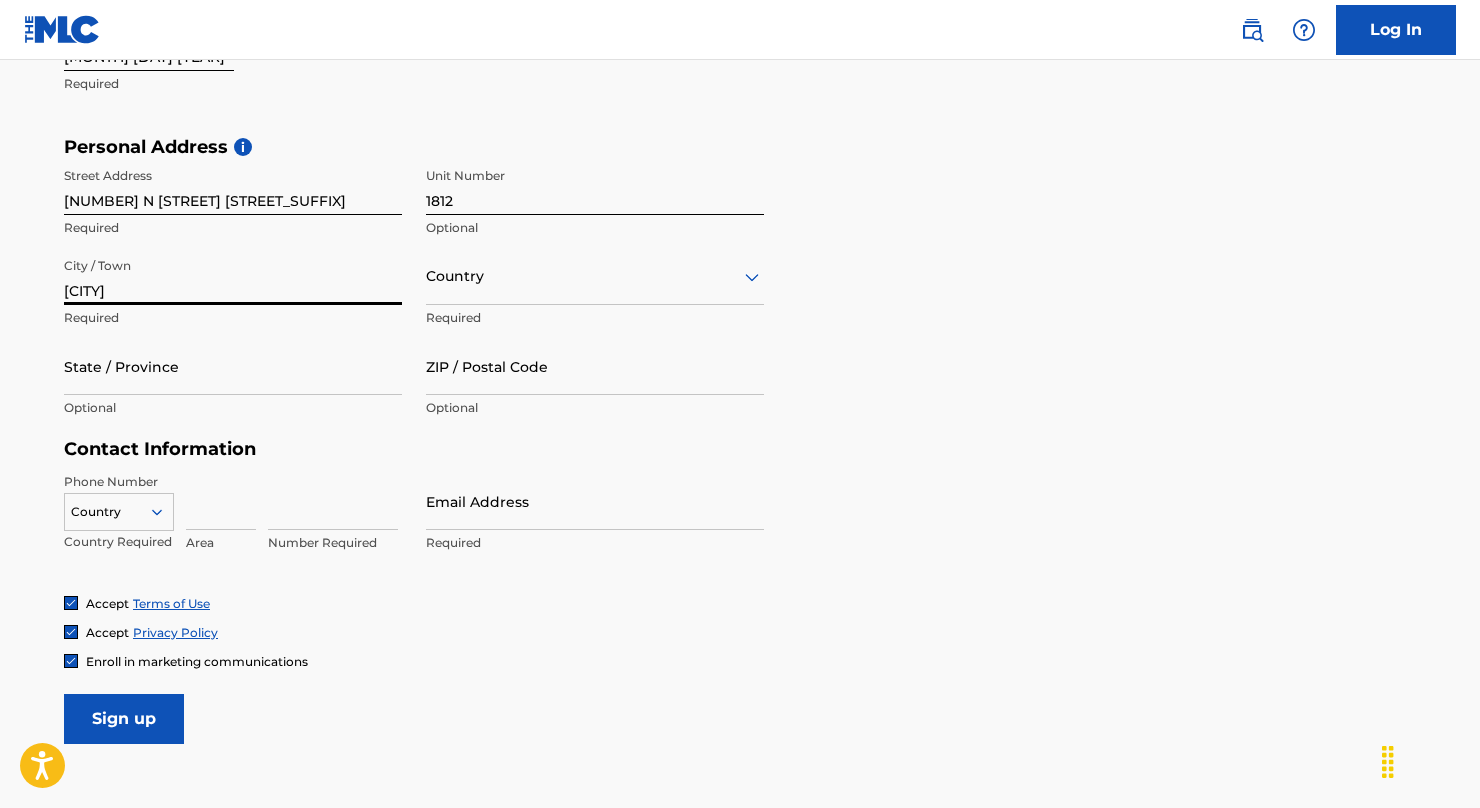 type on "[CITY]" 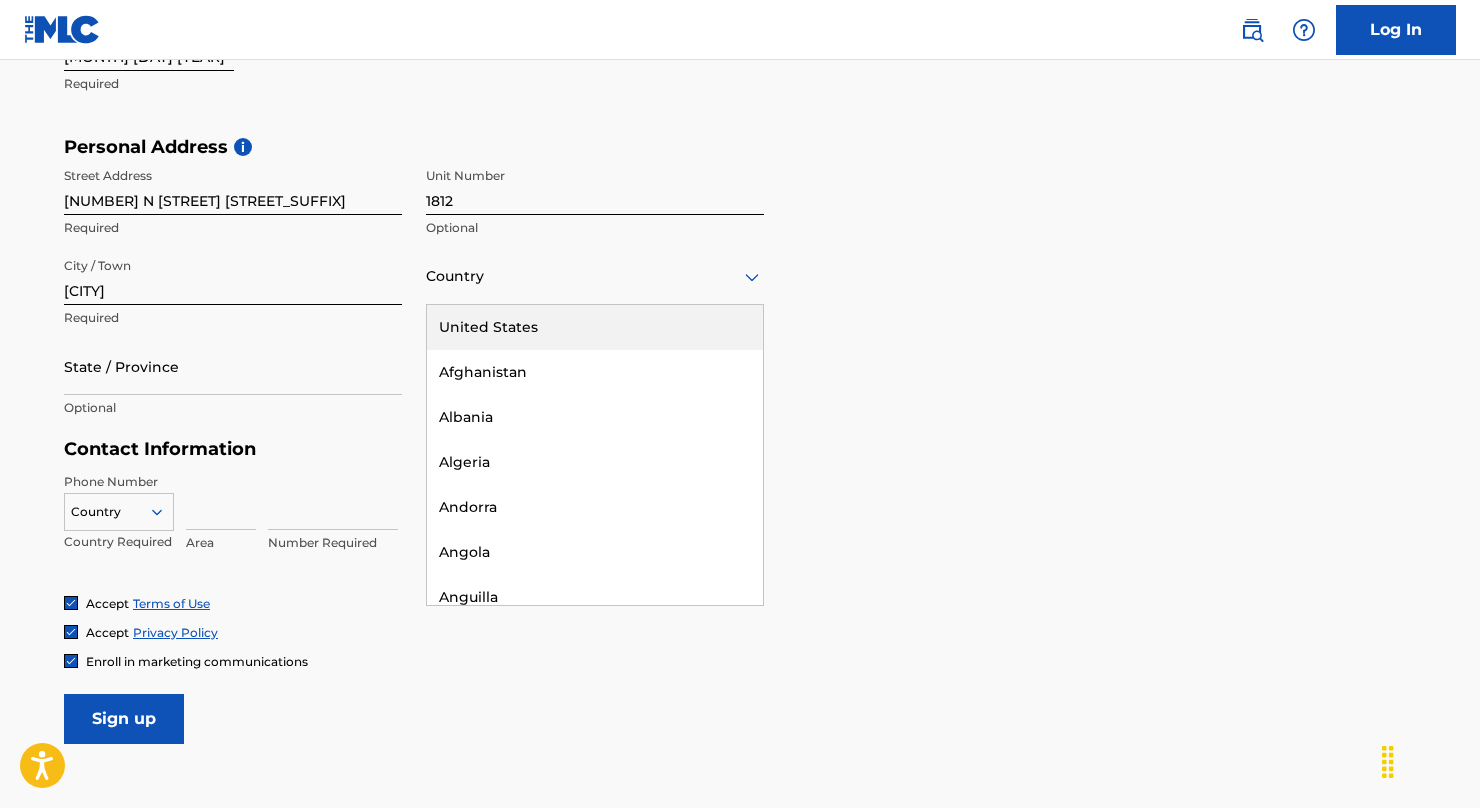 click on "United States" at bounding box center (595, 327) 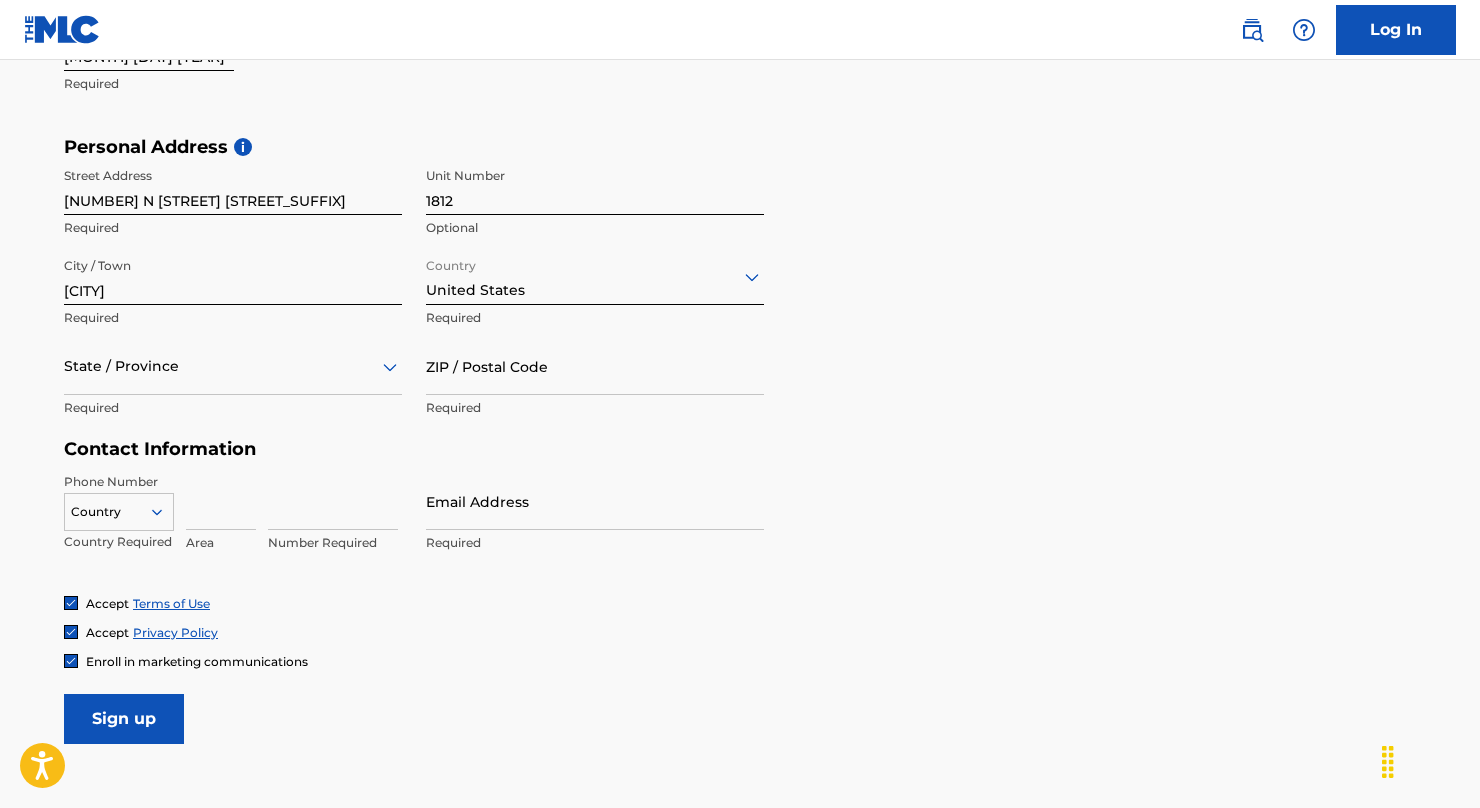 click on "State / Province" at bounding box center (233, 366) 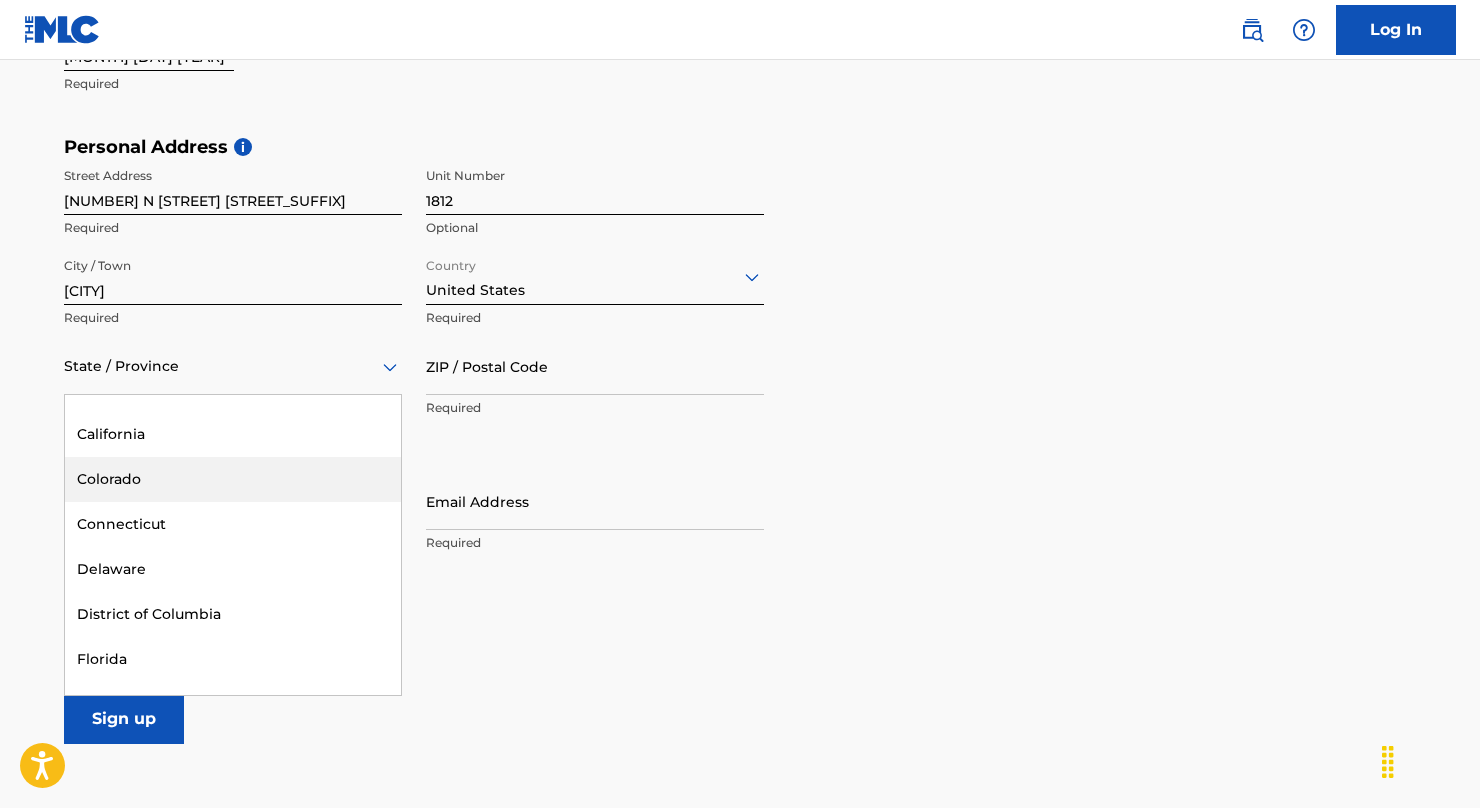 scroll, scrollTop: 217, scrollLeft: 0, axis: vertical 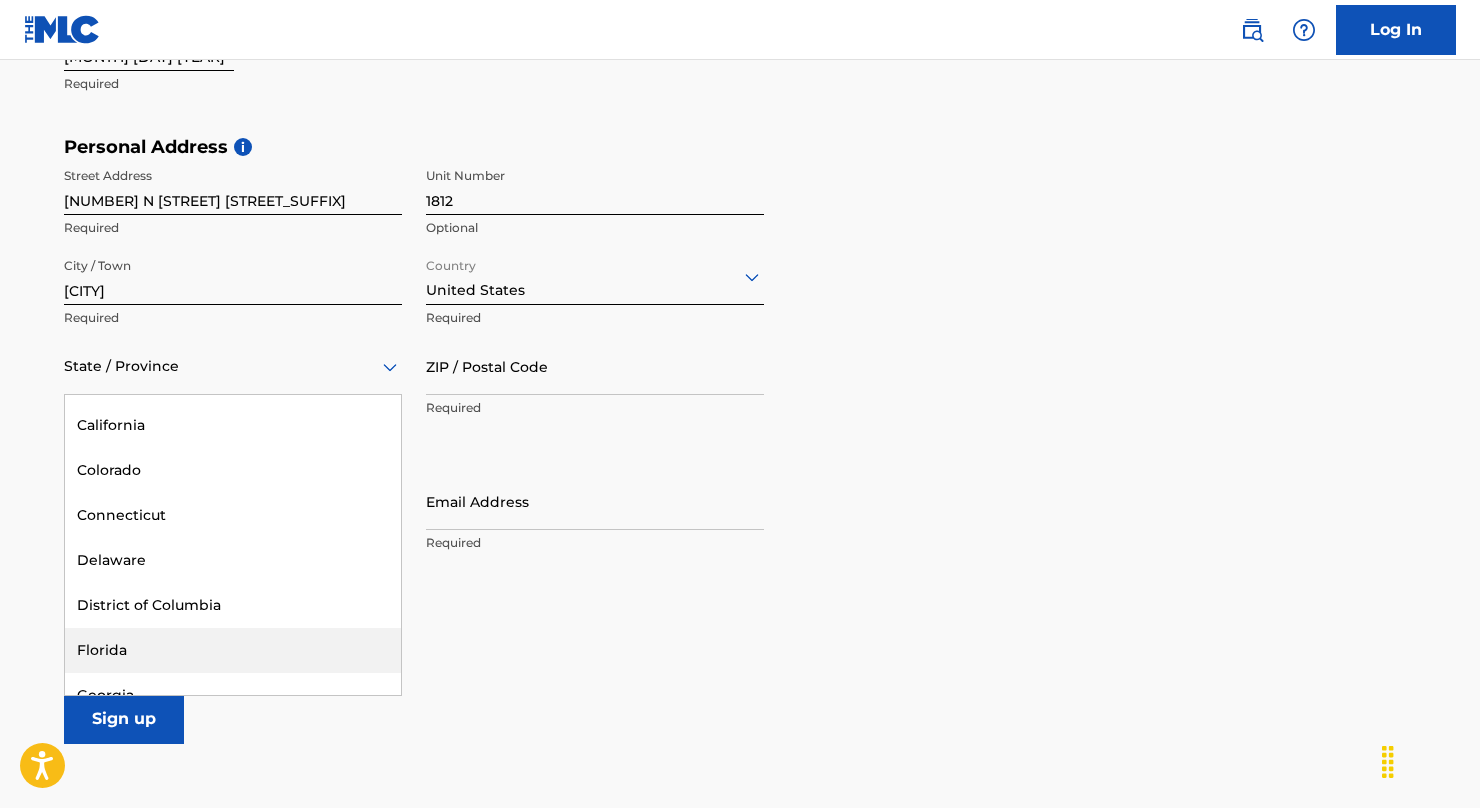 click on "Florida" at bounding box center (233, 650) 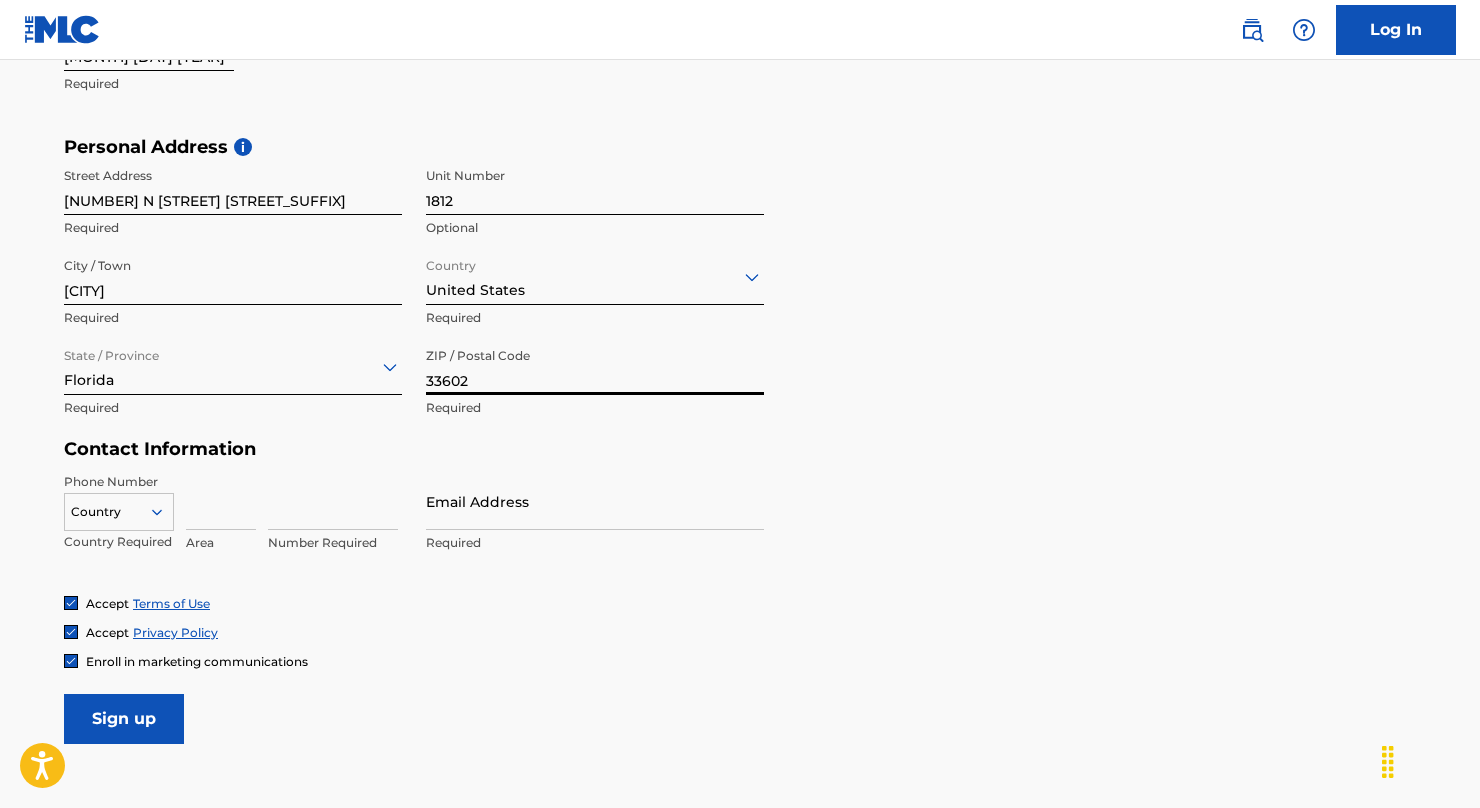 type on "33602" 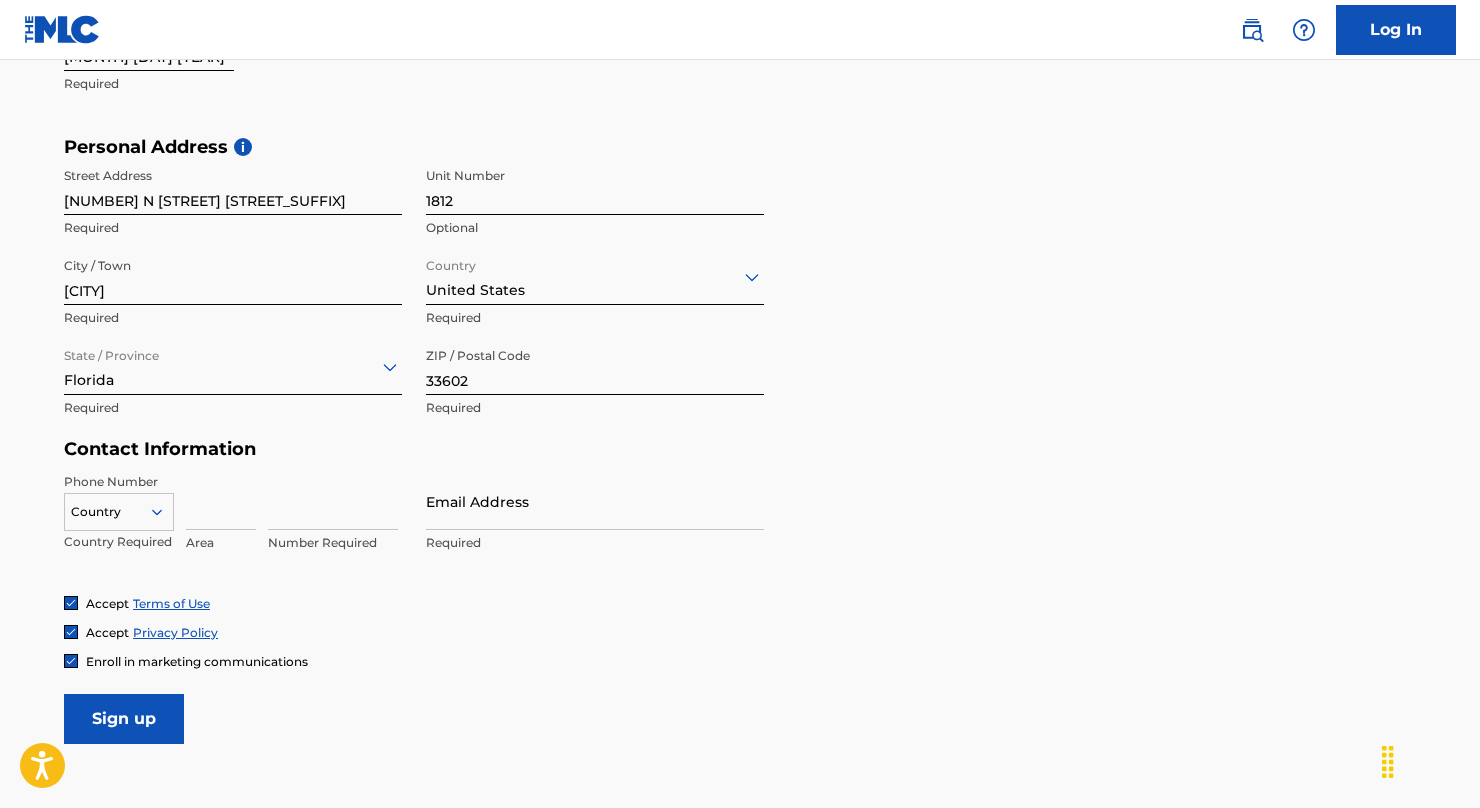 click on "Accept Terms of Use" at bounding box center [740, 603] 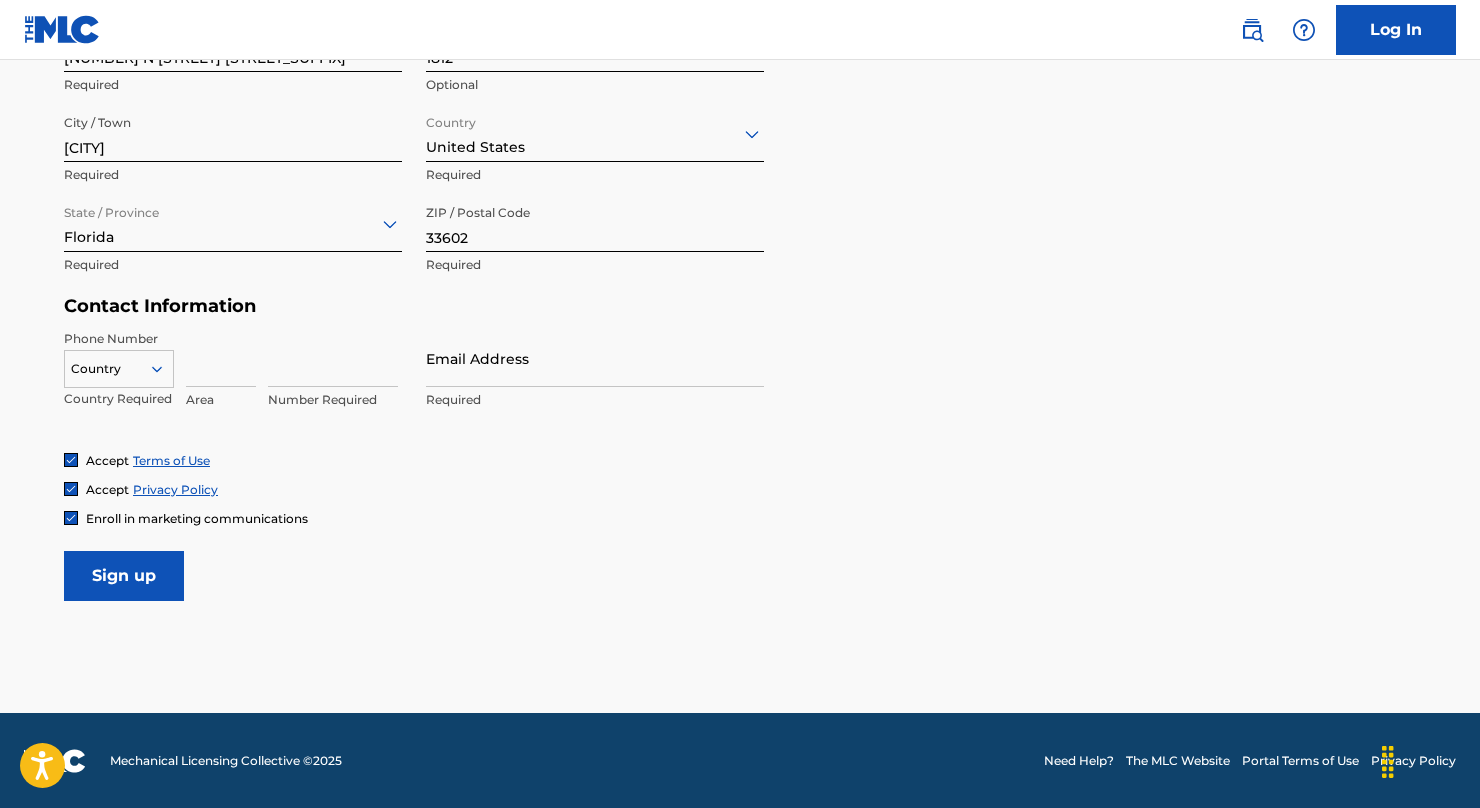 scroll, scrollTop: 754, scrollLeft: 0, axis: vertical 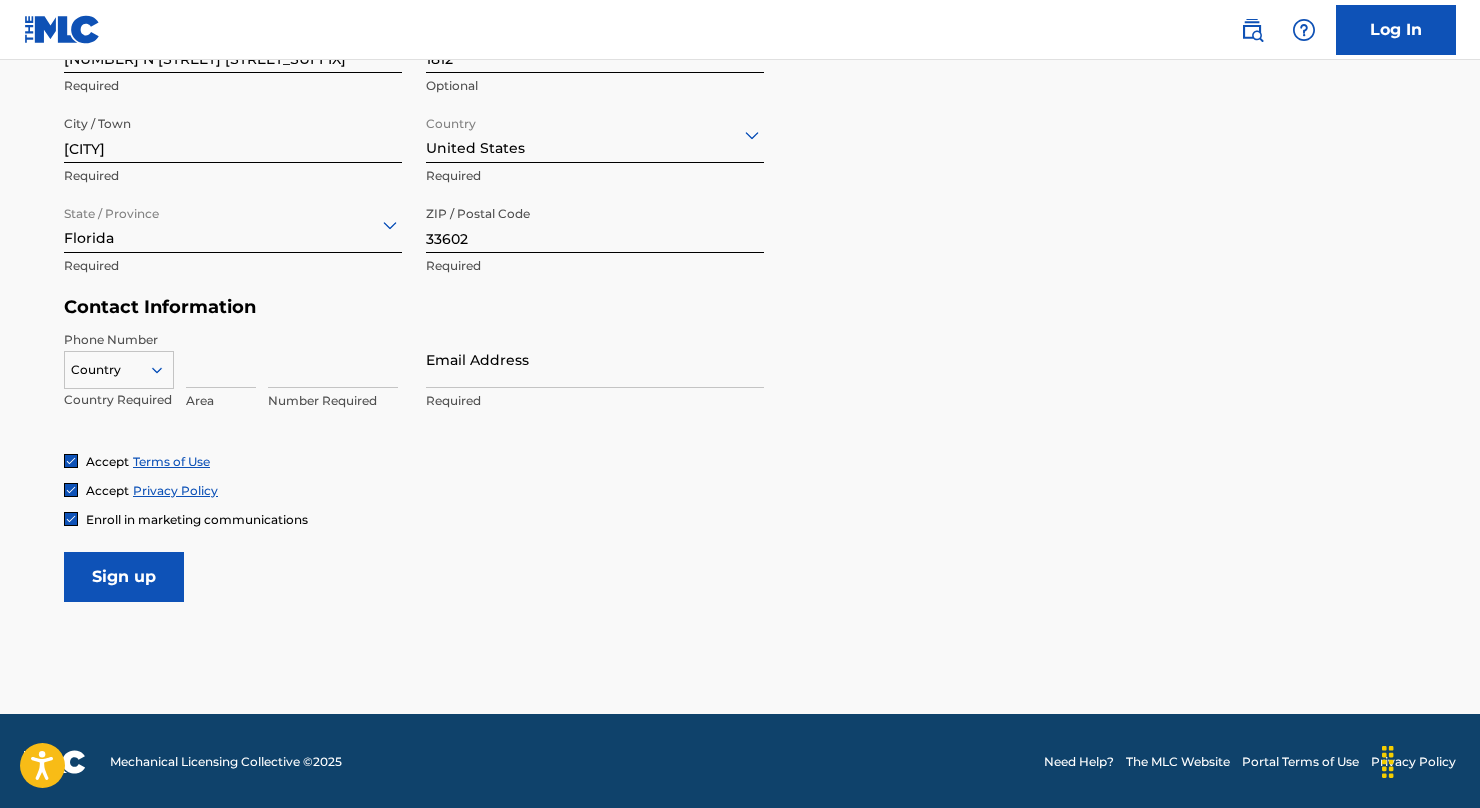 click 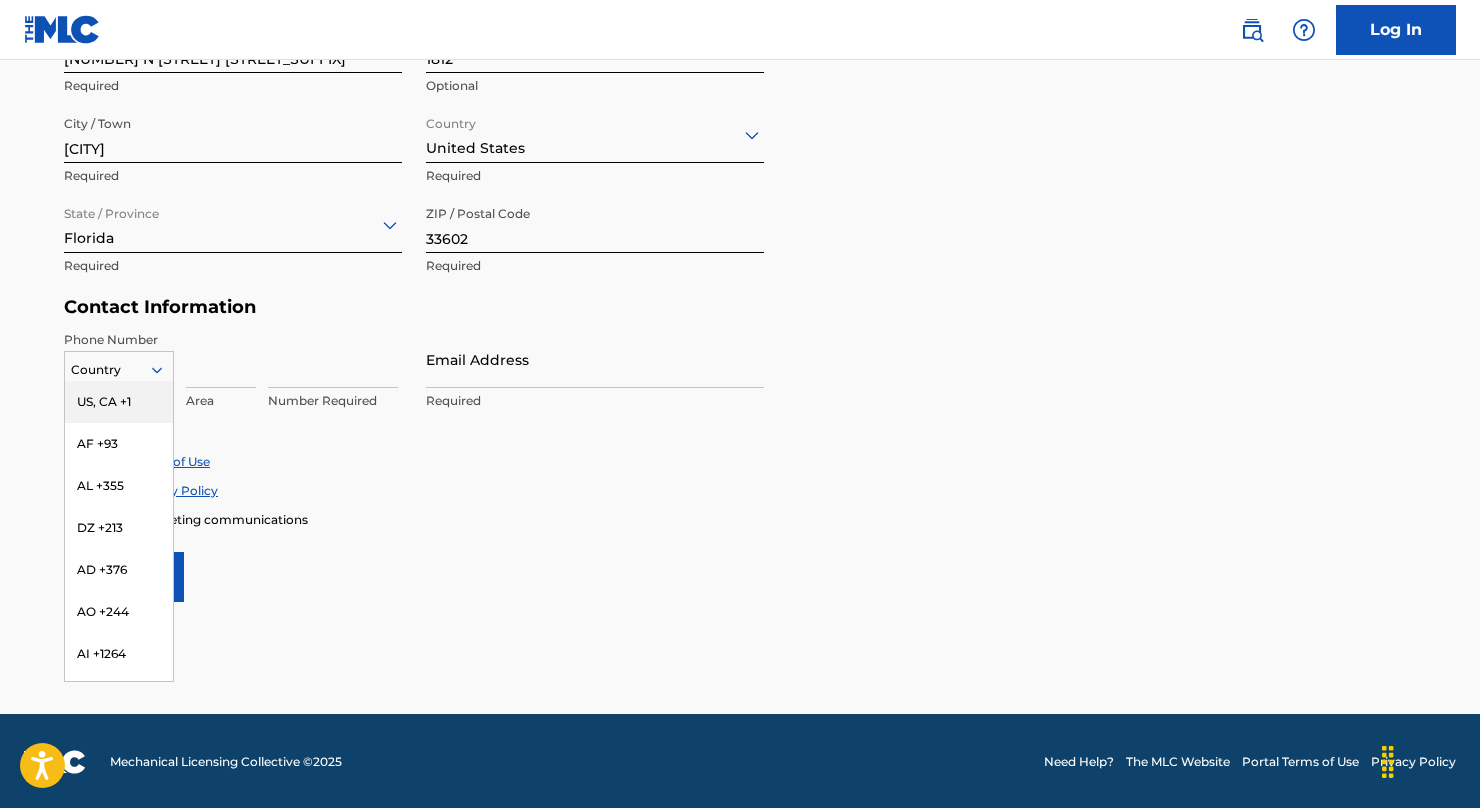click on "US, CA +1" at bounding box center [119, 402] 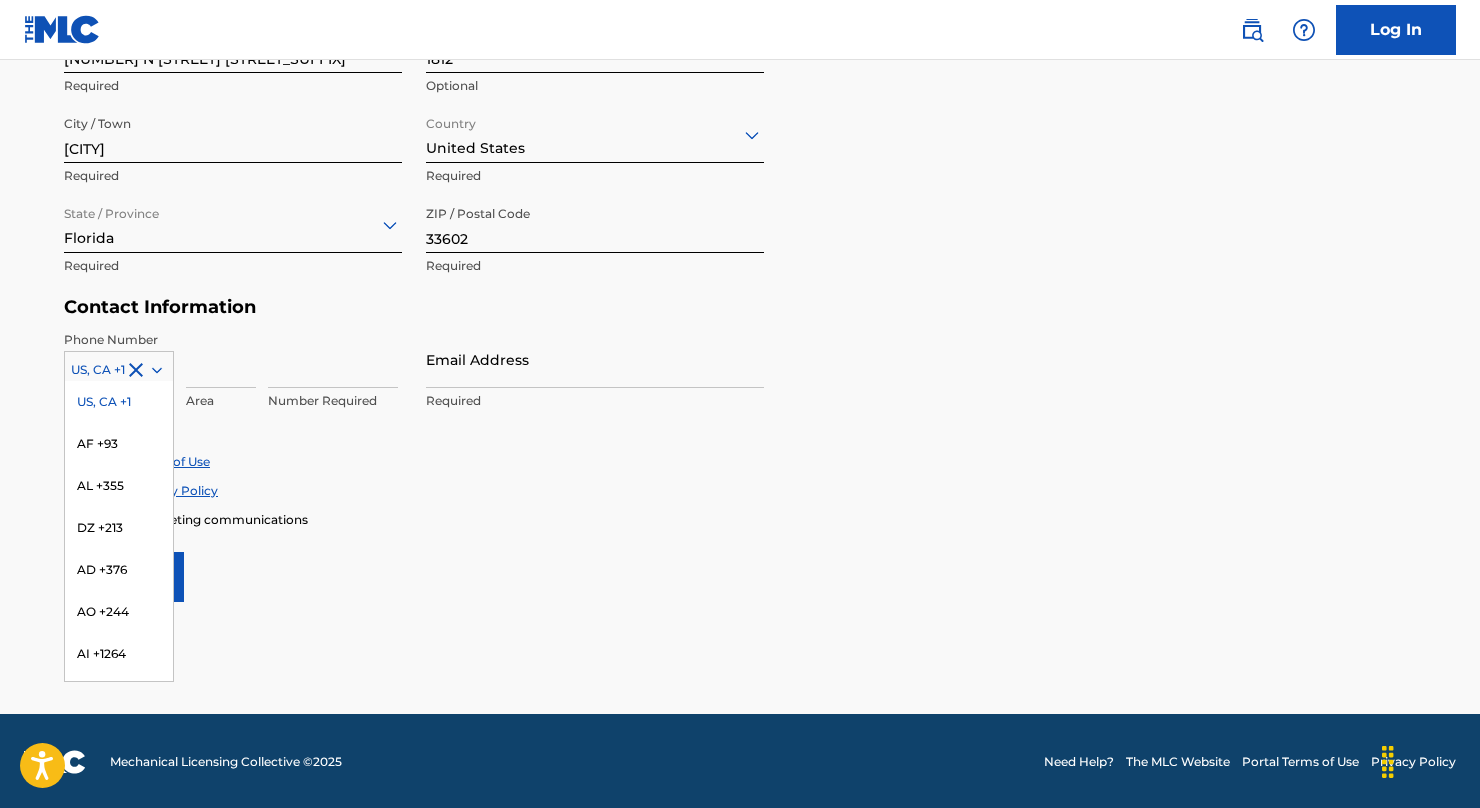 click 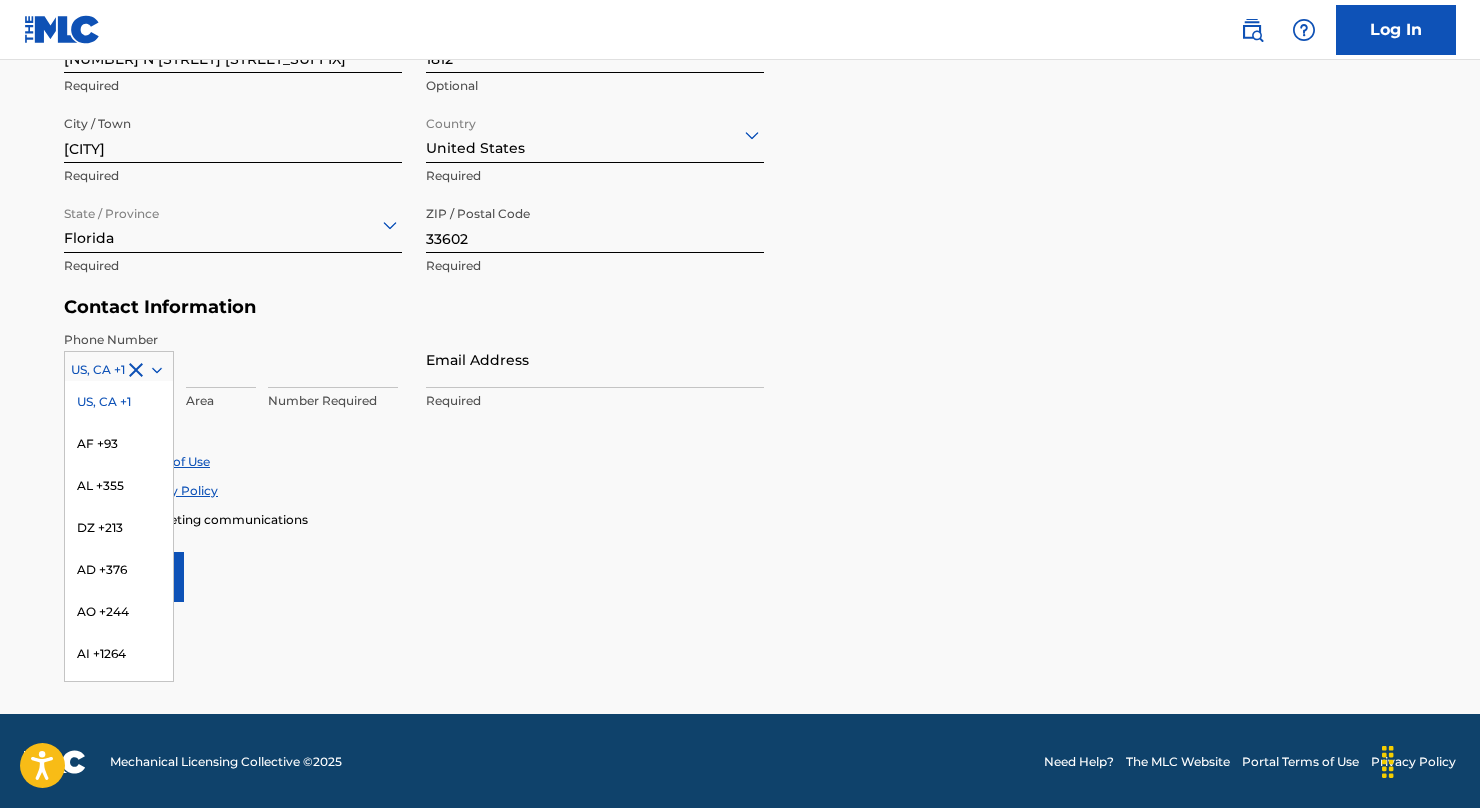 click on "US, CA +1" at bounding box center (119, 402) 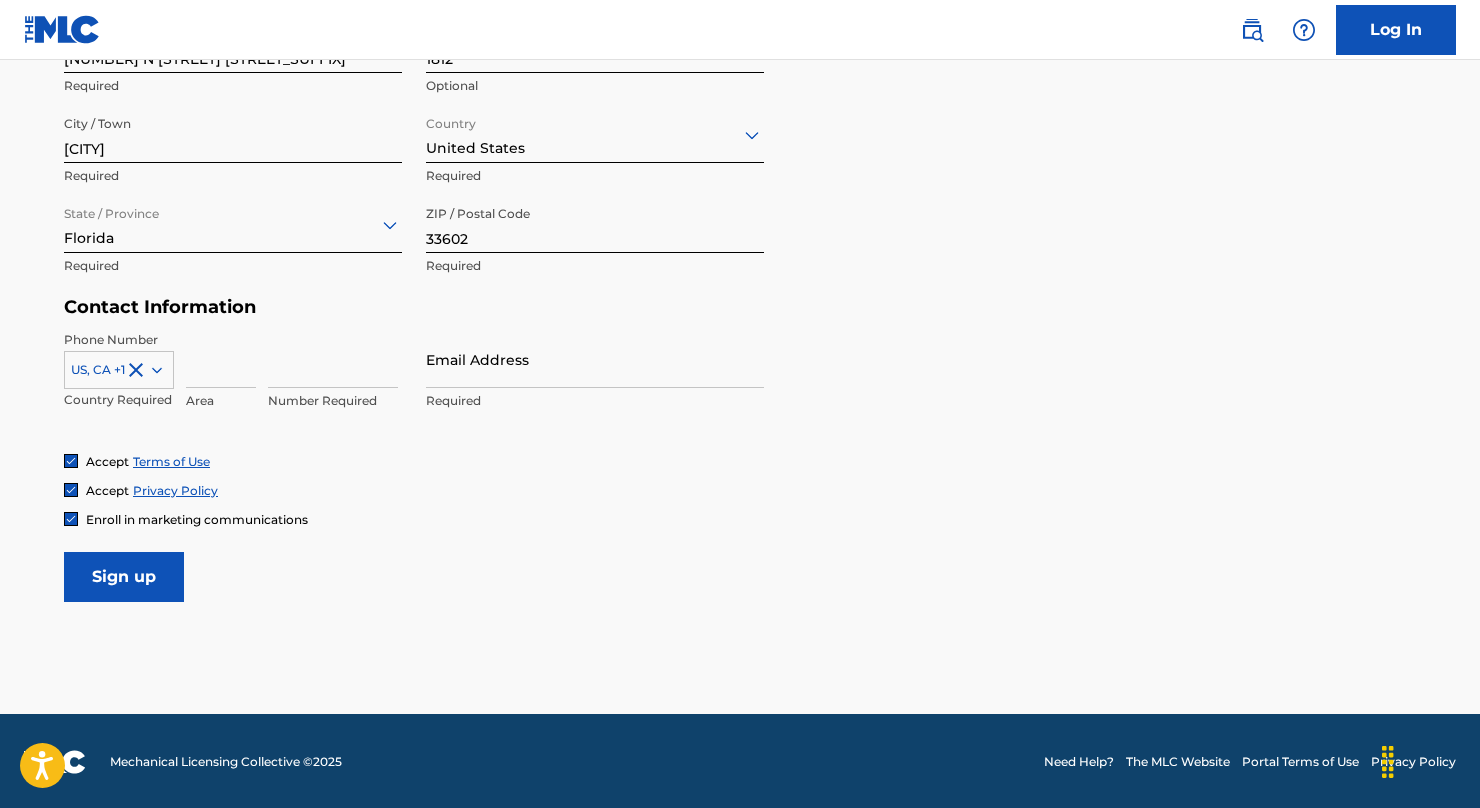click at bounding box center (221, 359) 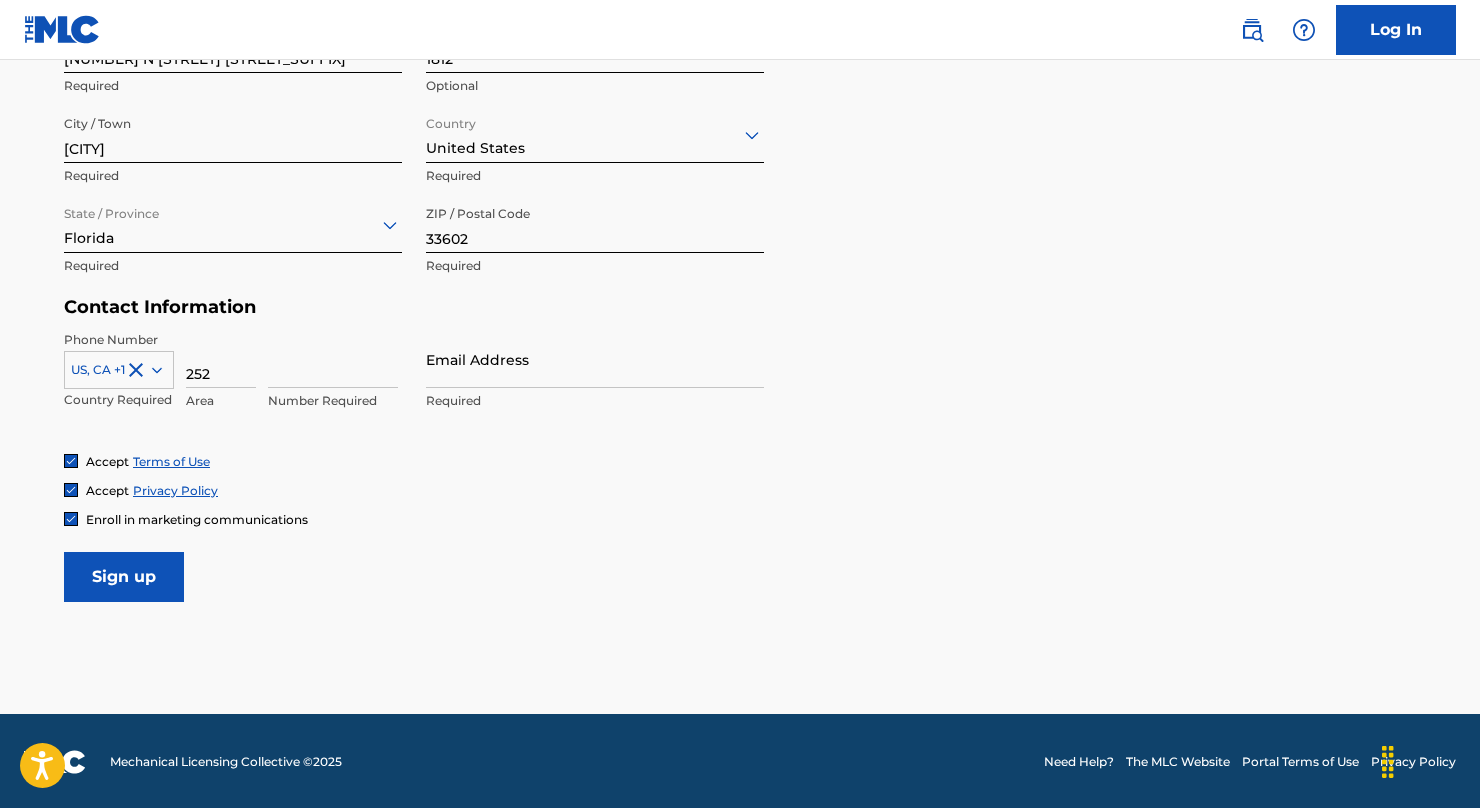 type on "252" 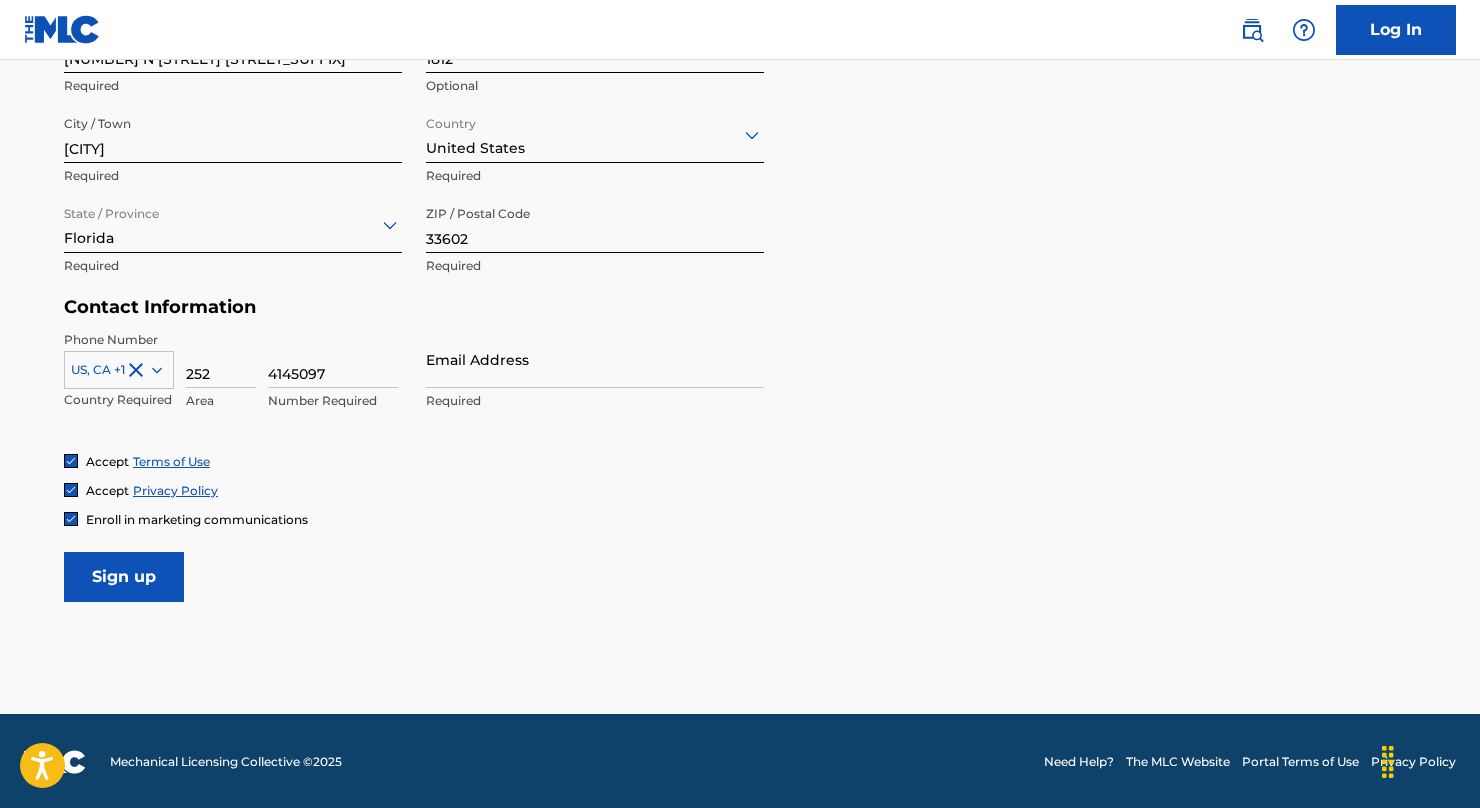 type on "4145097" 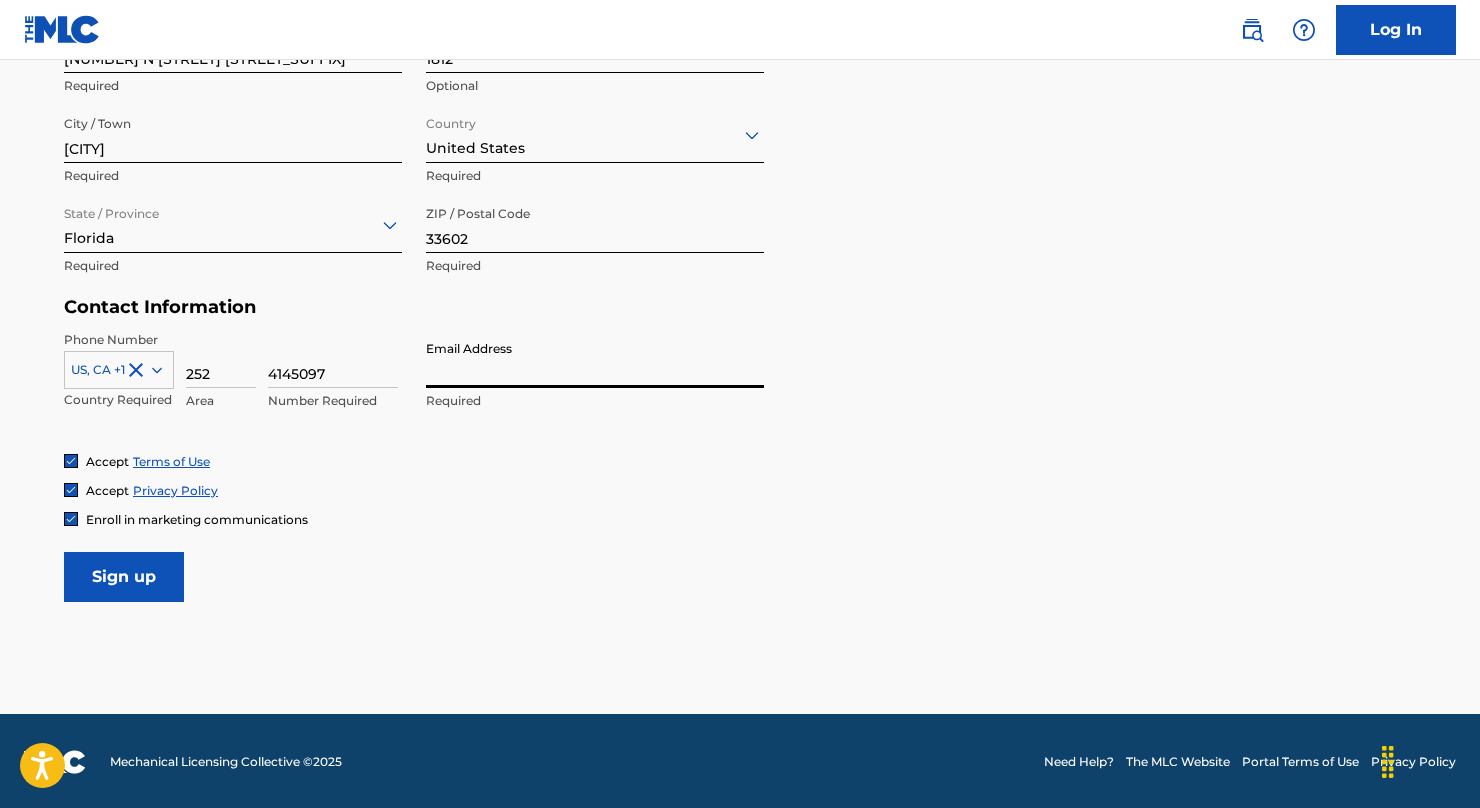 type on "[EMAIL]" 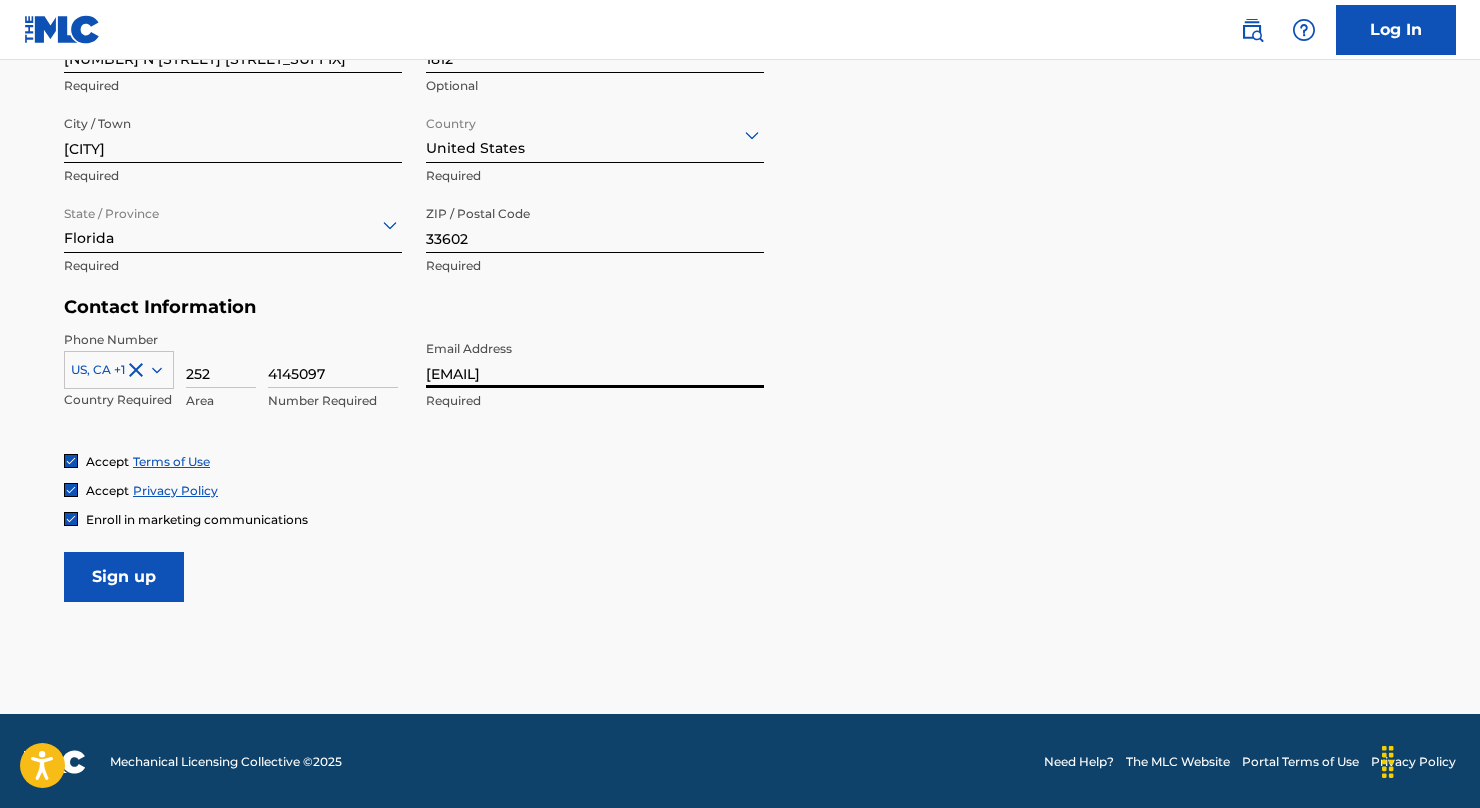 click at bounding box center (71, 519) 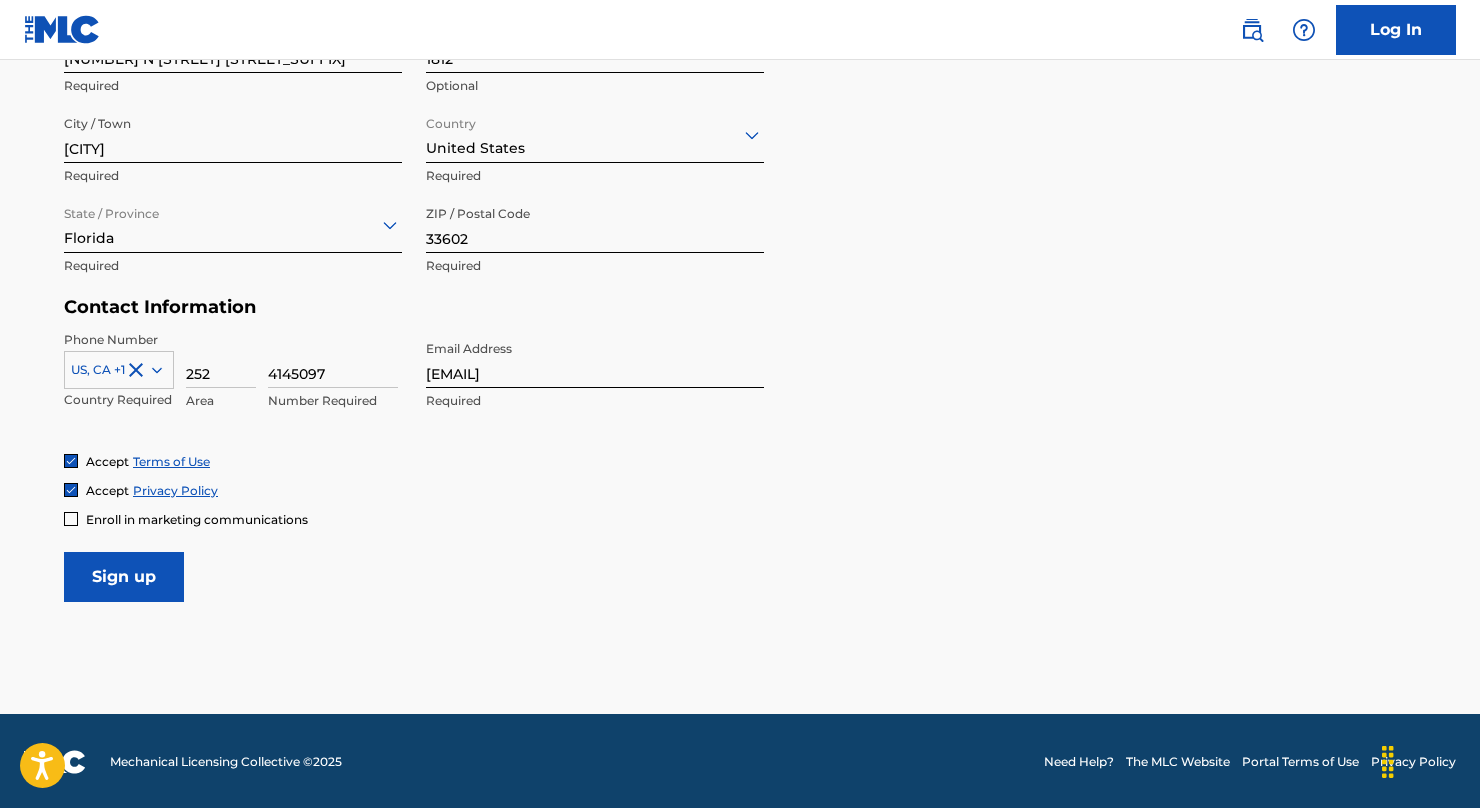 click on "Sign up" at bounding box center (124, 577) 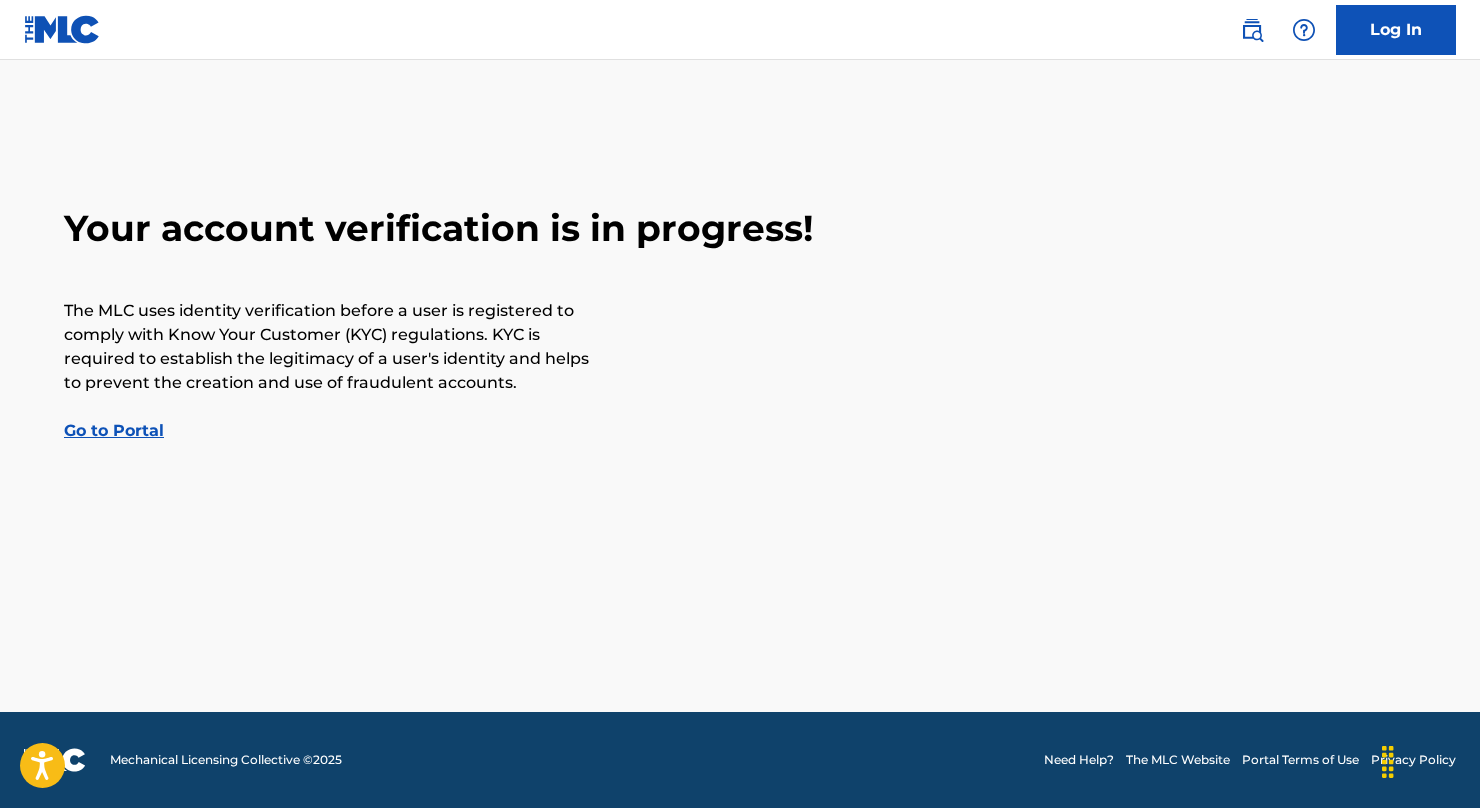 scroll, scrollTop: 0, scrollLeft: 0, axis: both 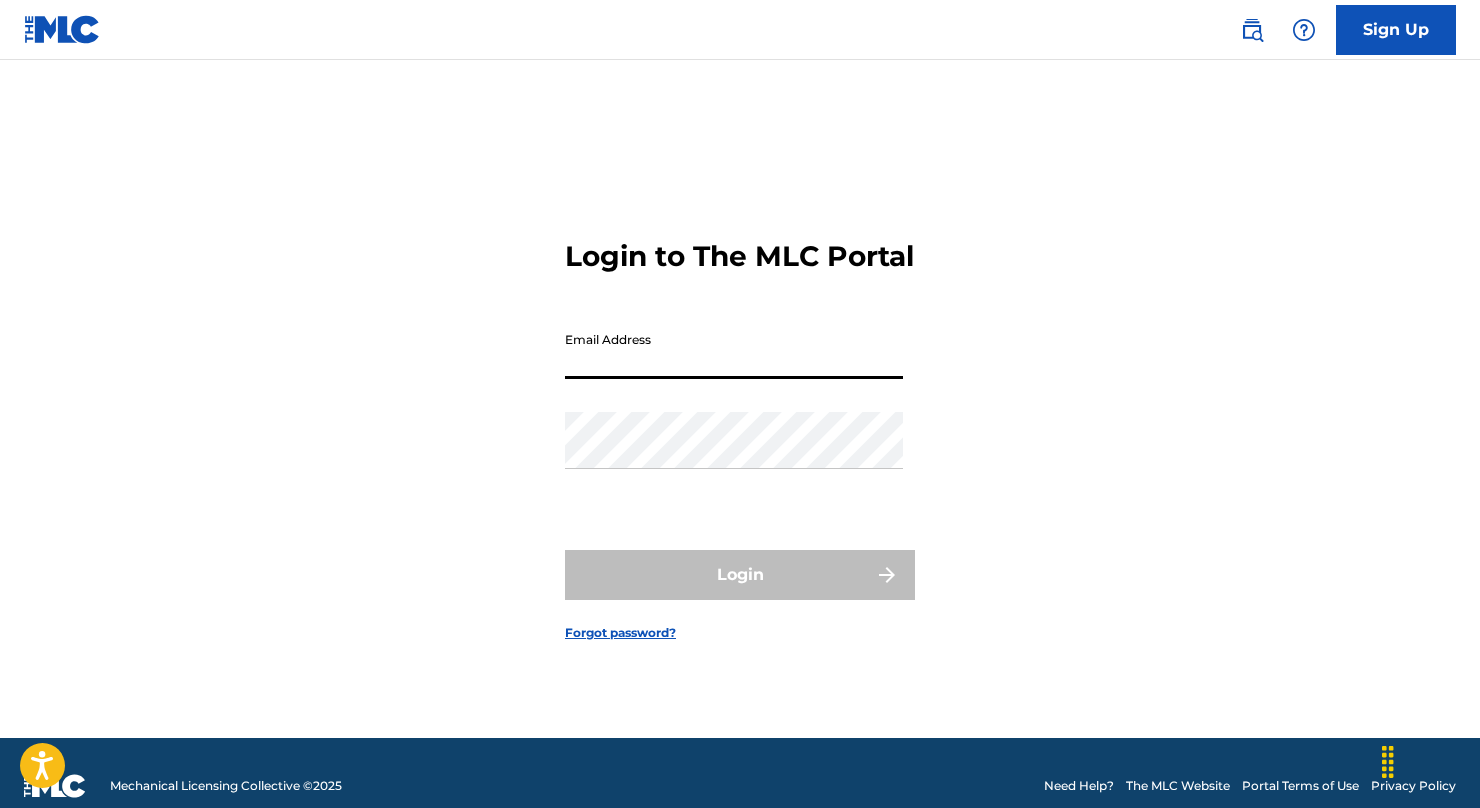 type on "[EMAIL]" 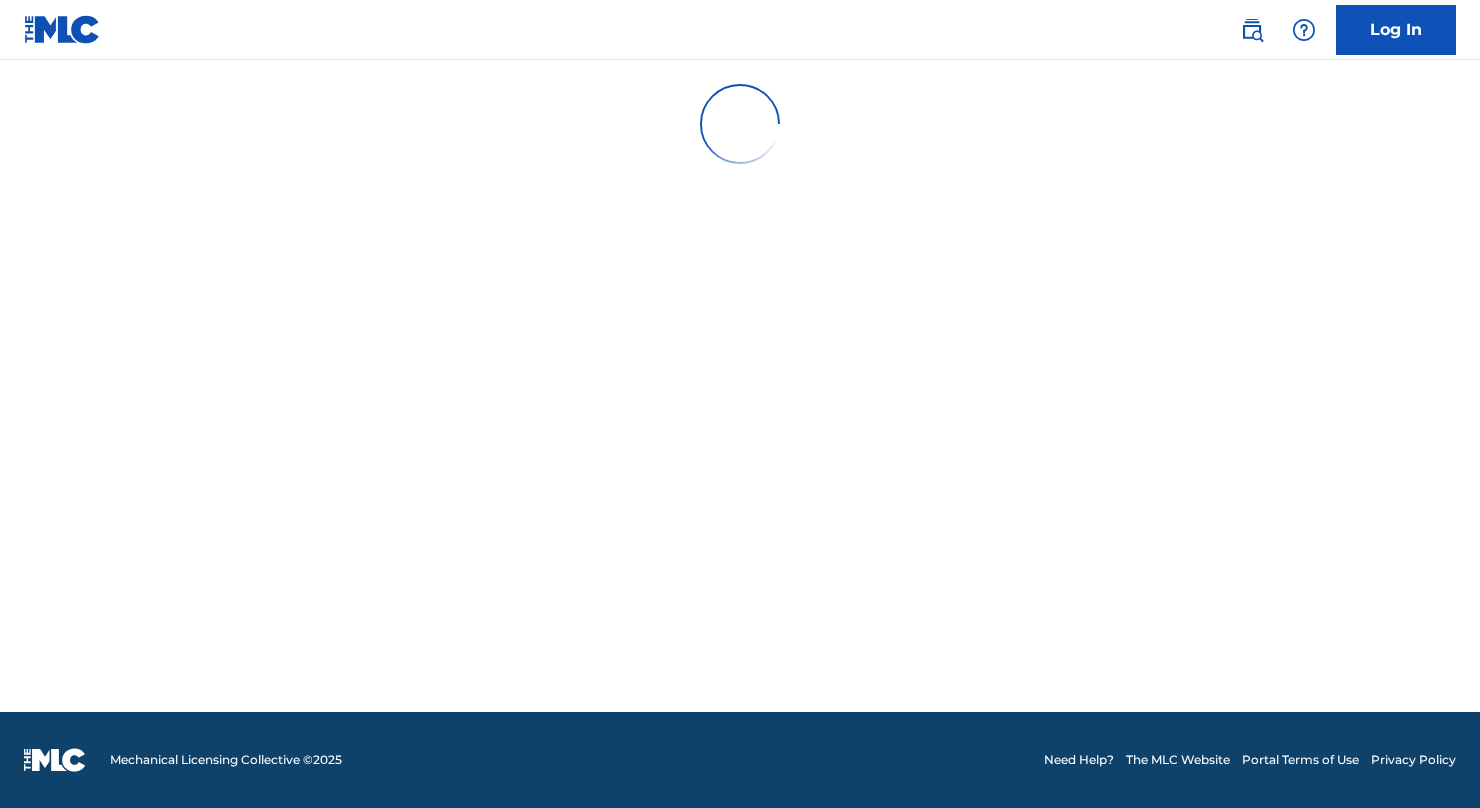 scroll, scrollTop: 0, scrollLeft: 0, axis: both 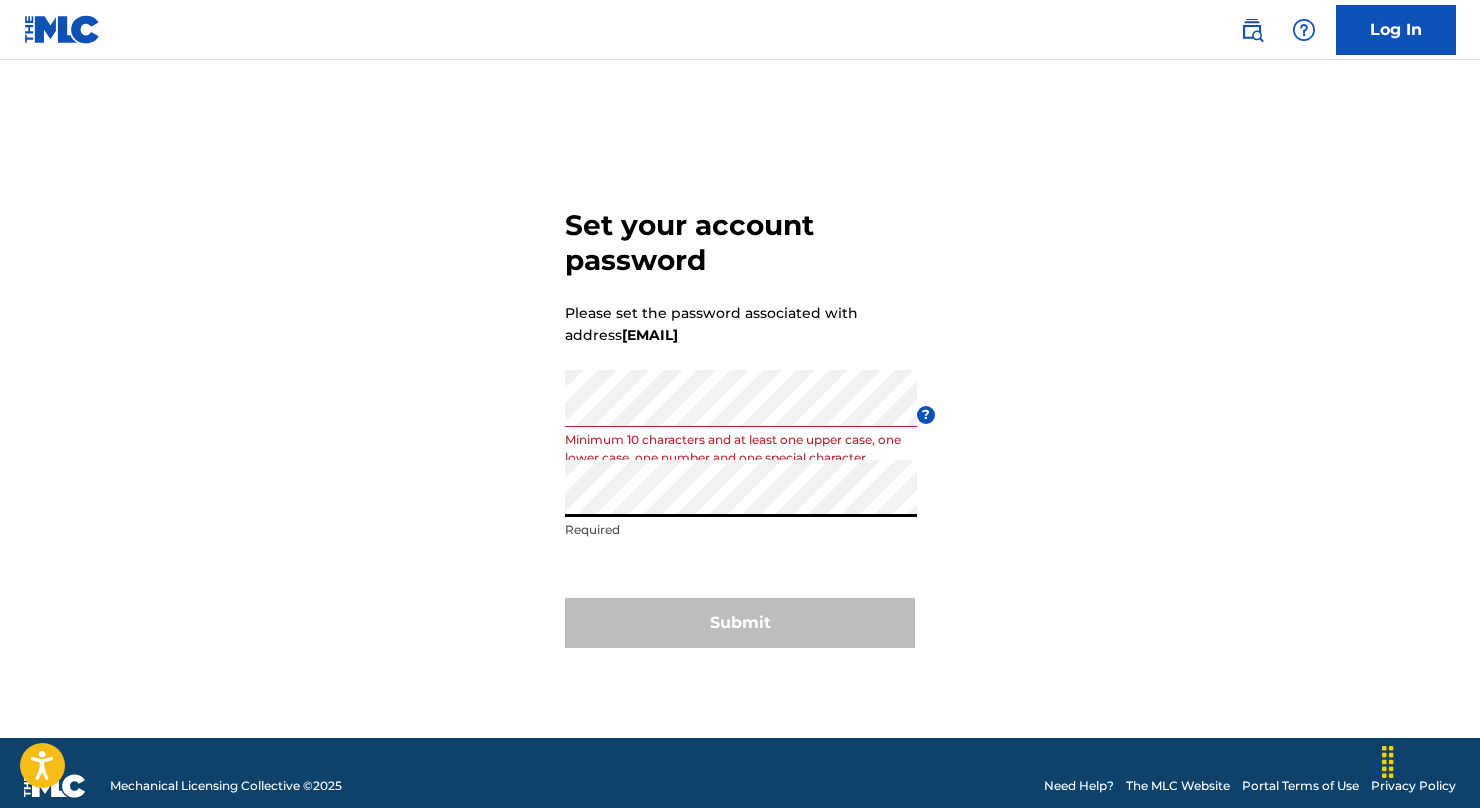 click on "Submit" at bounding box center [740, 623] 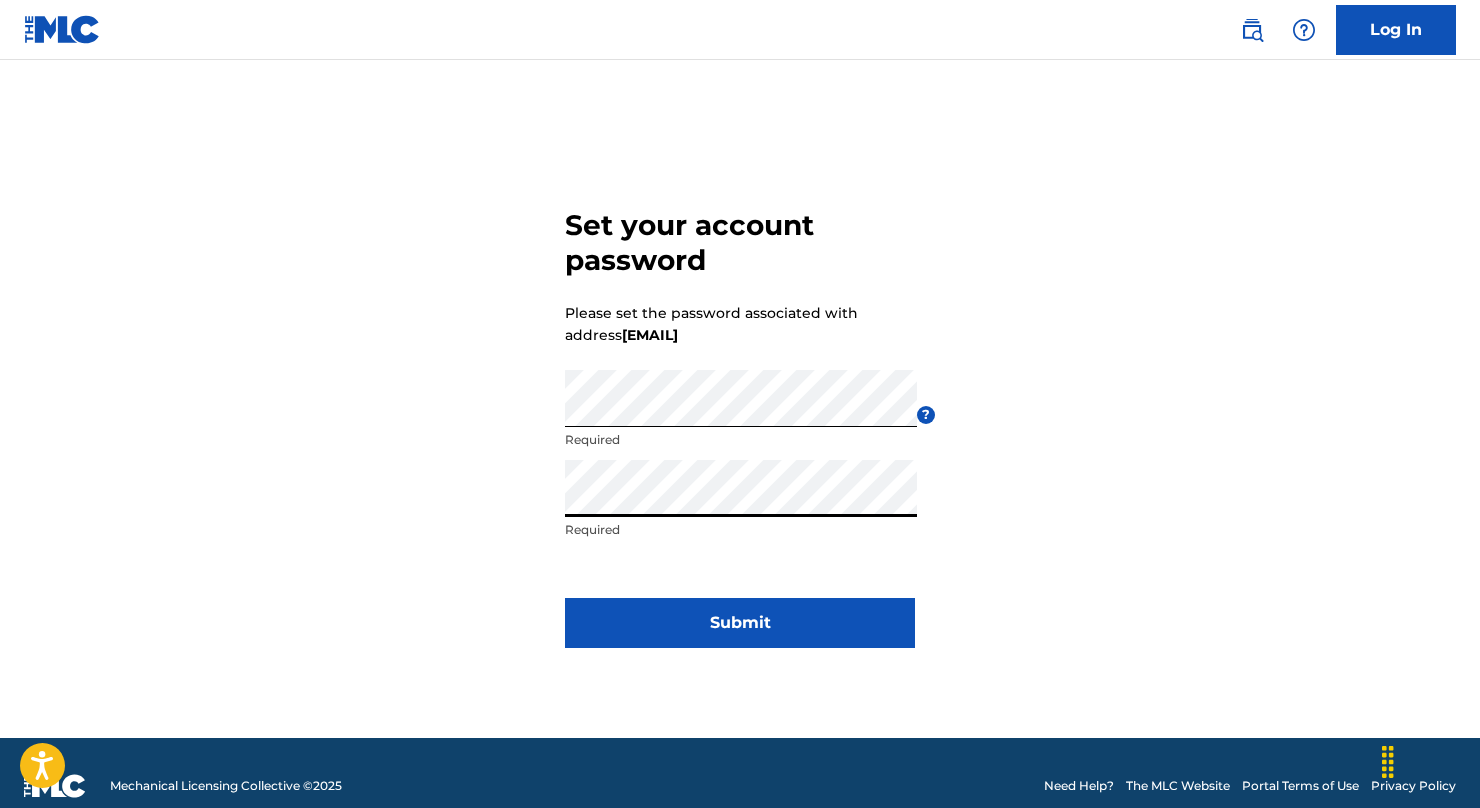 click on "Submit" at bounding box center [740, 623] 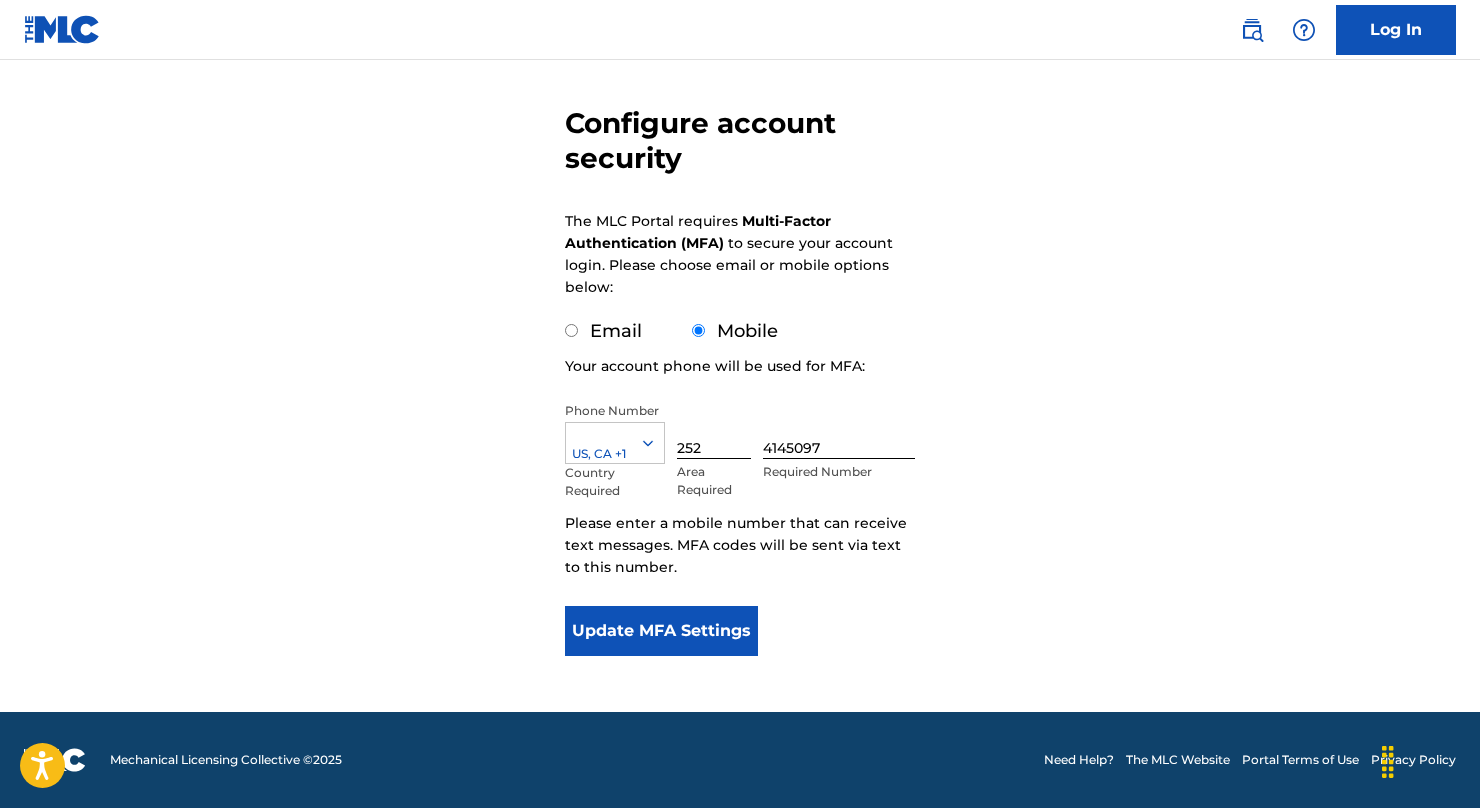 scroll, scrollTop: 154, scrollLeft: 0, axis: vertical 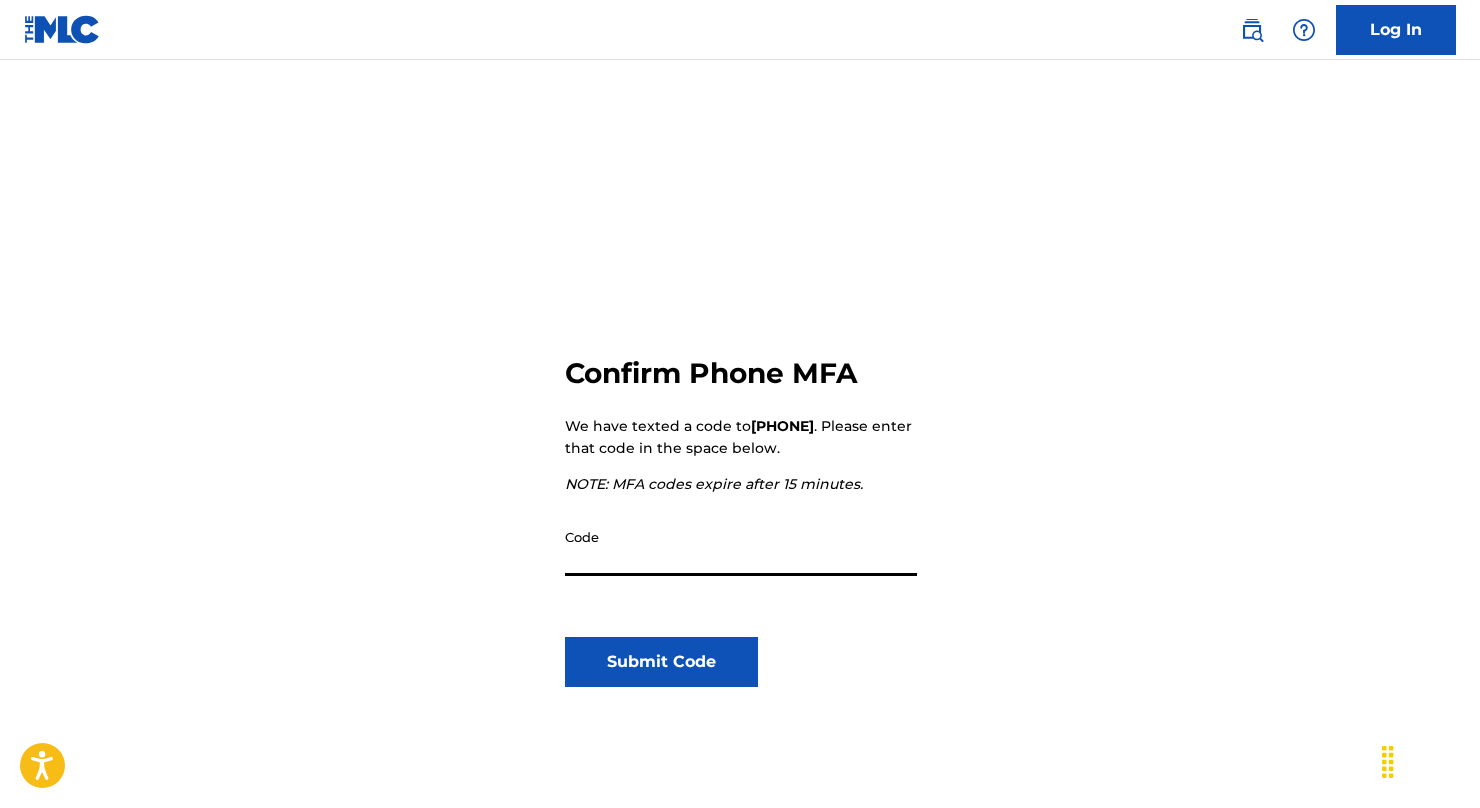 click on "Code" at bounding box center [741, 547] 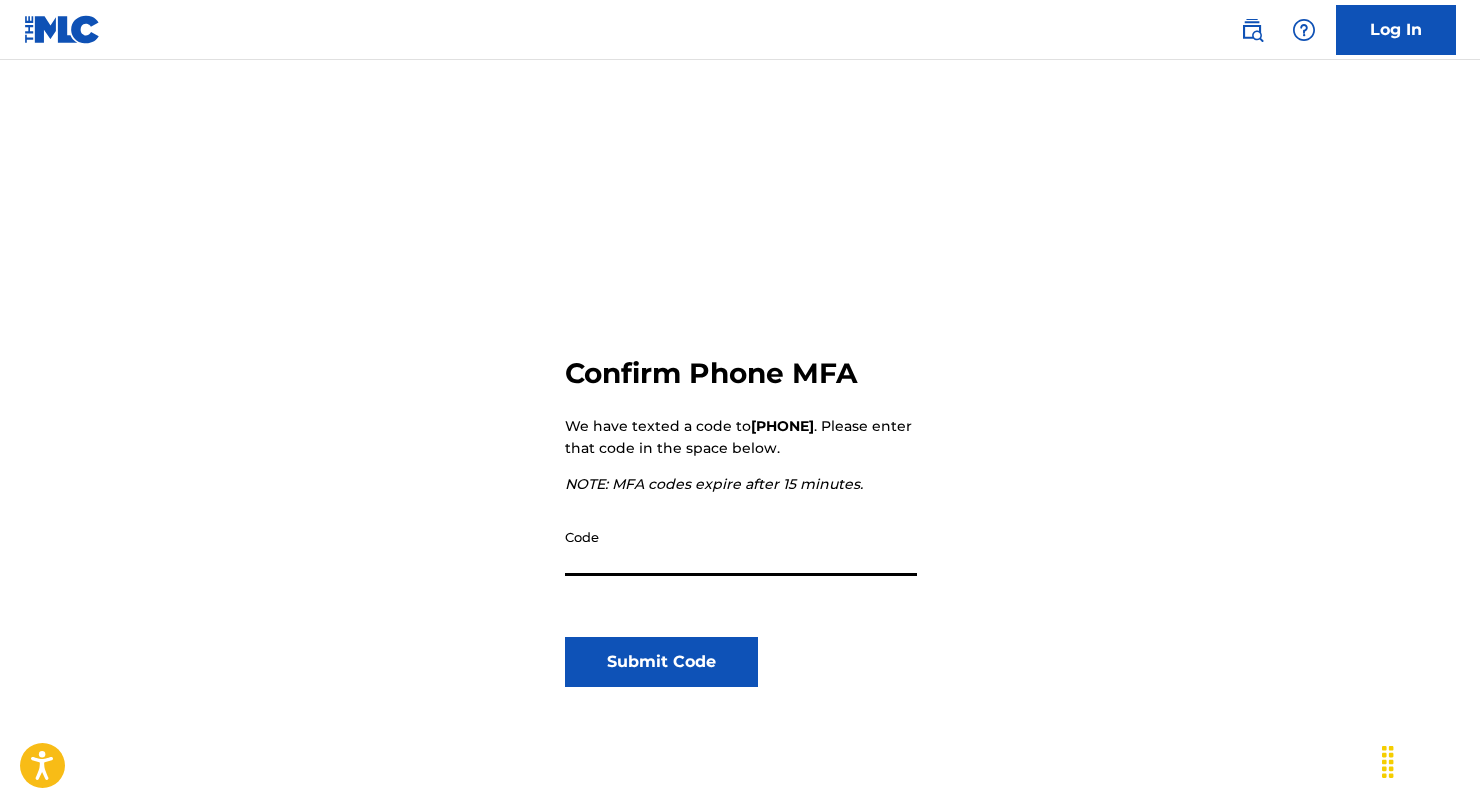 click on "Code" at bounding box center [741, 547] 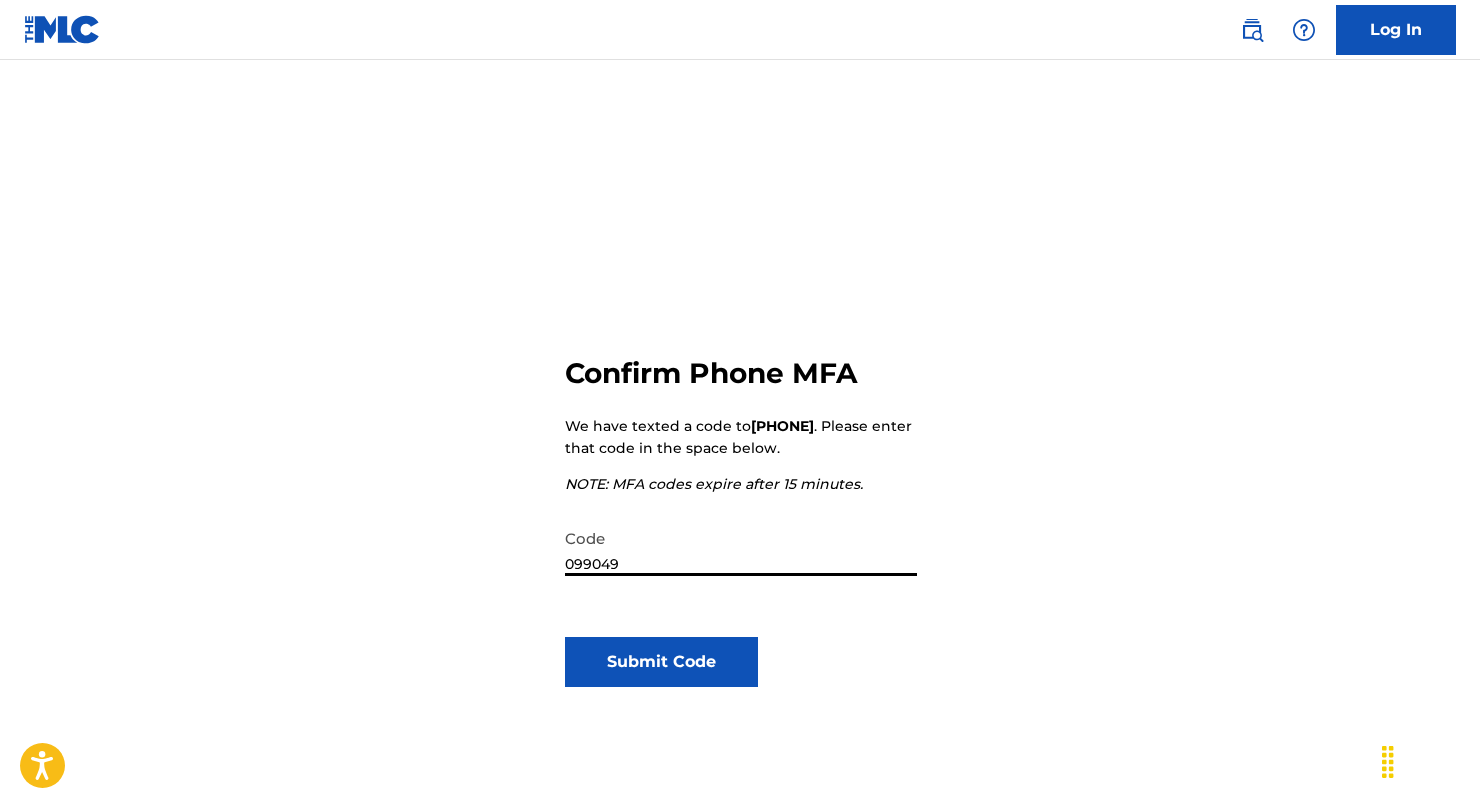 type on "099049" 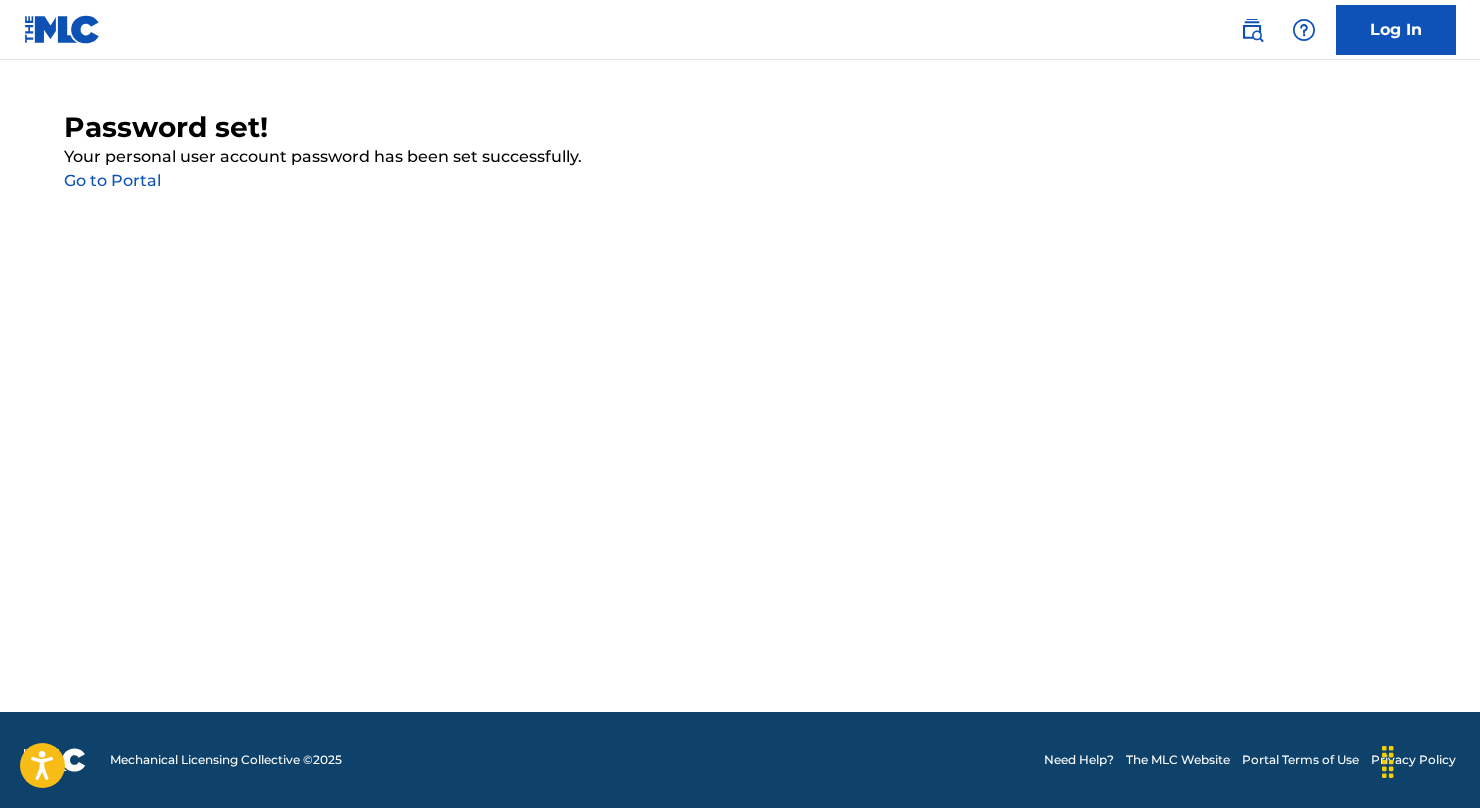 click on "Go to Portal" at bounding box center [112, 180] 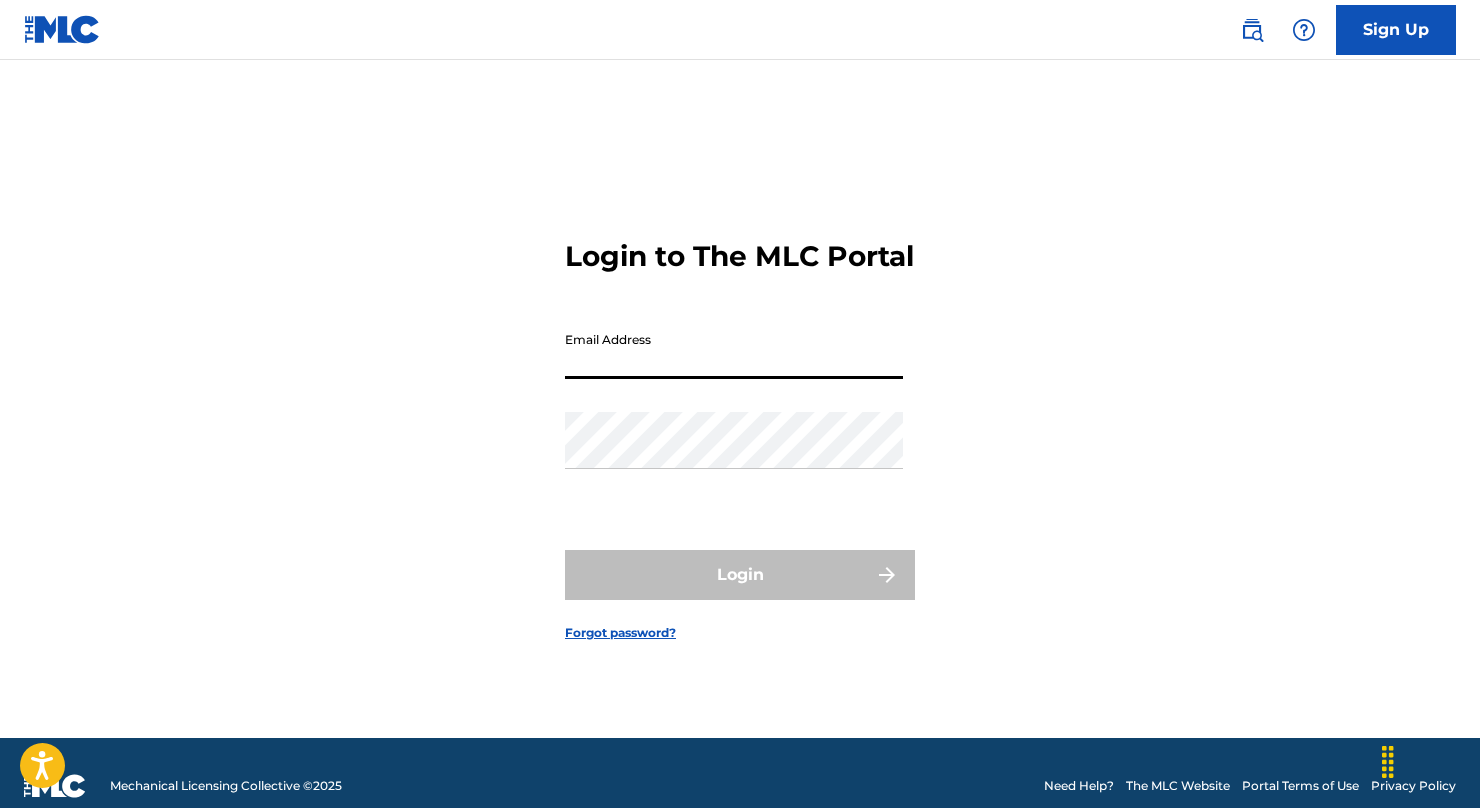 type on "[EMAIL]" 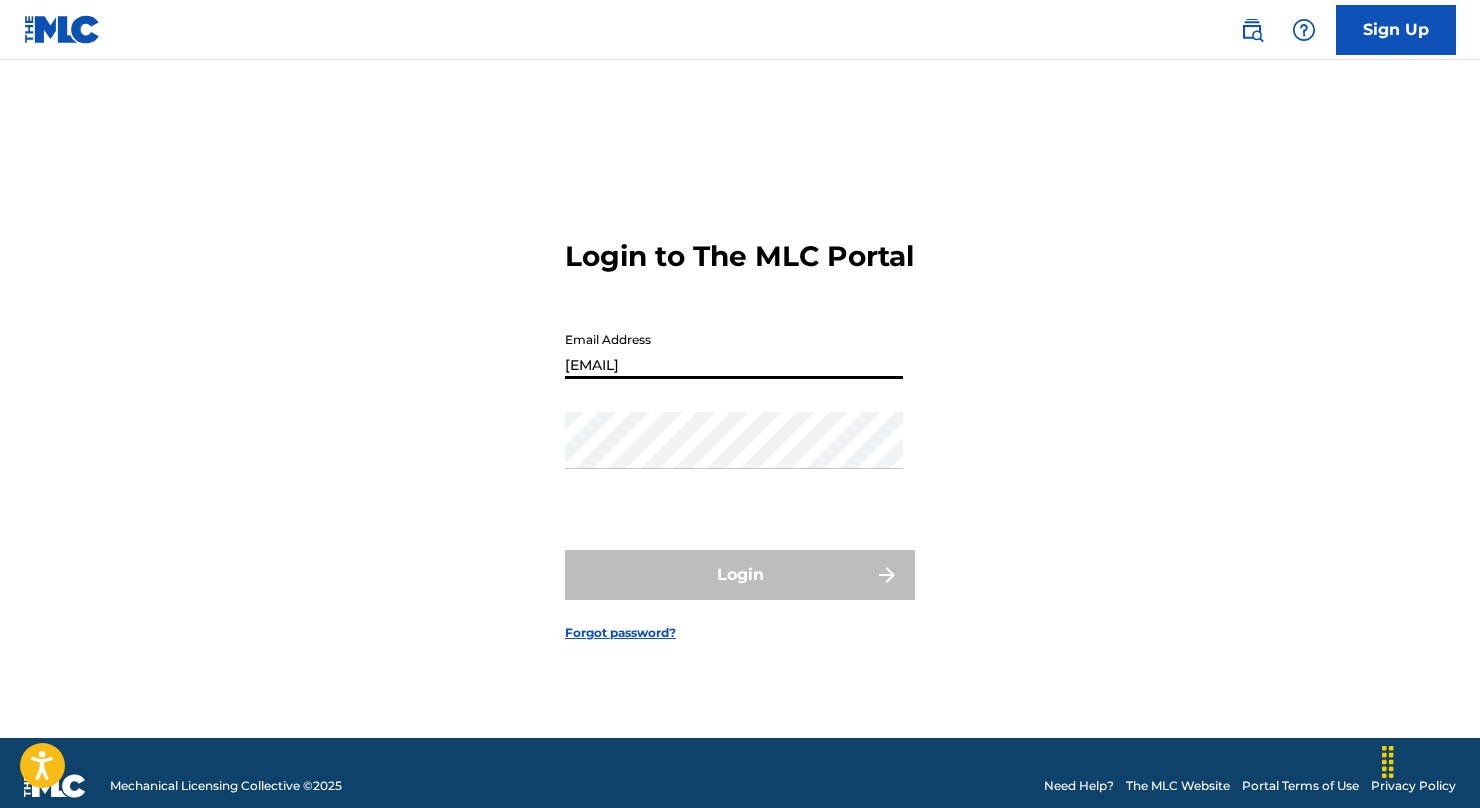 click on "Login" at bounding box center [740, 575] 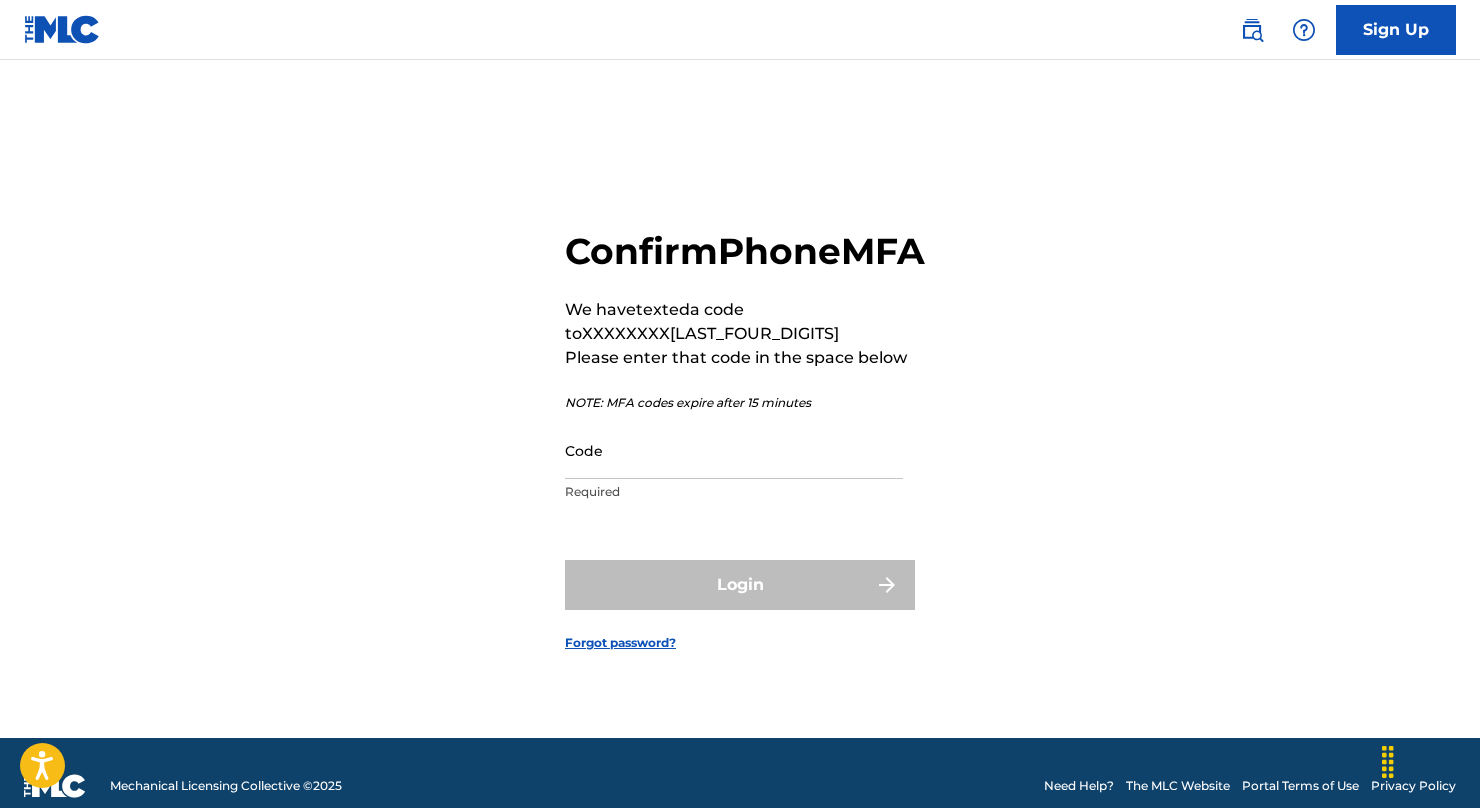 click on "Code" at bounding box center [734, 450] 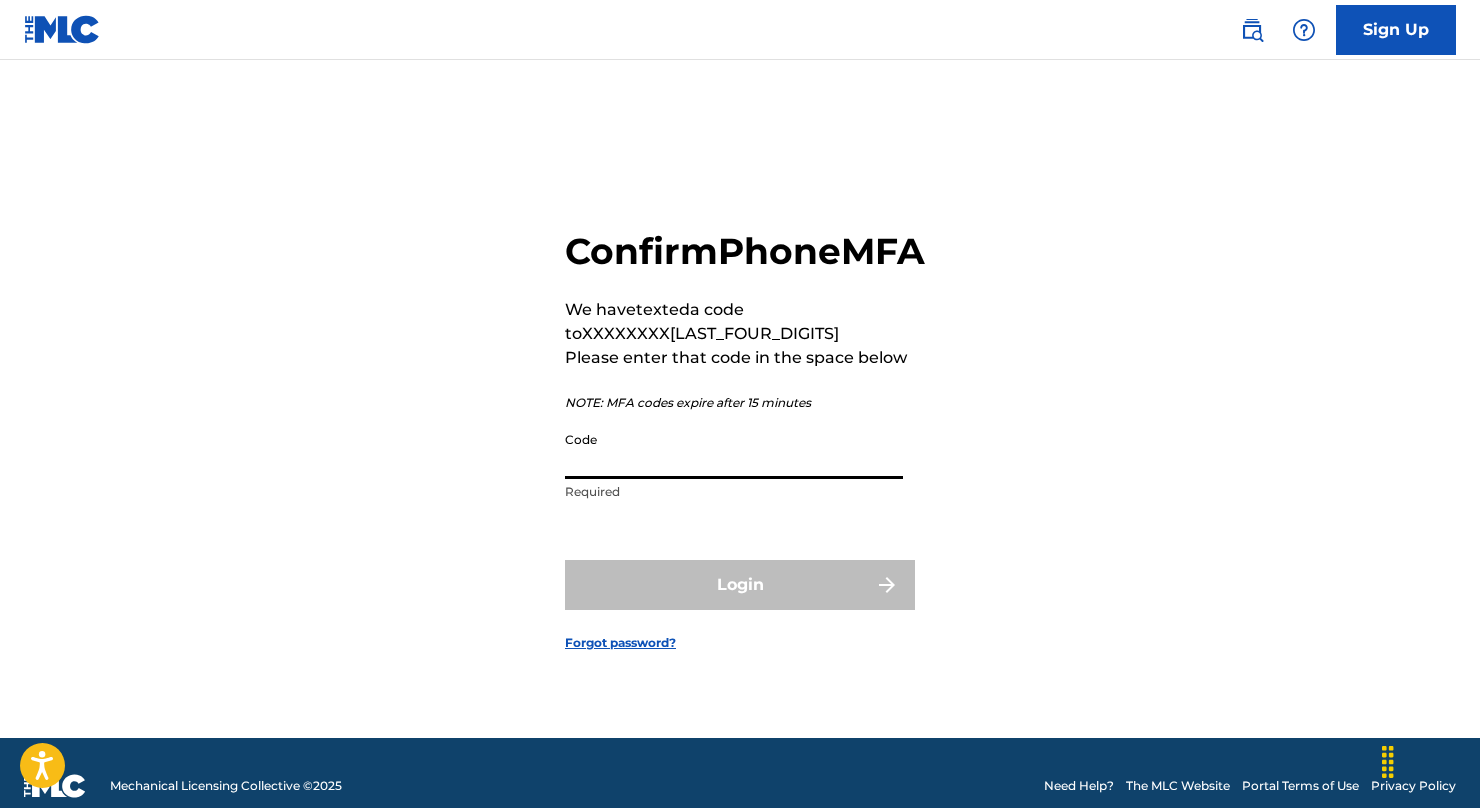 click on "Code" at bounding box center (734, 450) 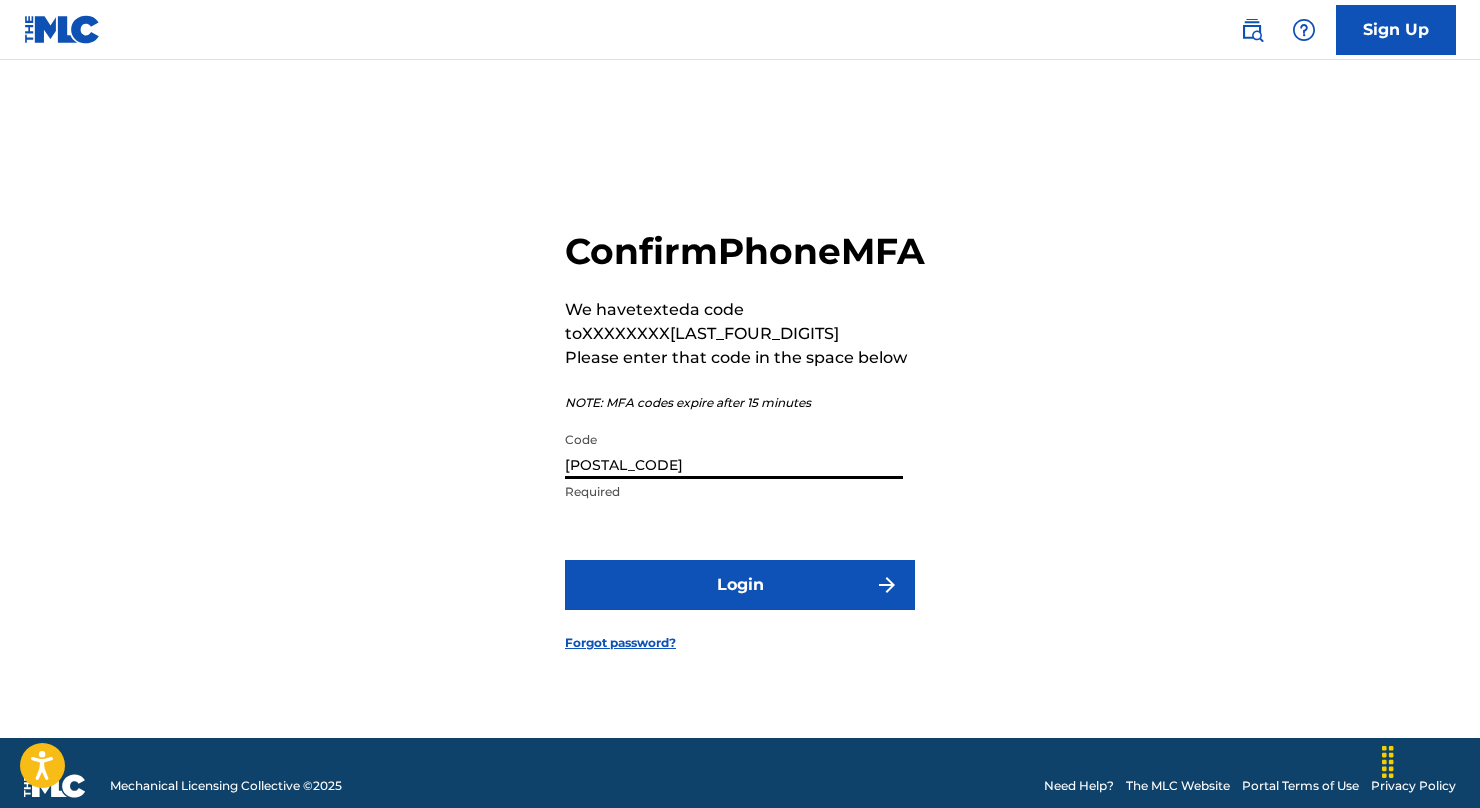 type on "[POSTAL_CODE]" 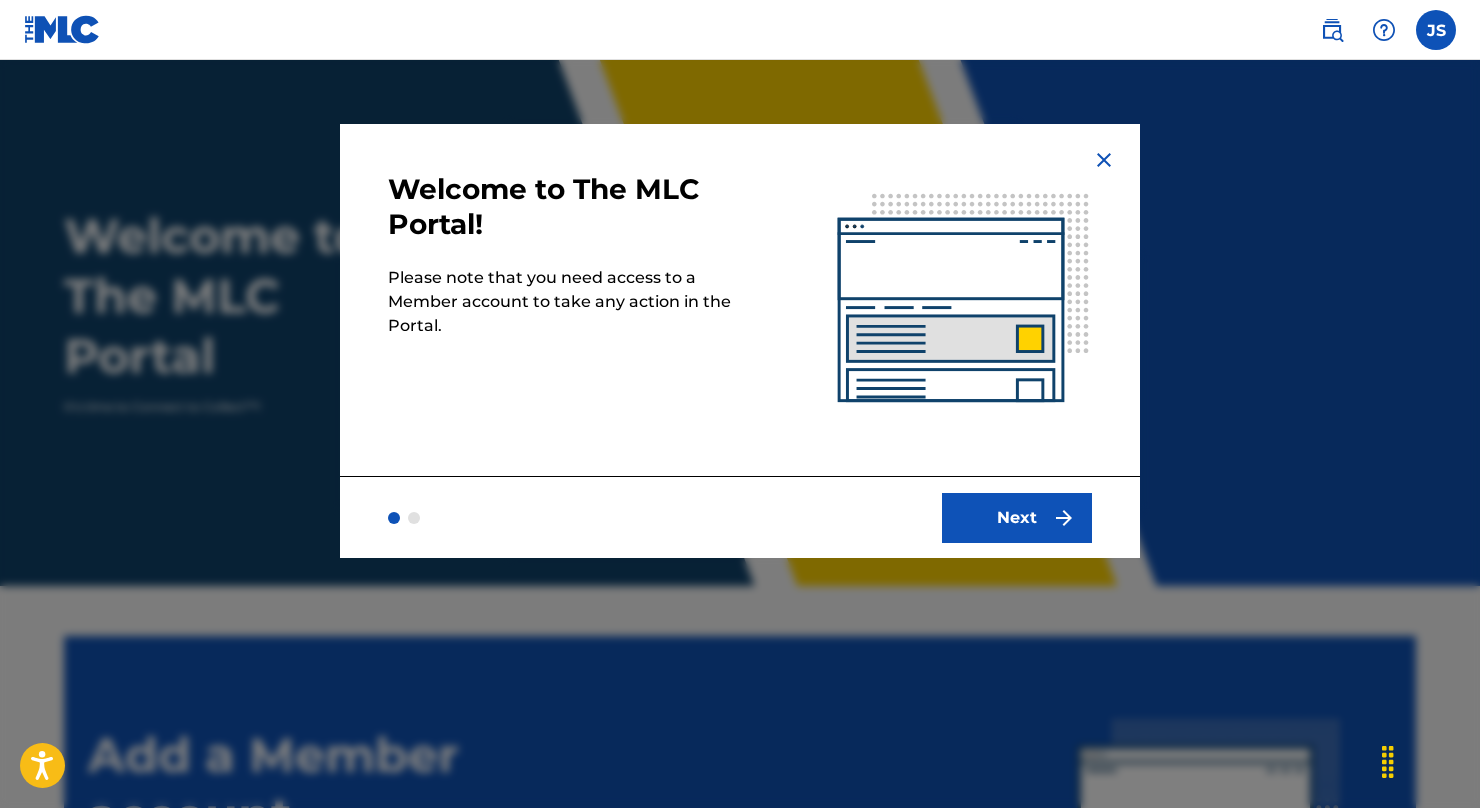 scroll, scrollTop: 0, scrollLeft: 0, axis: both 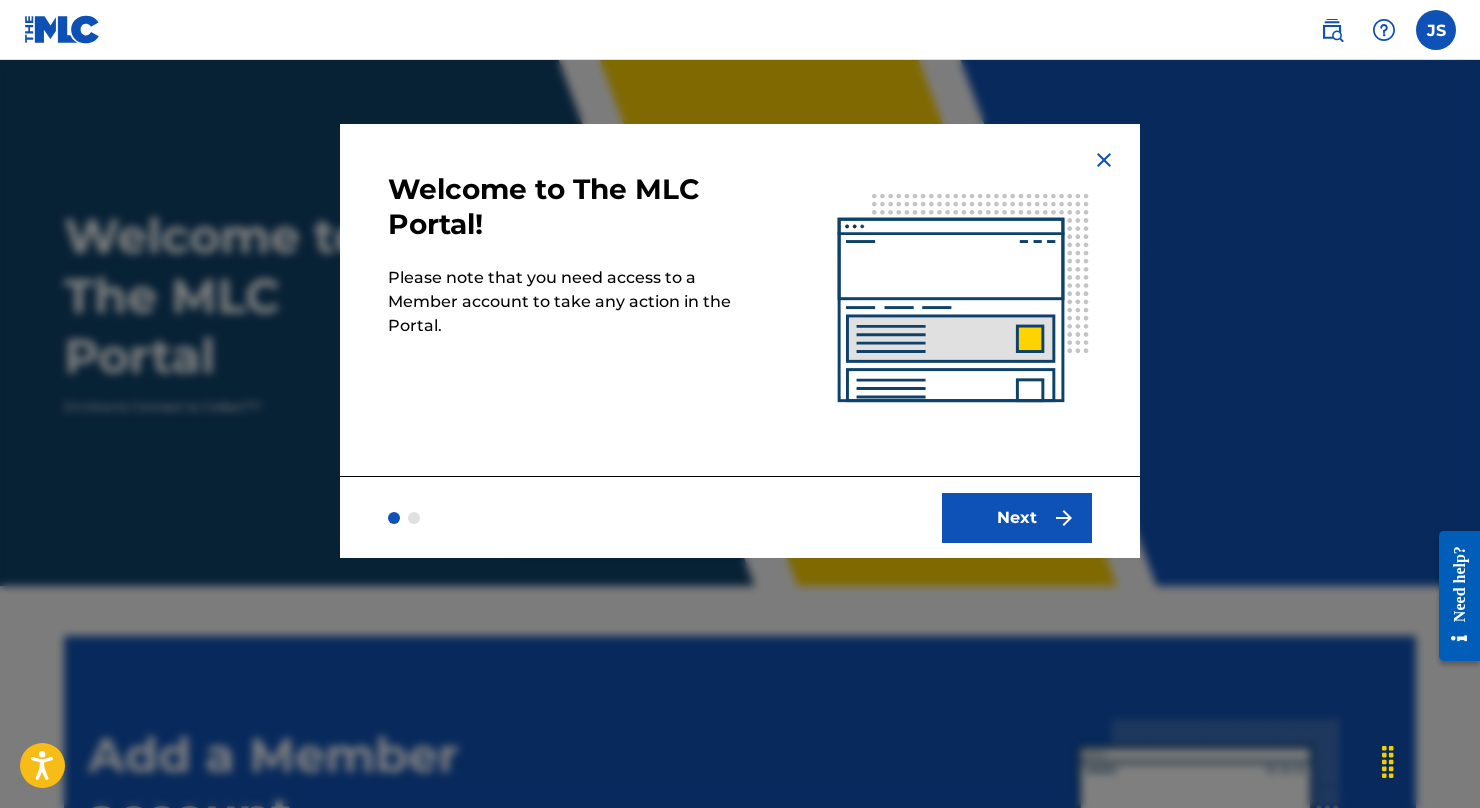 click on "Next" at bounding box center [1017, 518] 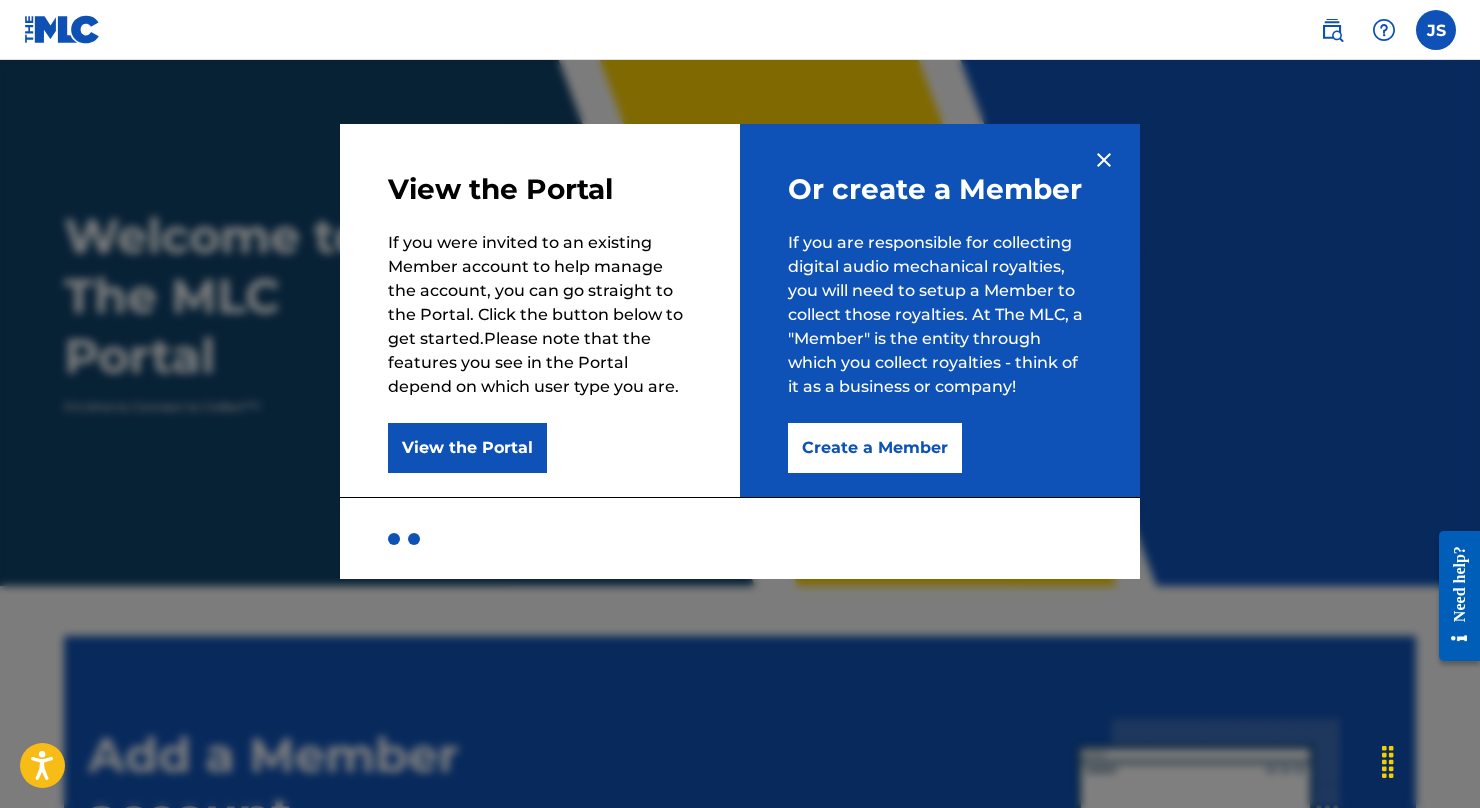 click on "View the Portal" at bounding box center (467, 448) 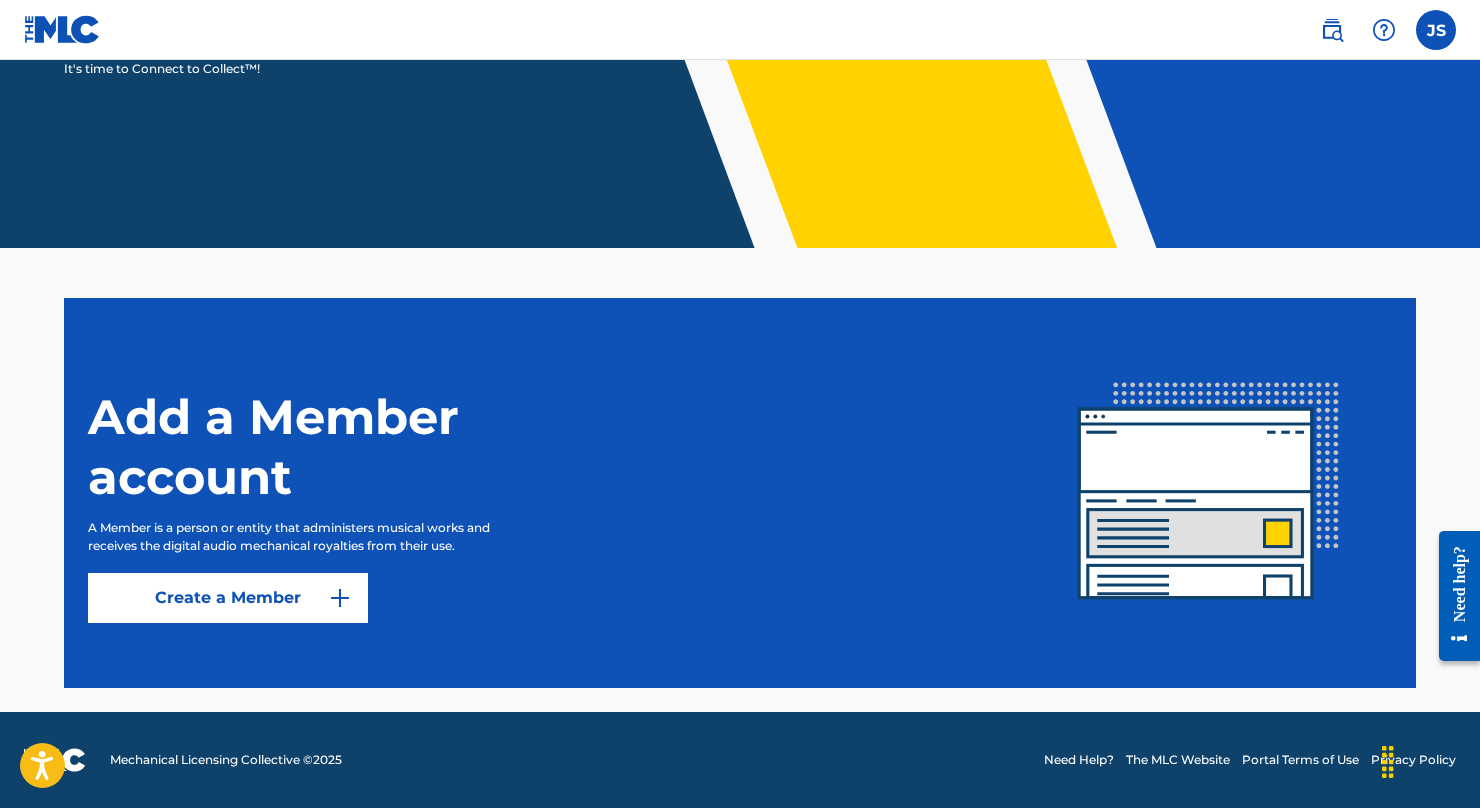 scroll, scrollTop: 338, scrollLeft: 0, axis: vertical 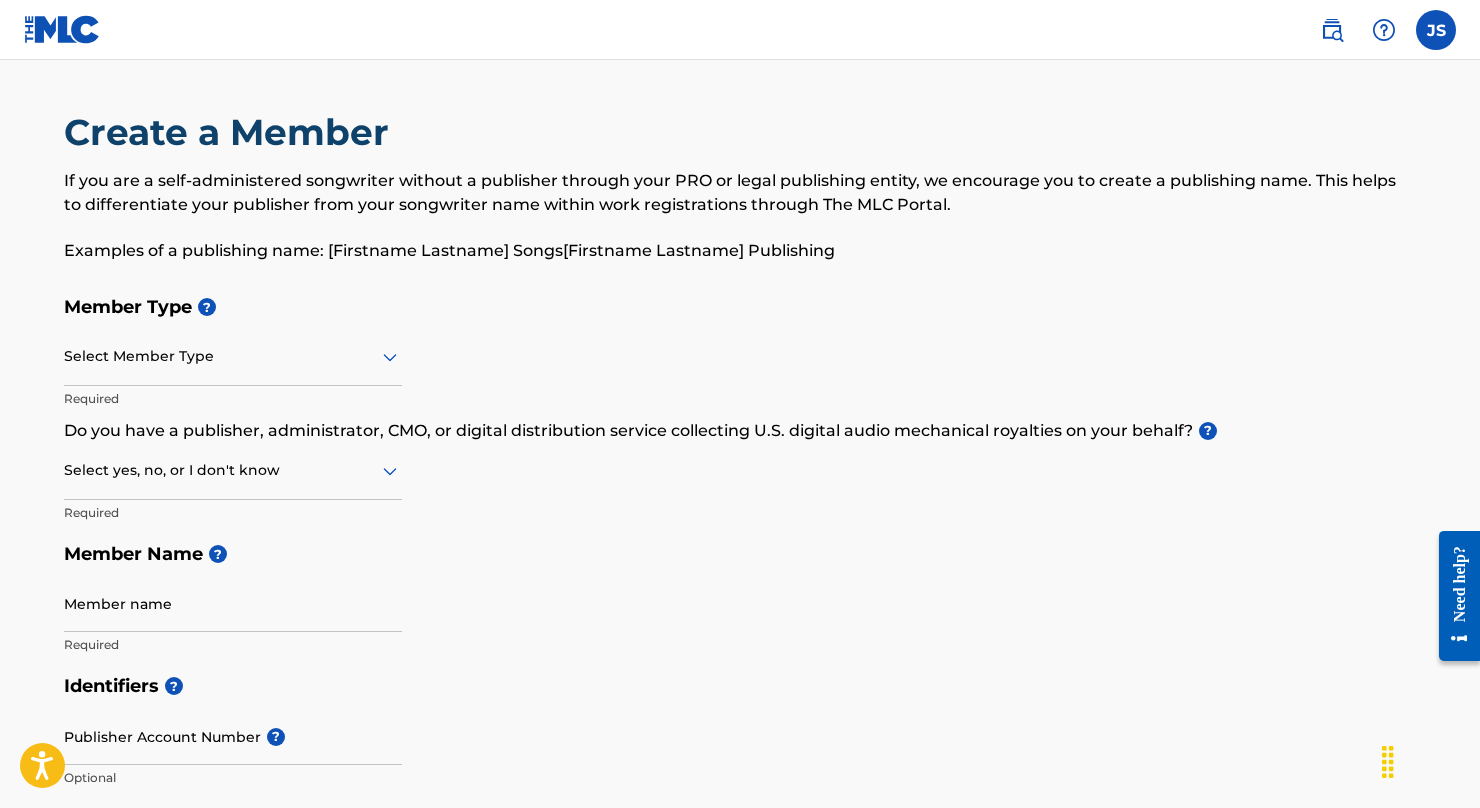 click at bounding box center (1436, 30) 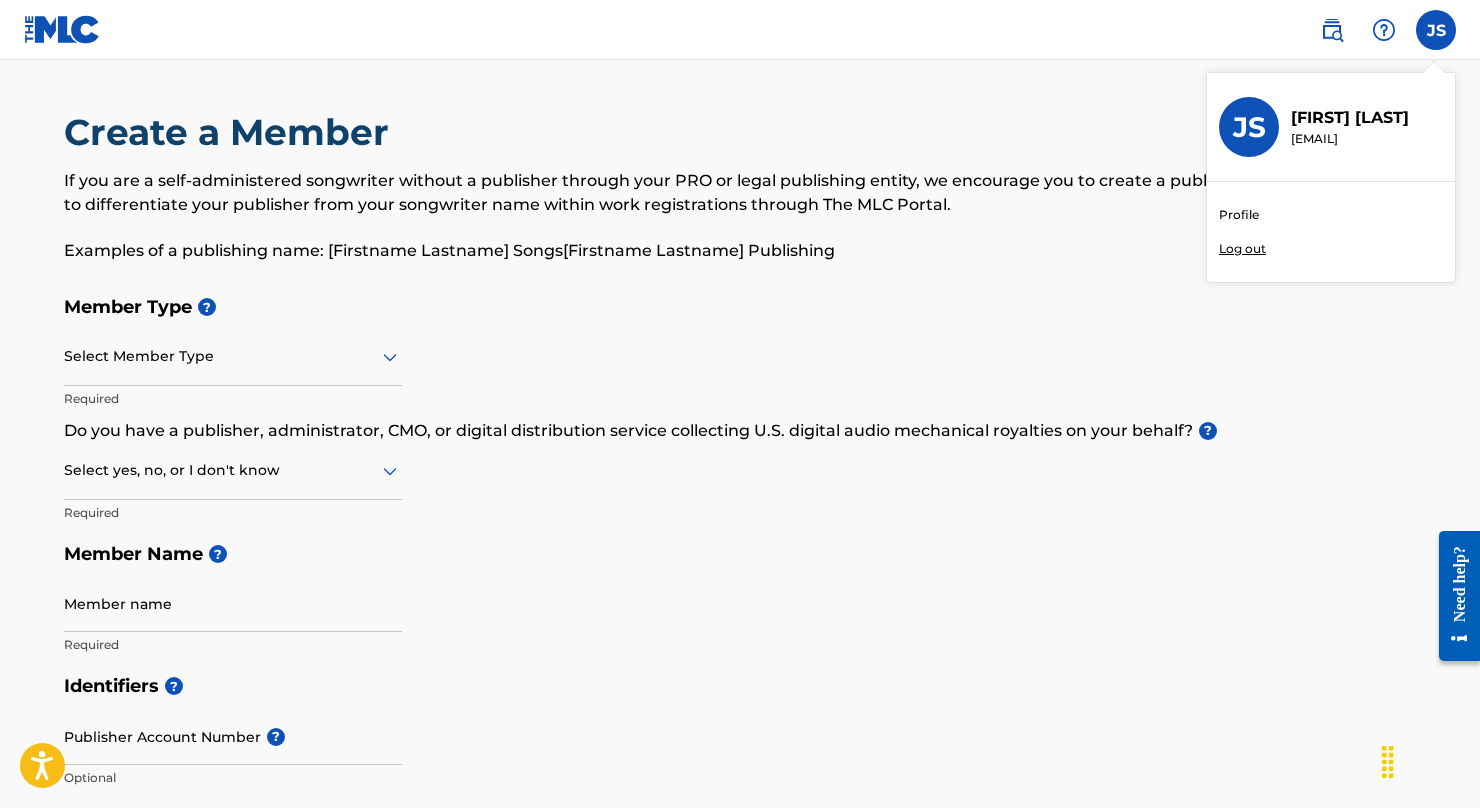 click on "Profile" at bounding box center (1239, 215) 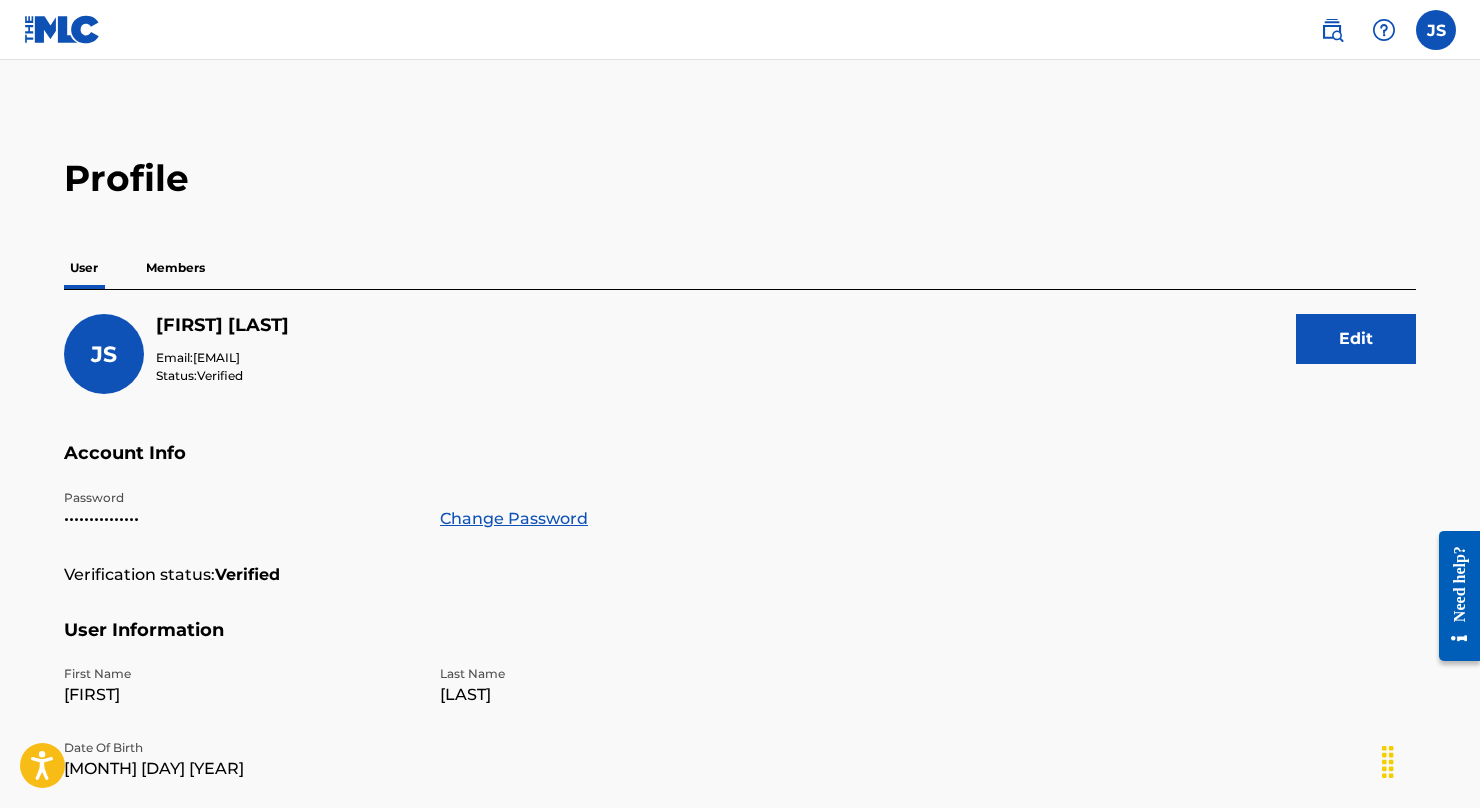 scroll, scrollTop: 0, scrollLeft: 0, axis: both 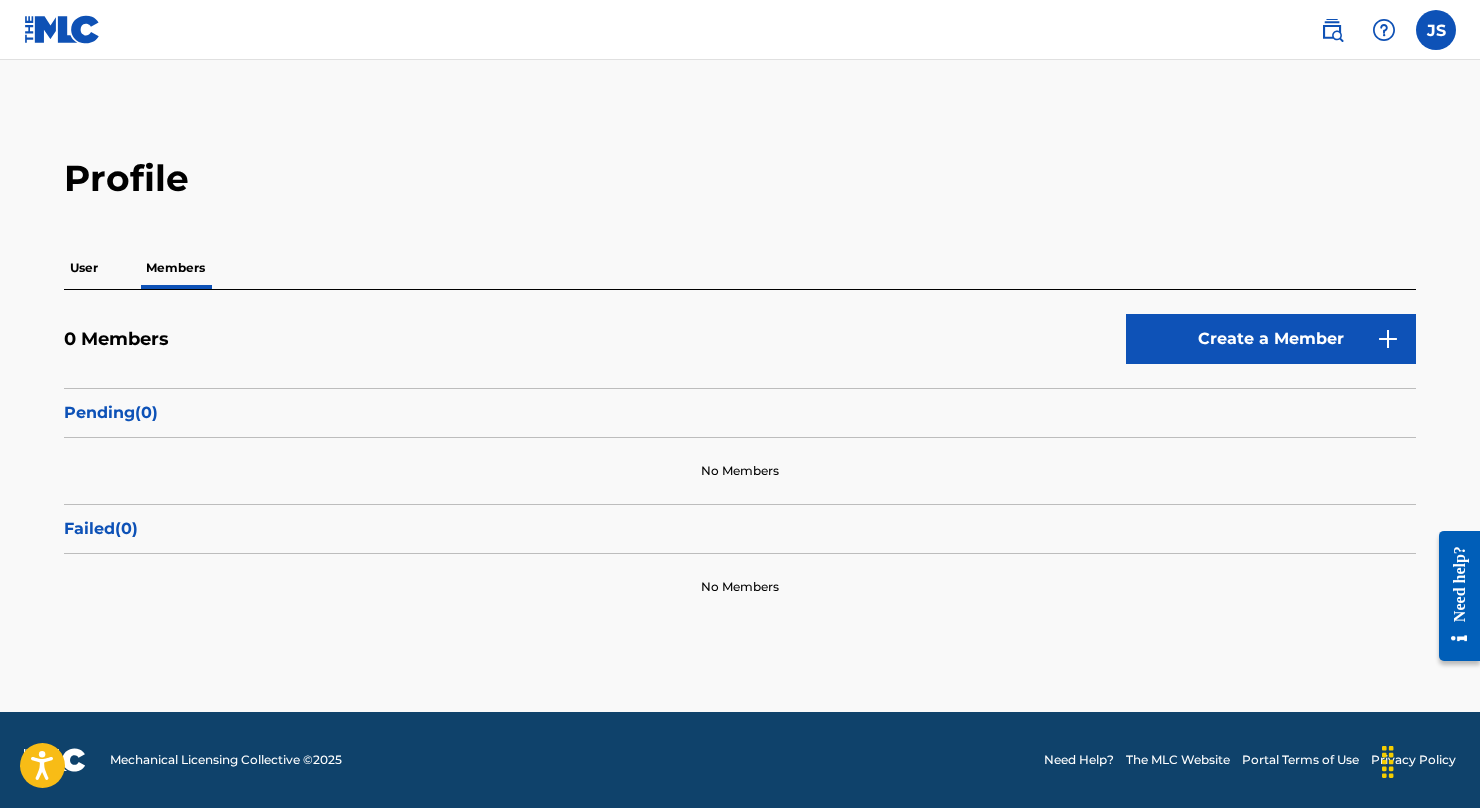 click on "User" at bounding box center (84, 268) 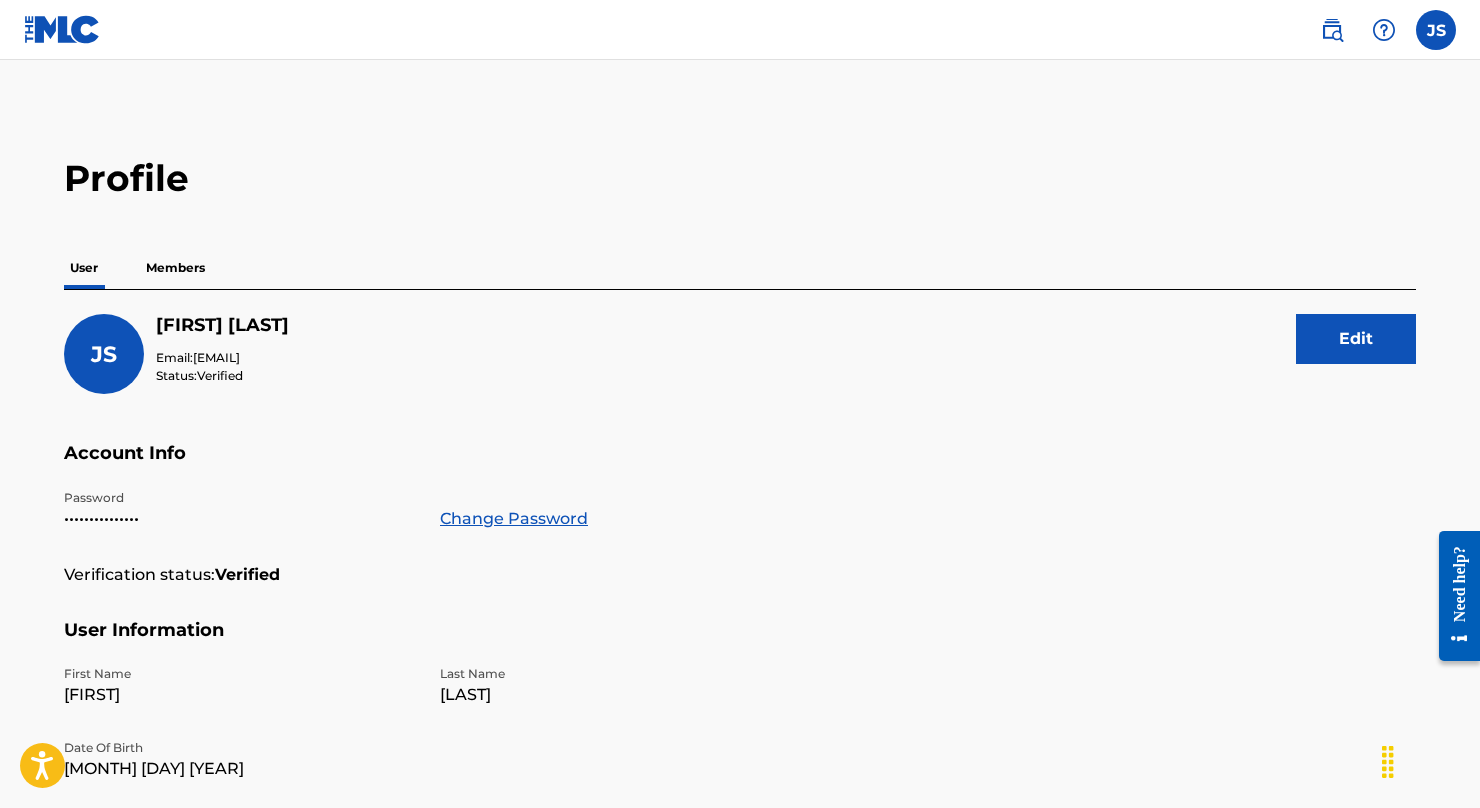 scroll, scrollTop: 0, scrollLeft: 0, axis: both 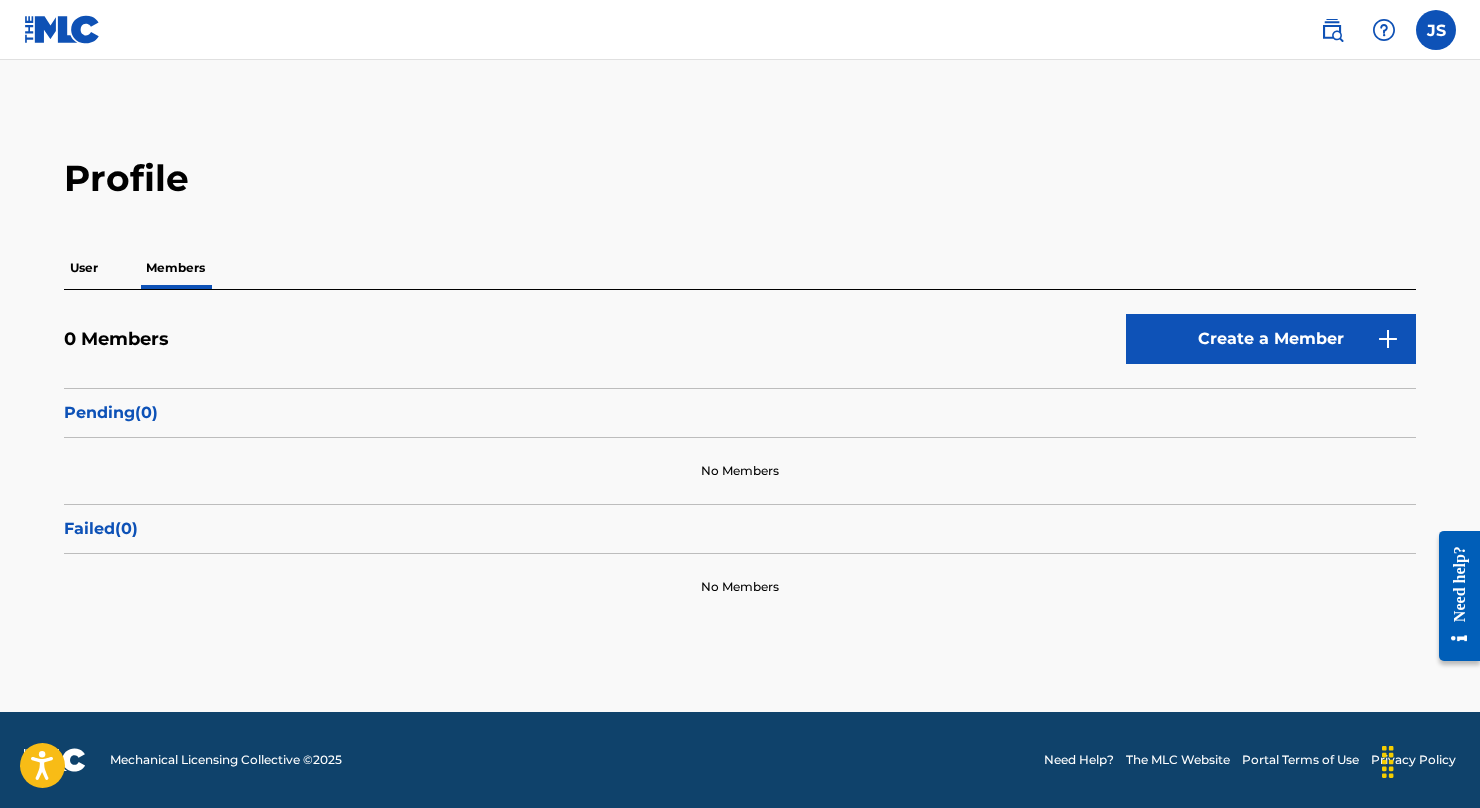 click on "User" at bounding box center [84, 268] 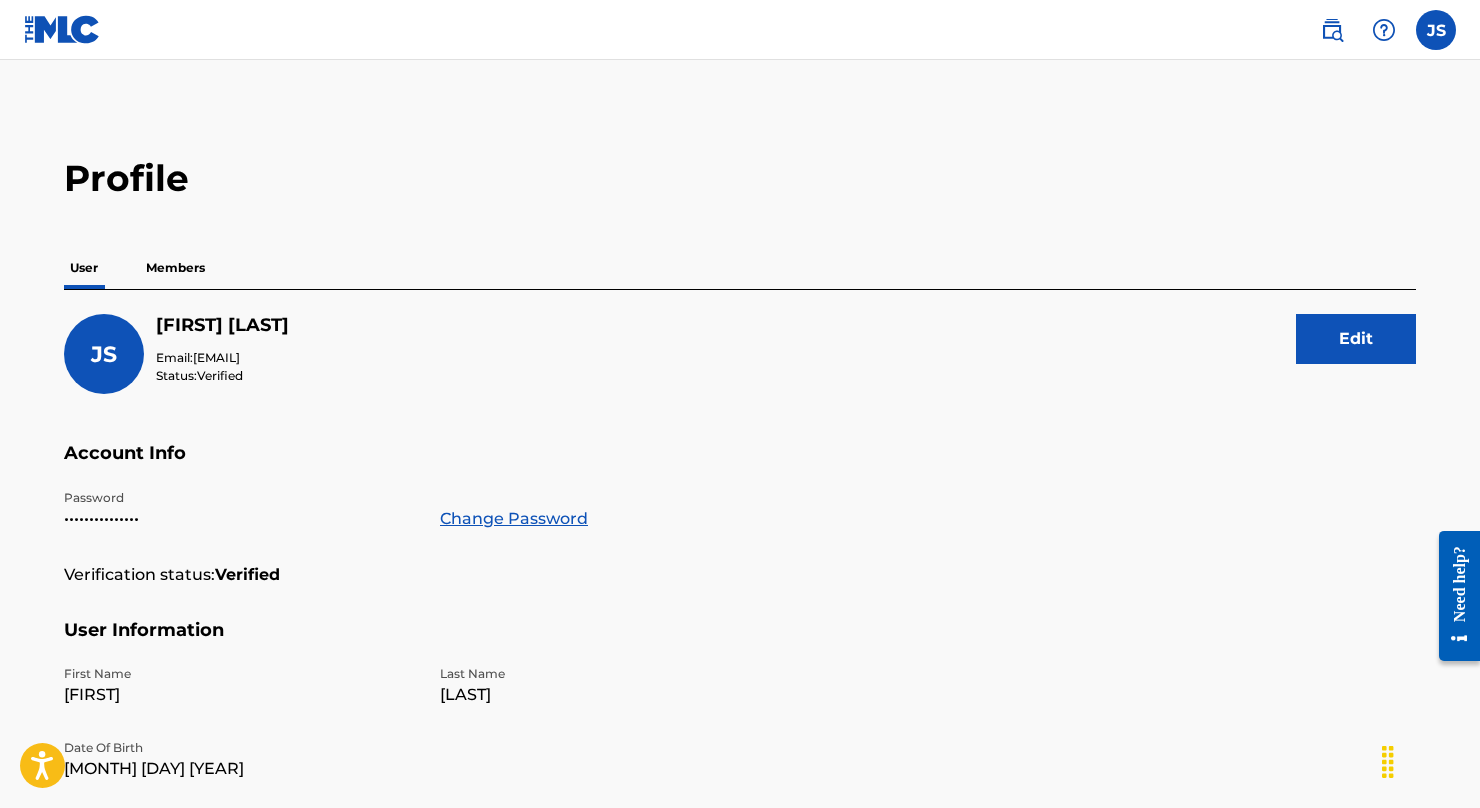 click at bounding box center (62, 29) 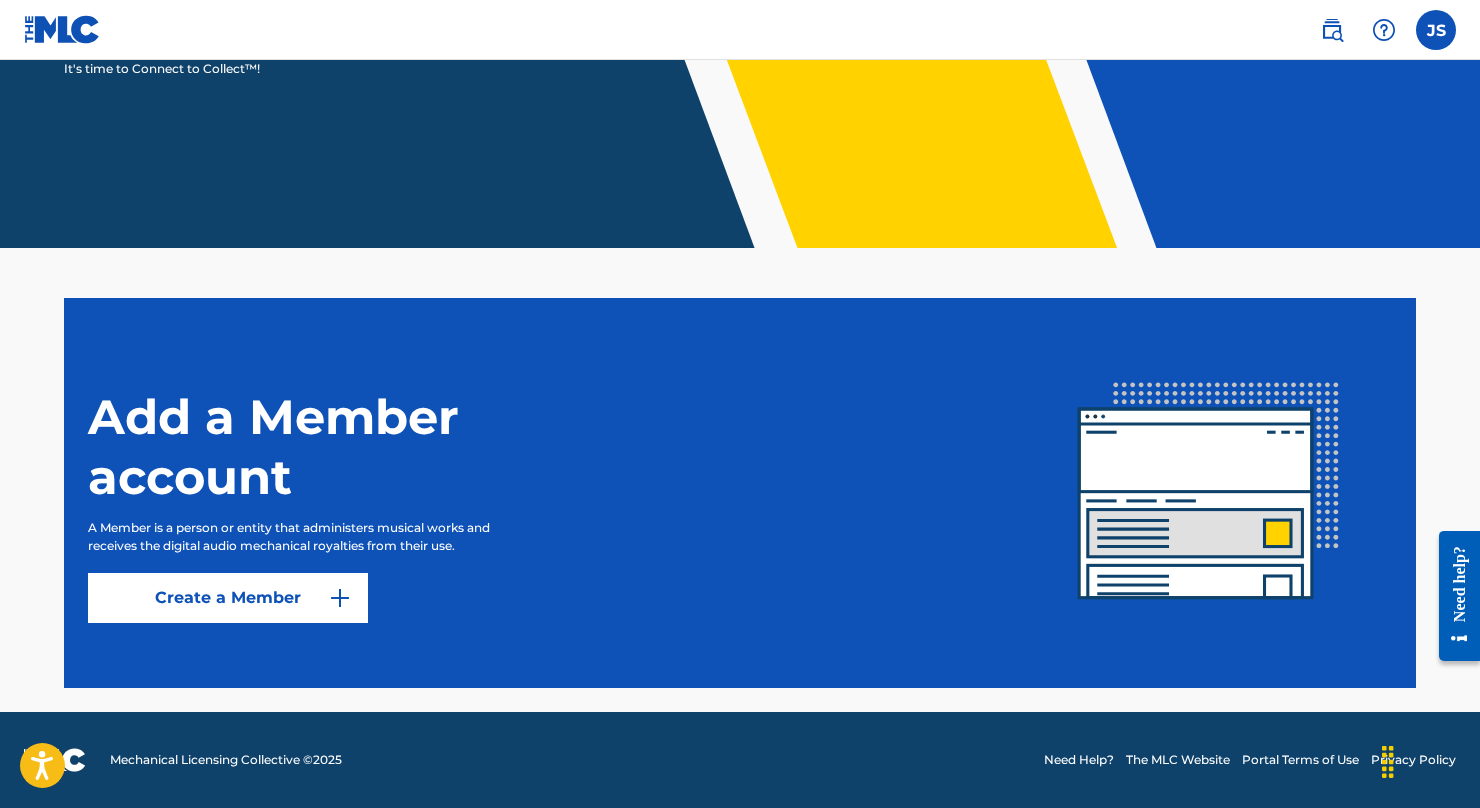 scroll, scrollTop: 338, scrollLeft: 0, axis: vertical 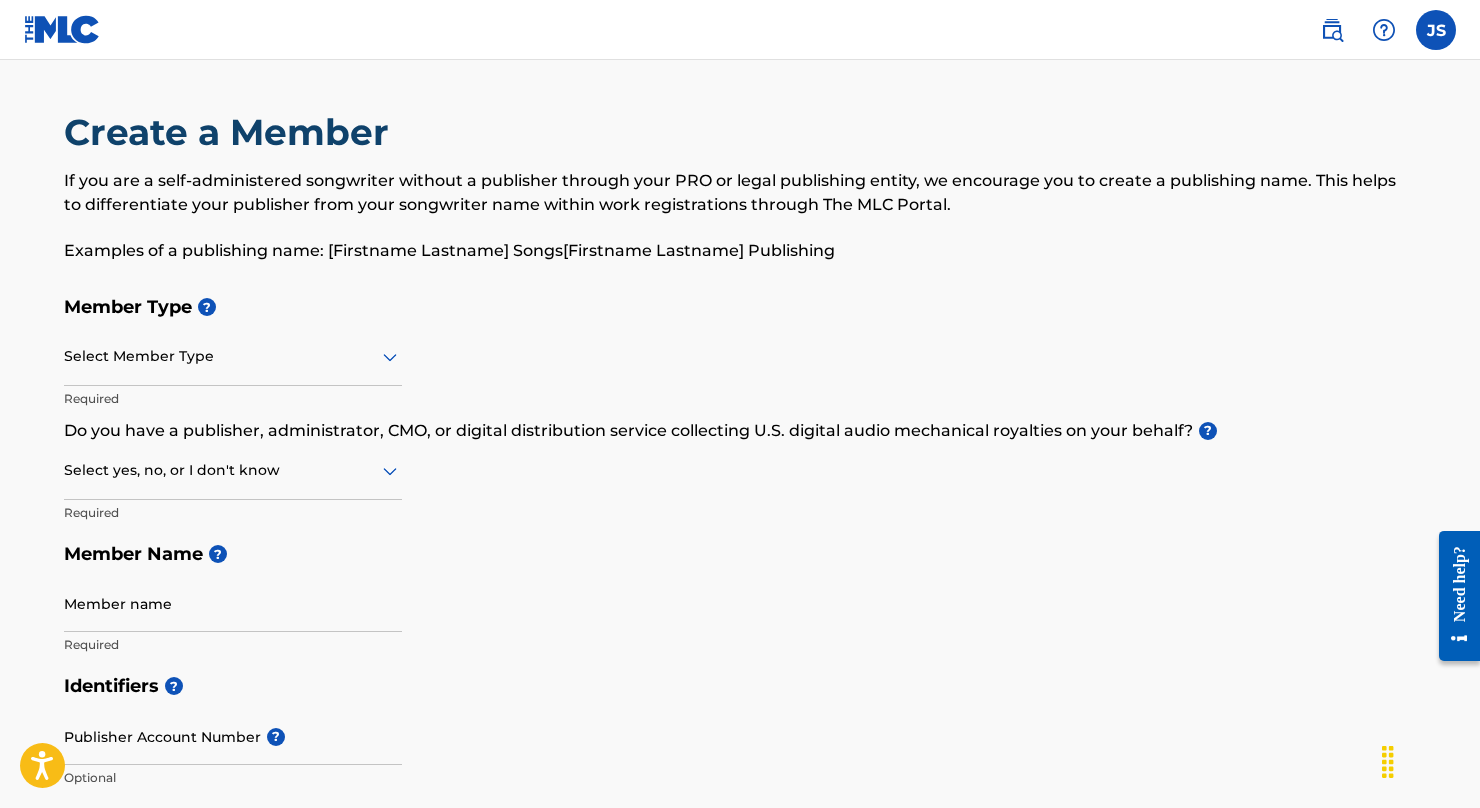 click at bounding box center [1436, 30] 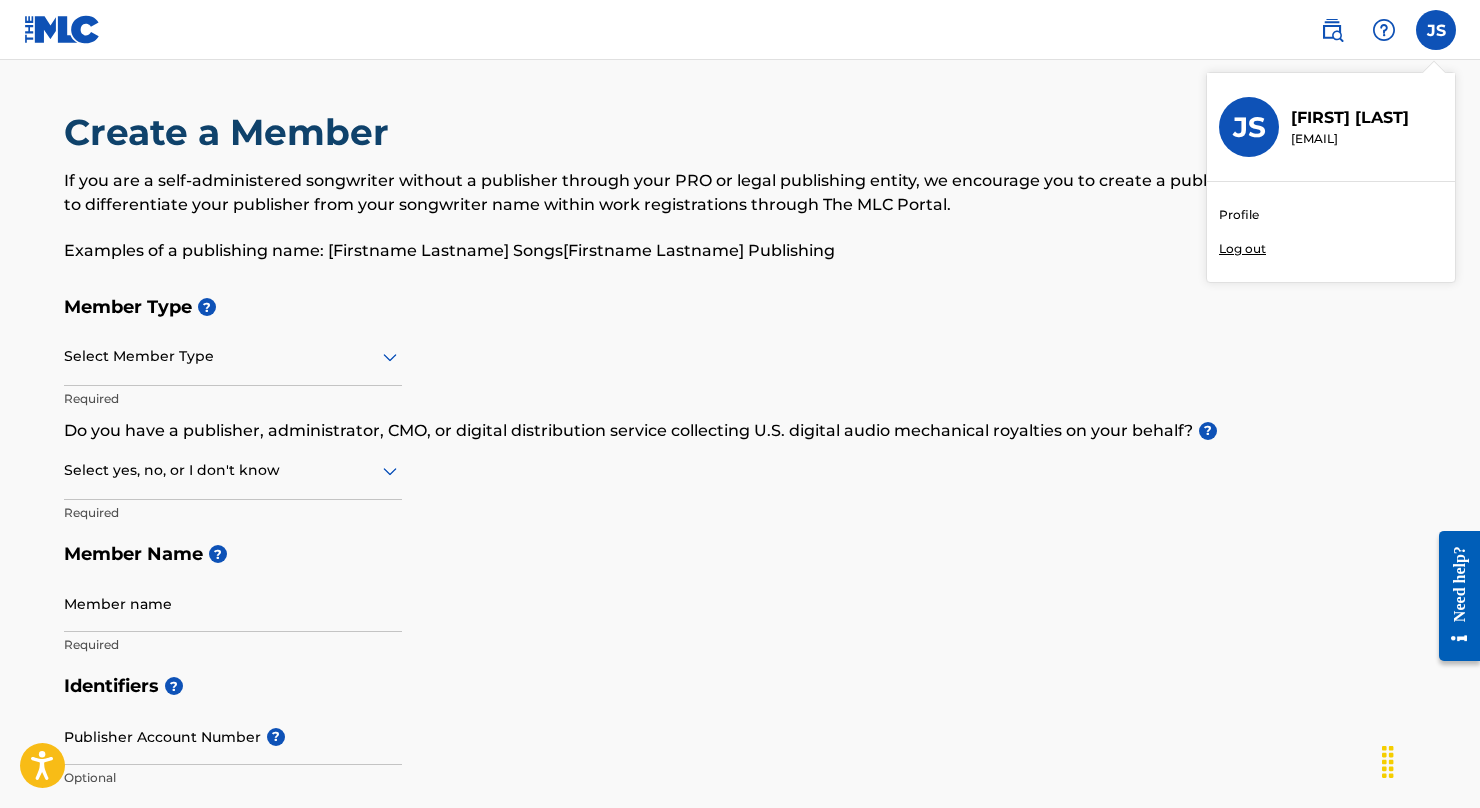 click on "Profile" at bounding box center [1239, 215] 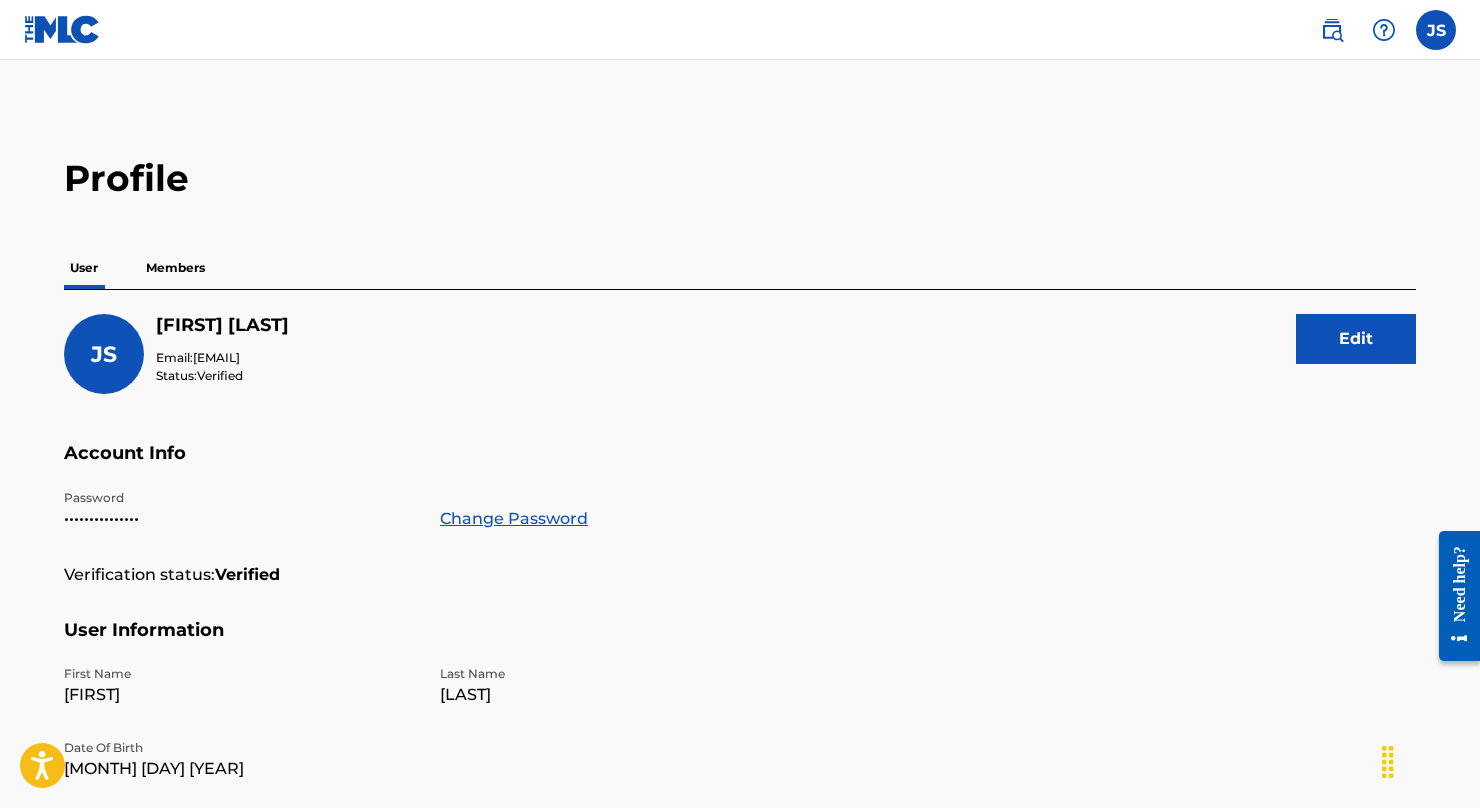 scroll, scrollTop: 0, scrollLeft: 0, axis: both 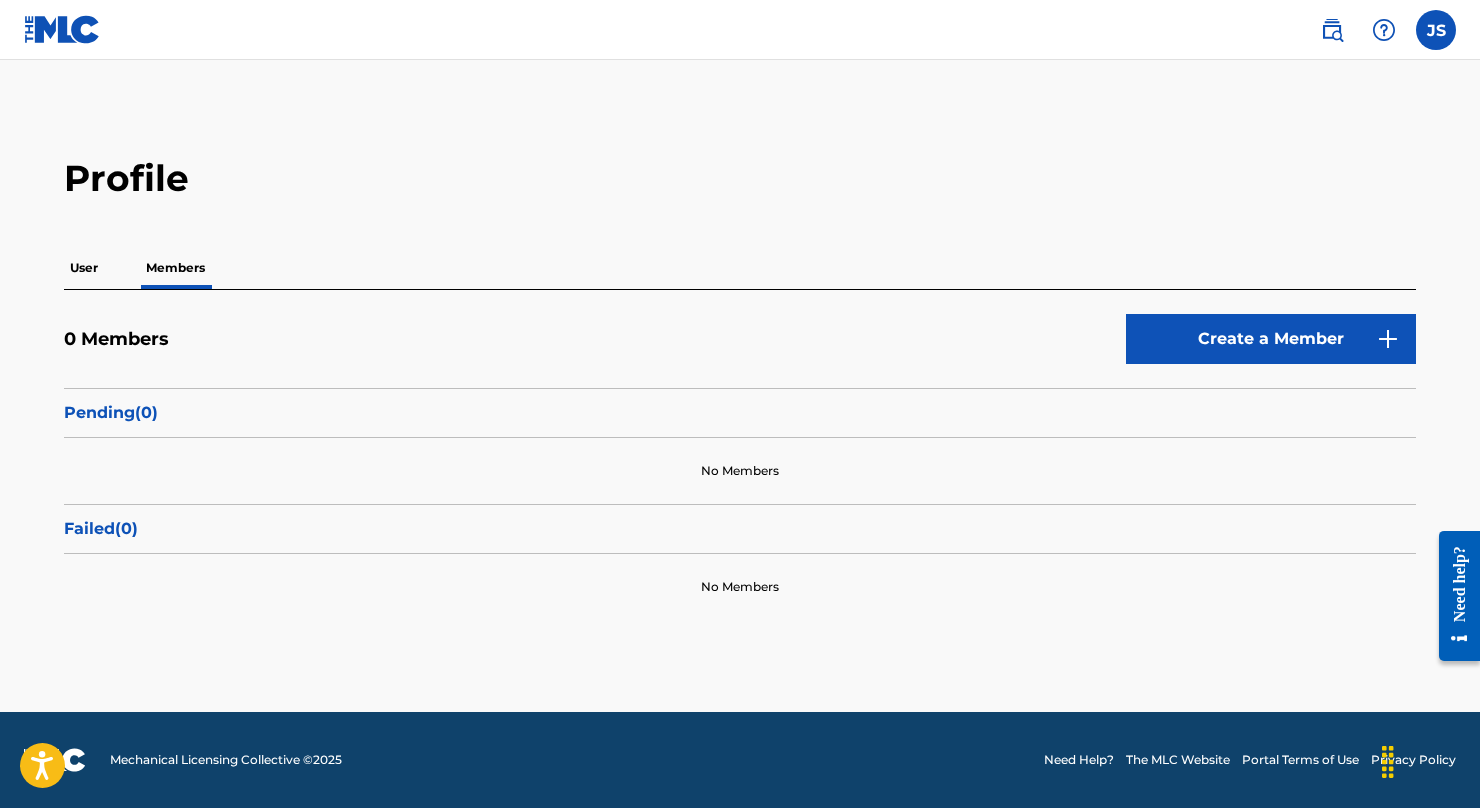 click on "Create a Member" at bounding box center (1271, 339) 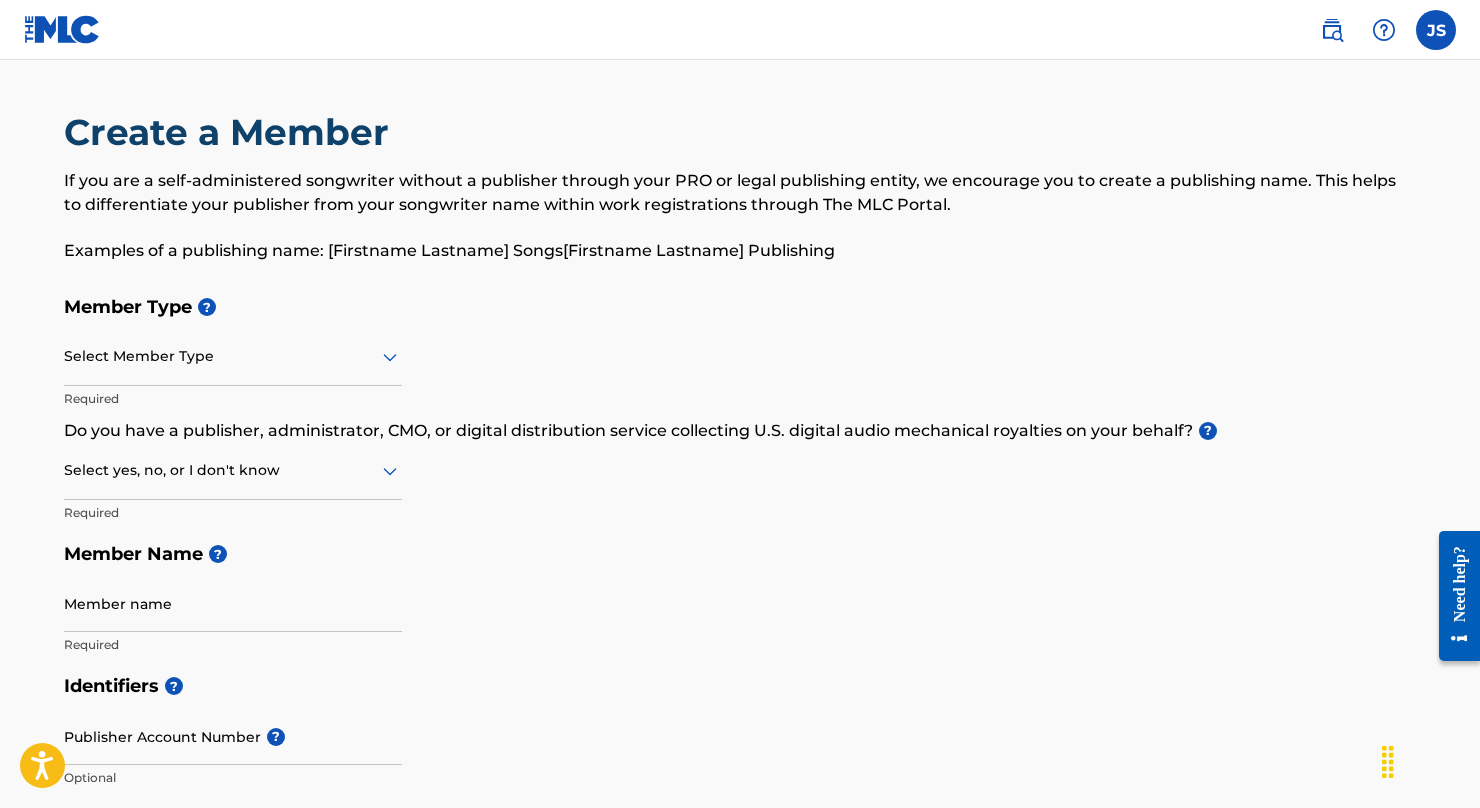 click at bounding box center (233, 356) 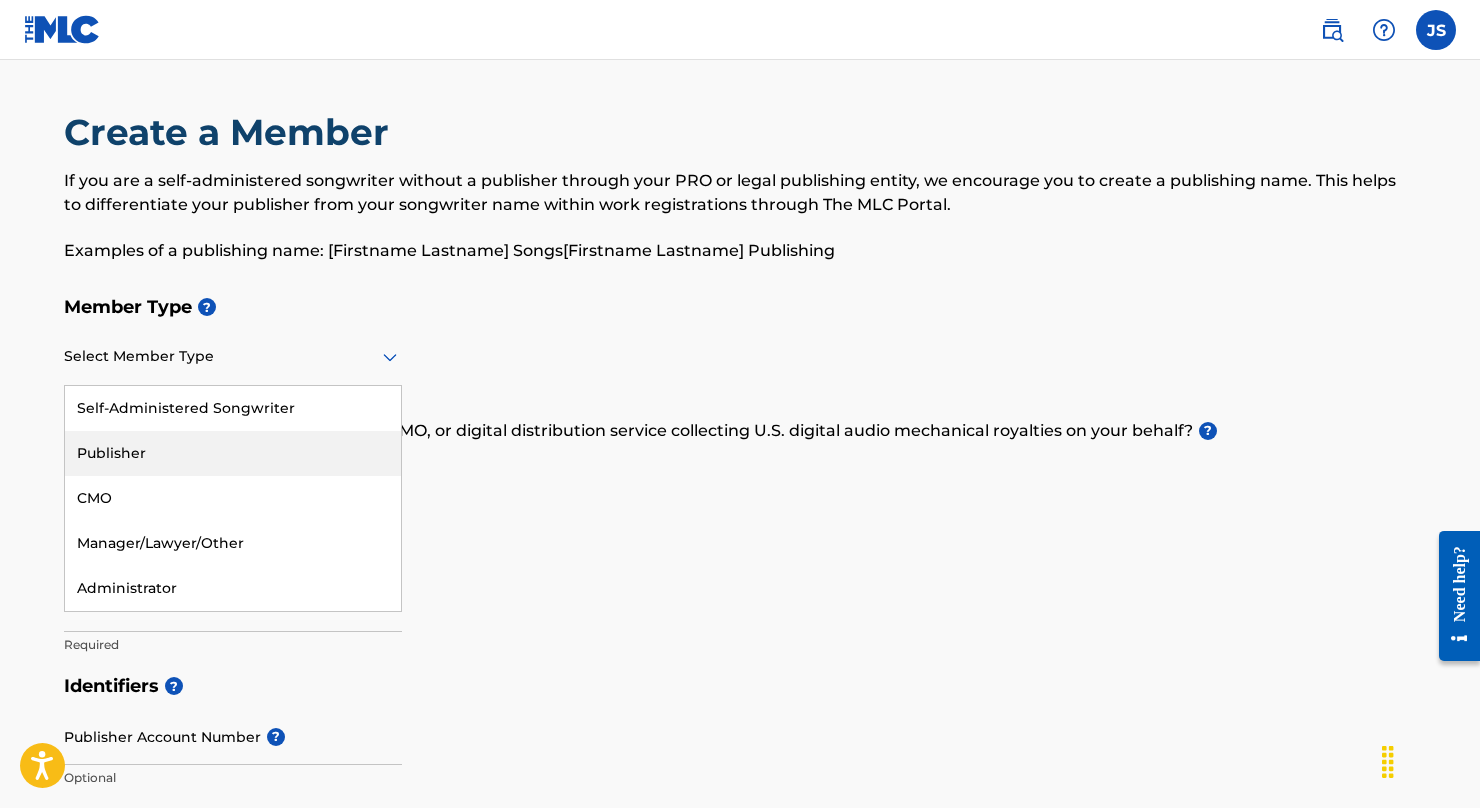 click on "Publisher" at bounding box center (233, 453) 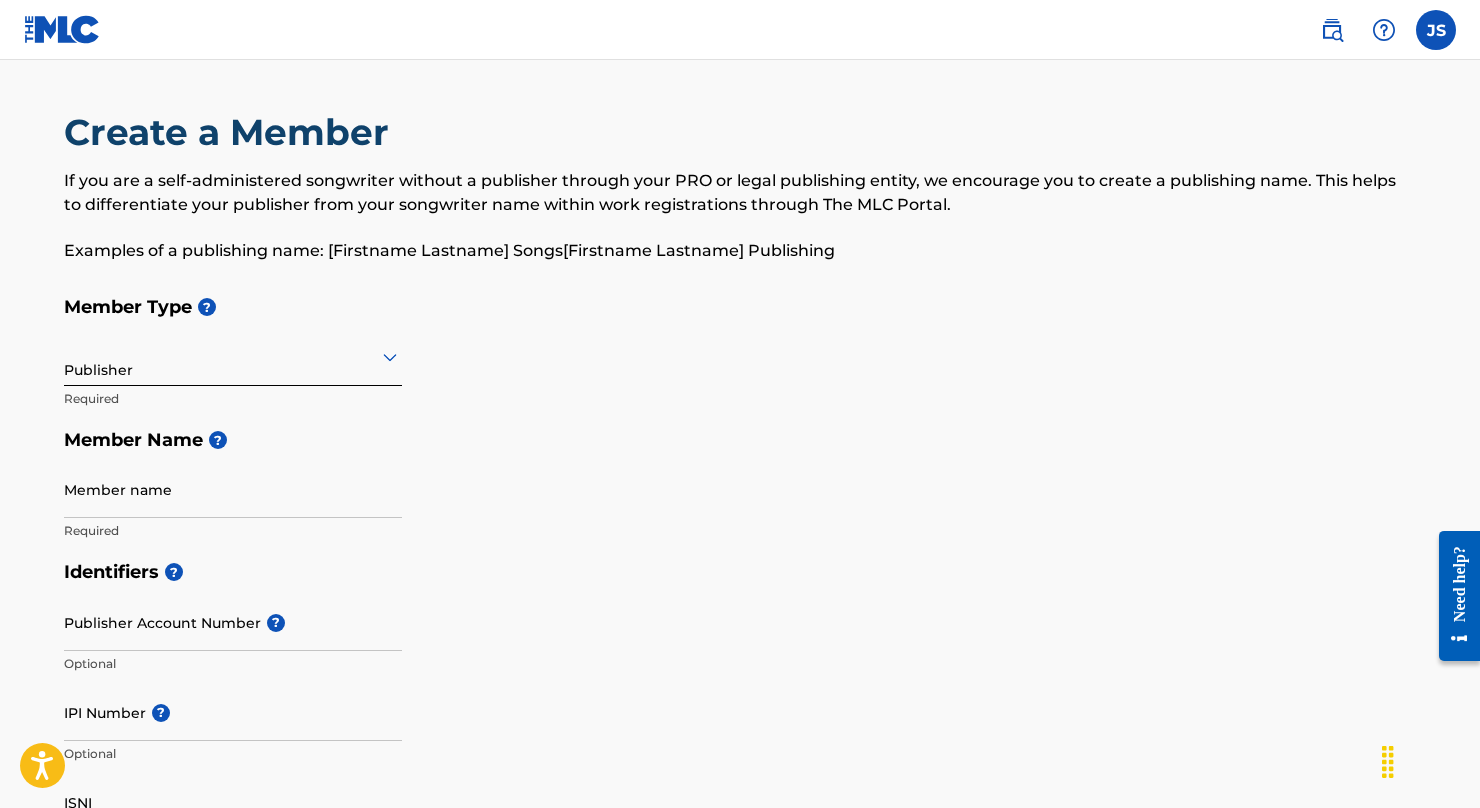 click on "Publisher" at bounding box center [233, 356] 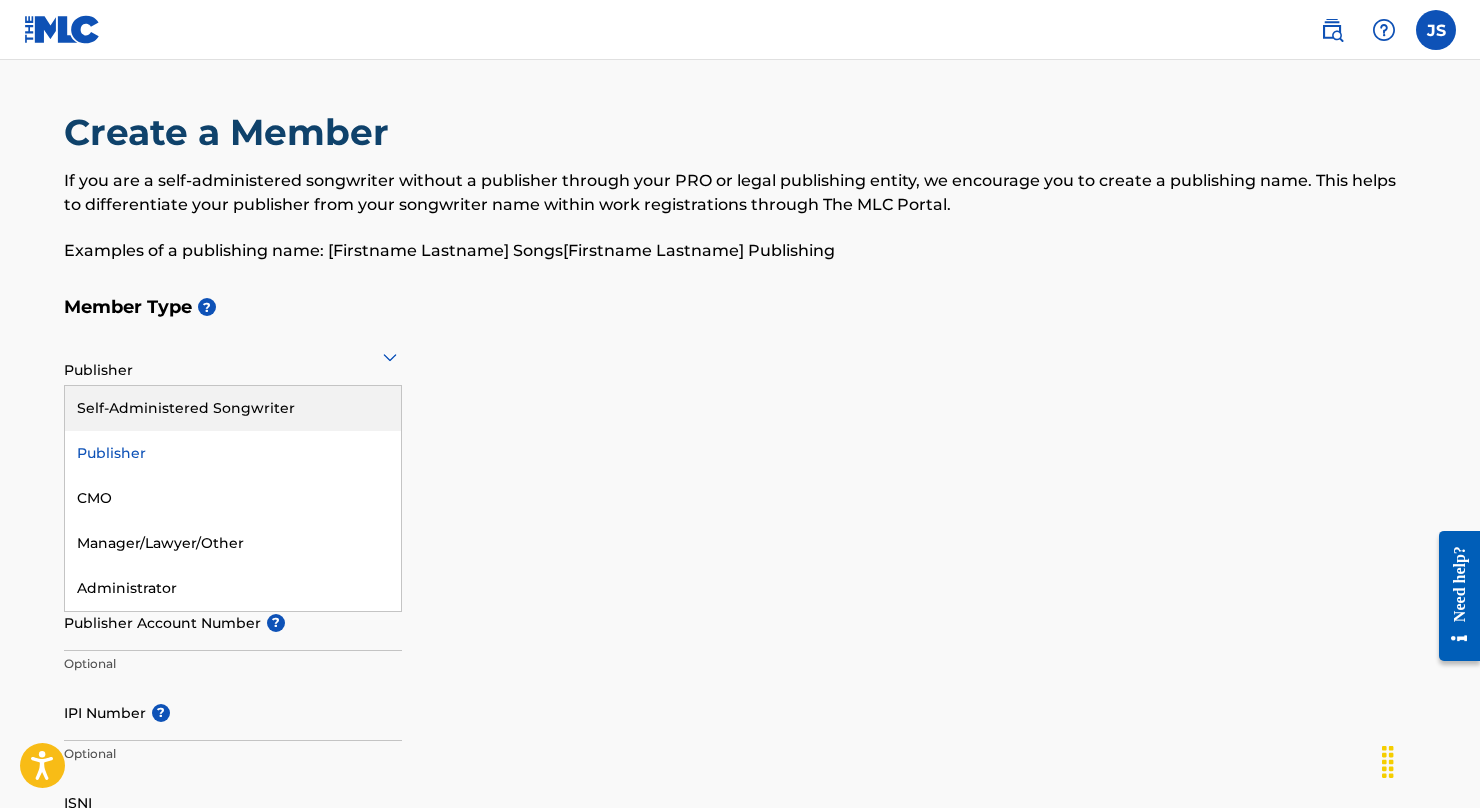 click on "Self-Administered Songwriter" at bounding box center [233, 408] 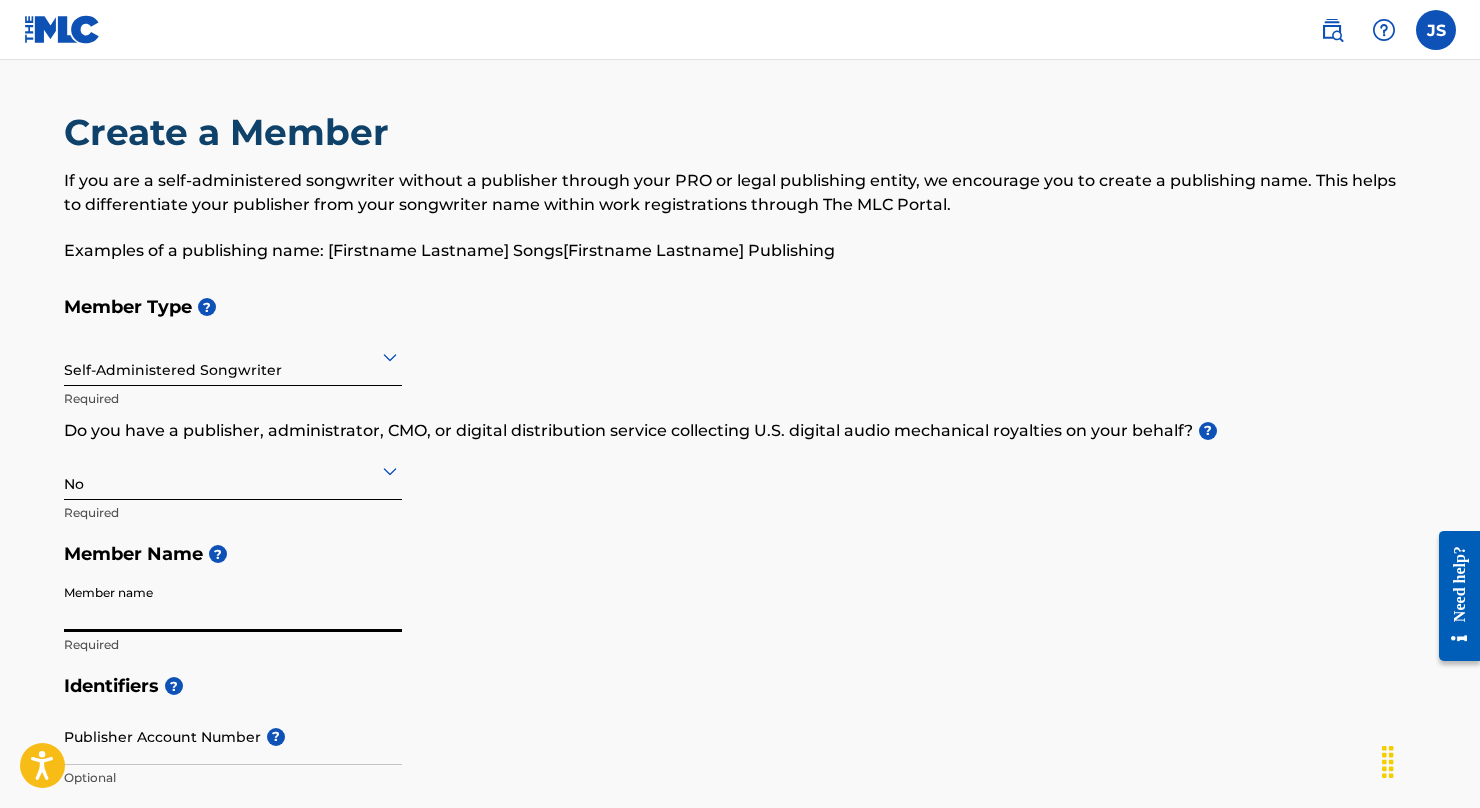 click on "Member name" at bounding box center (233, 603) 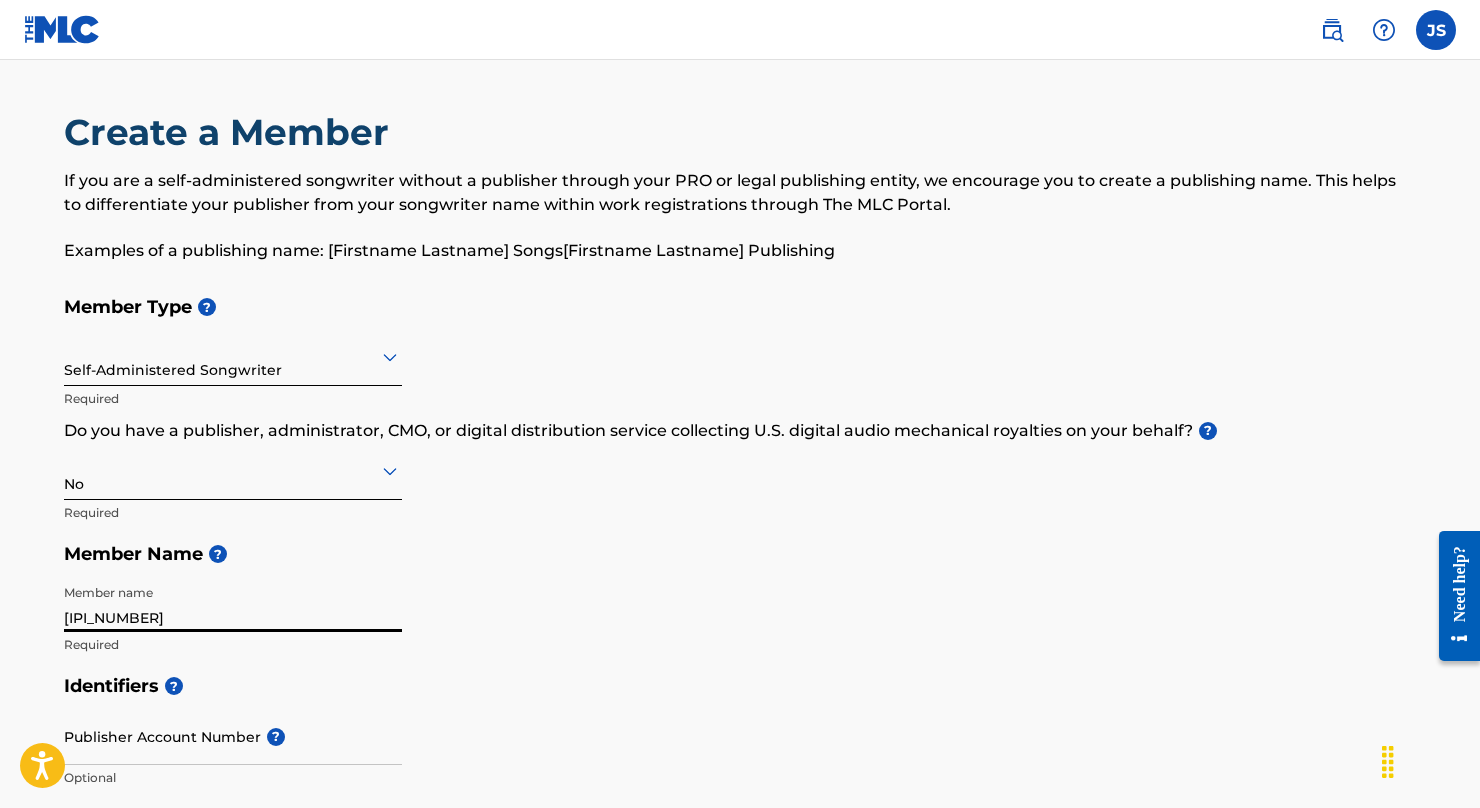 click on "[IPI_NUMBER]" at bounding box center [233, 603] 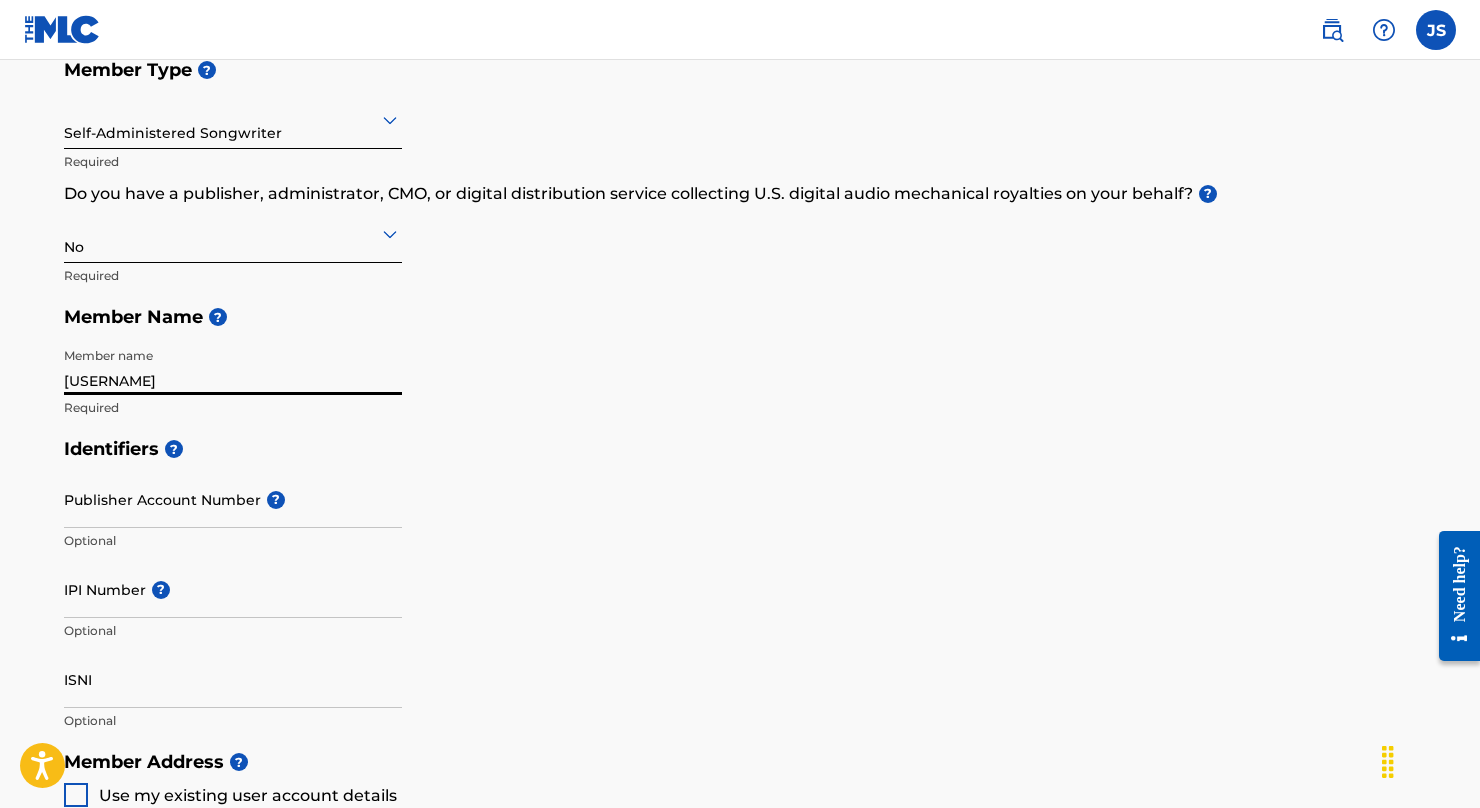 scroll, scrollTop: 237, scrollLeft: 0, axis: vertical 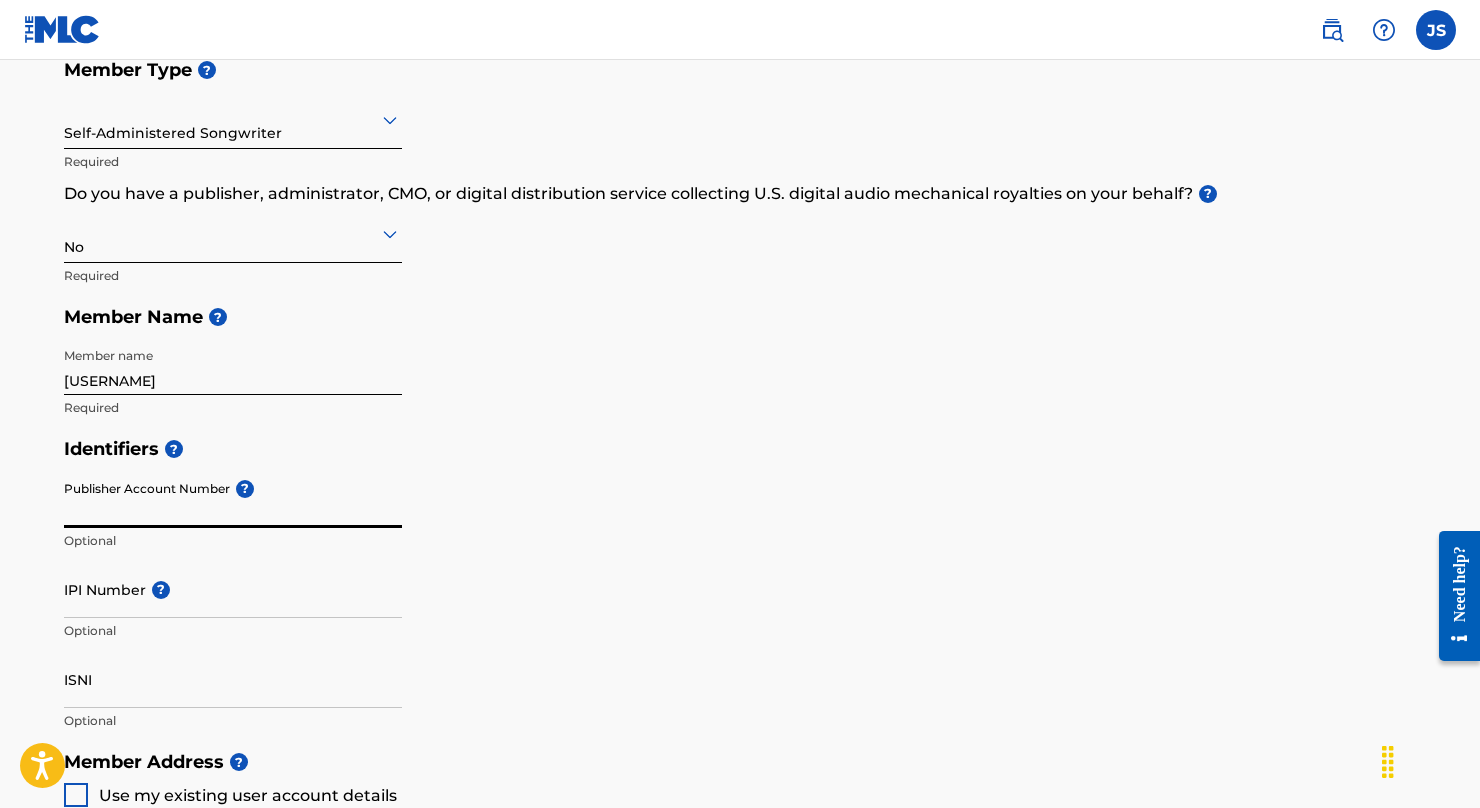 click on "IPI Number ?" at bounding box center (233, 589) 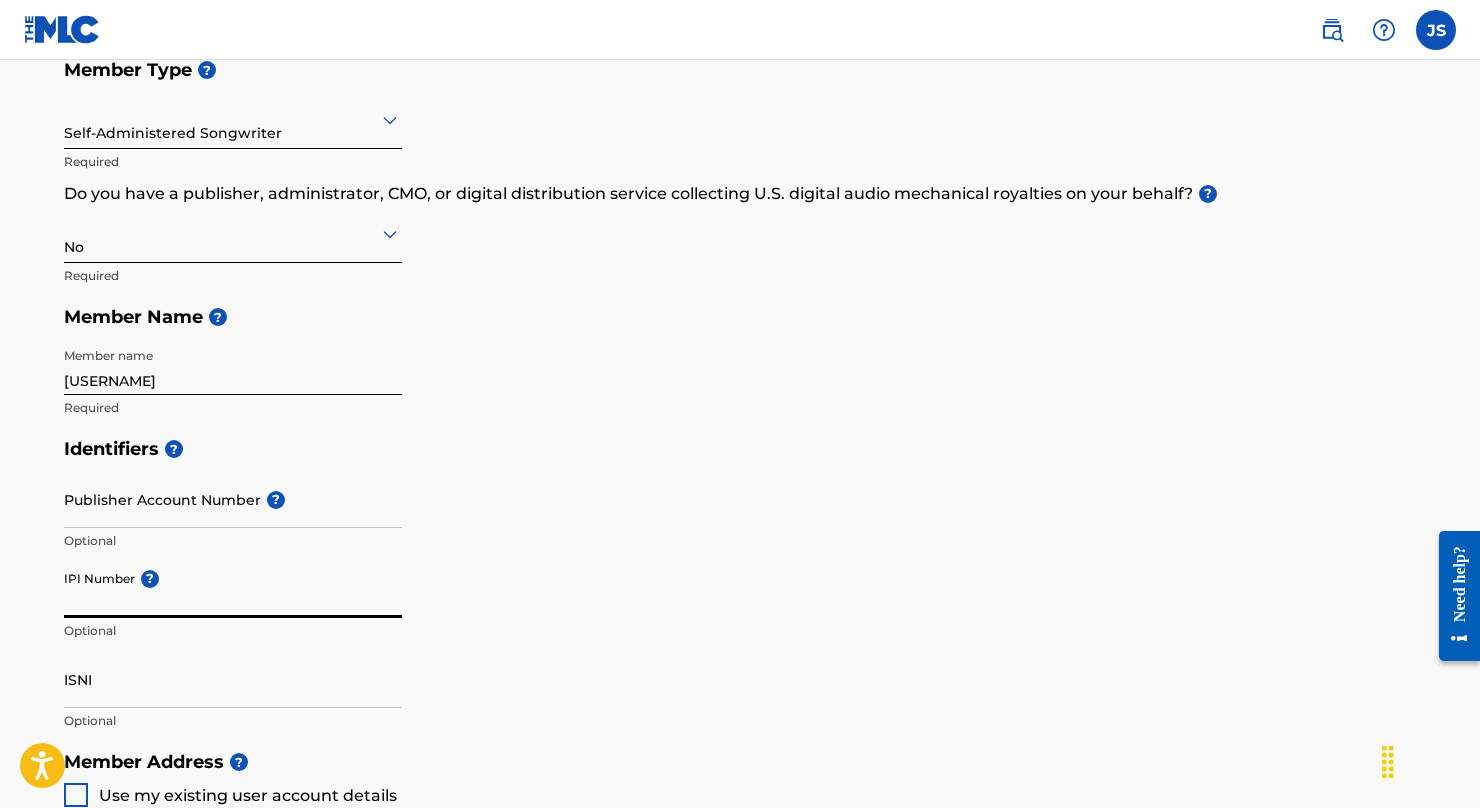 paste on "[IPI_NUMBER]" 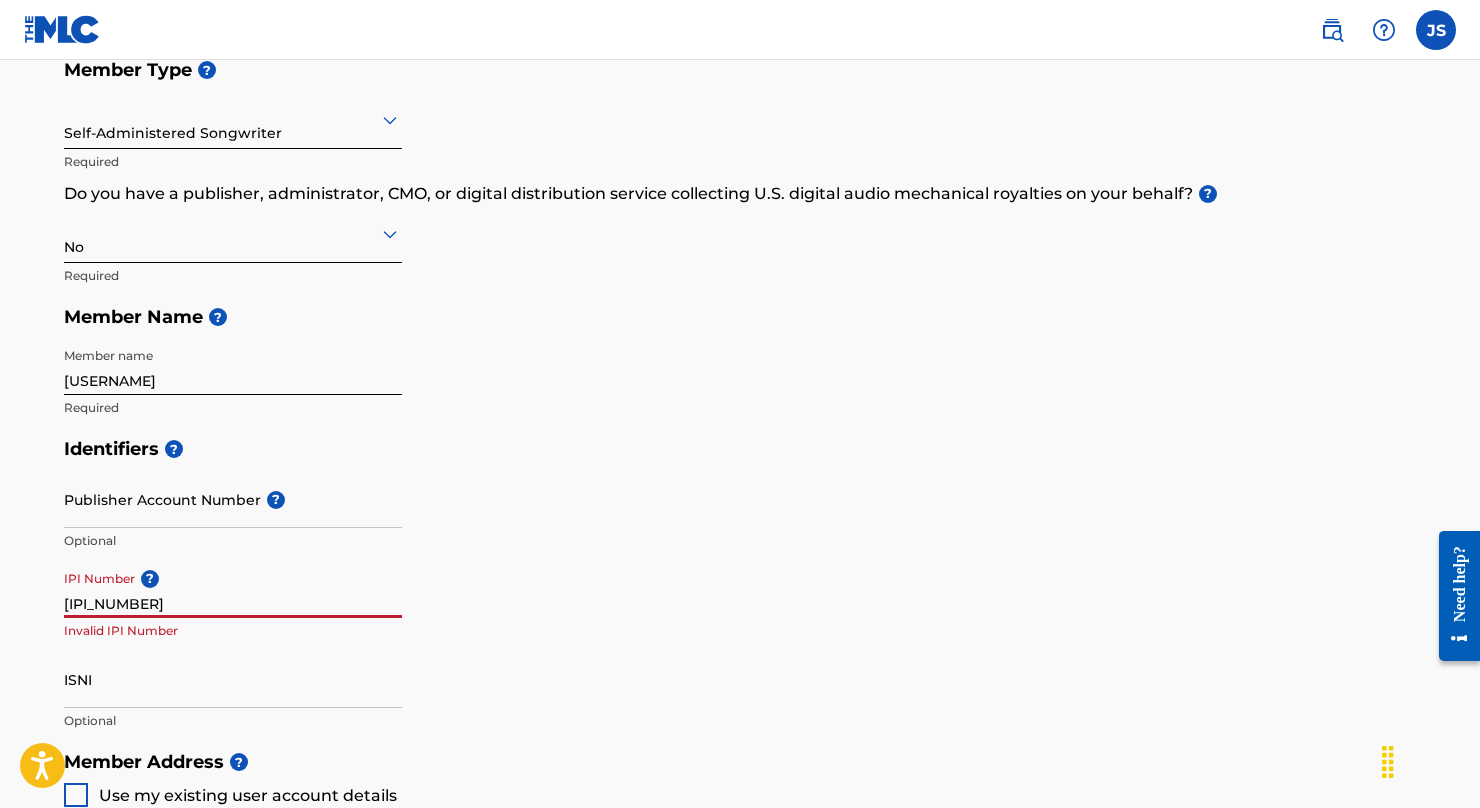 type on "[IPI_NUMBER]" 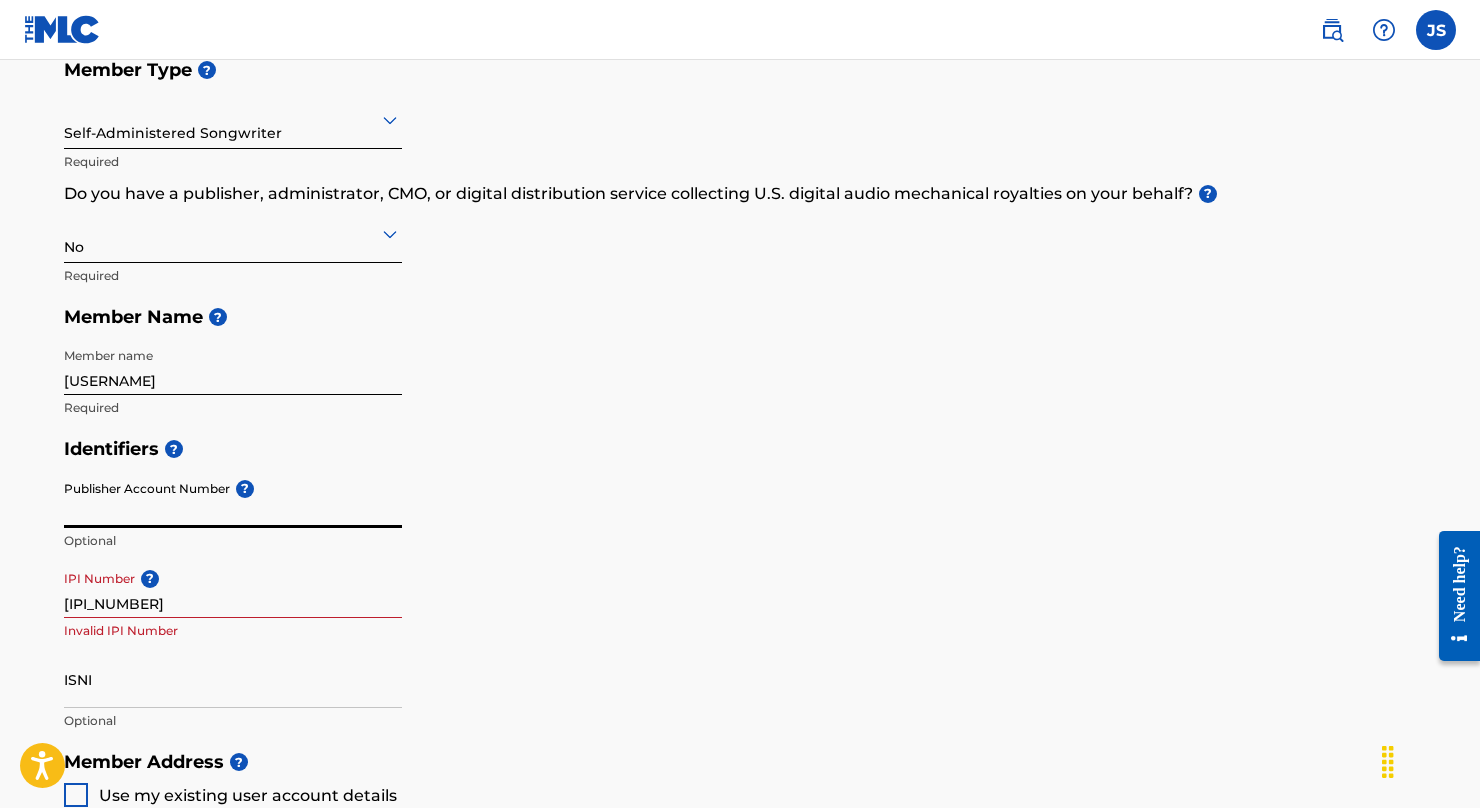 paste on "[ACCOUNT_NUMBER]" 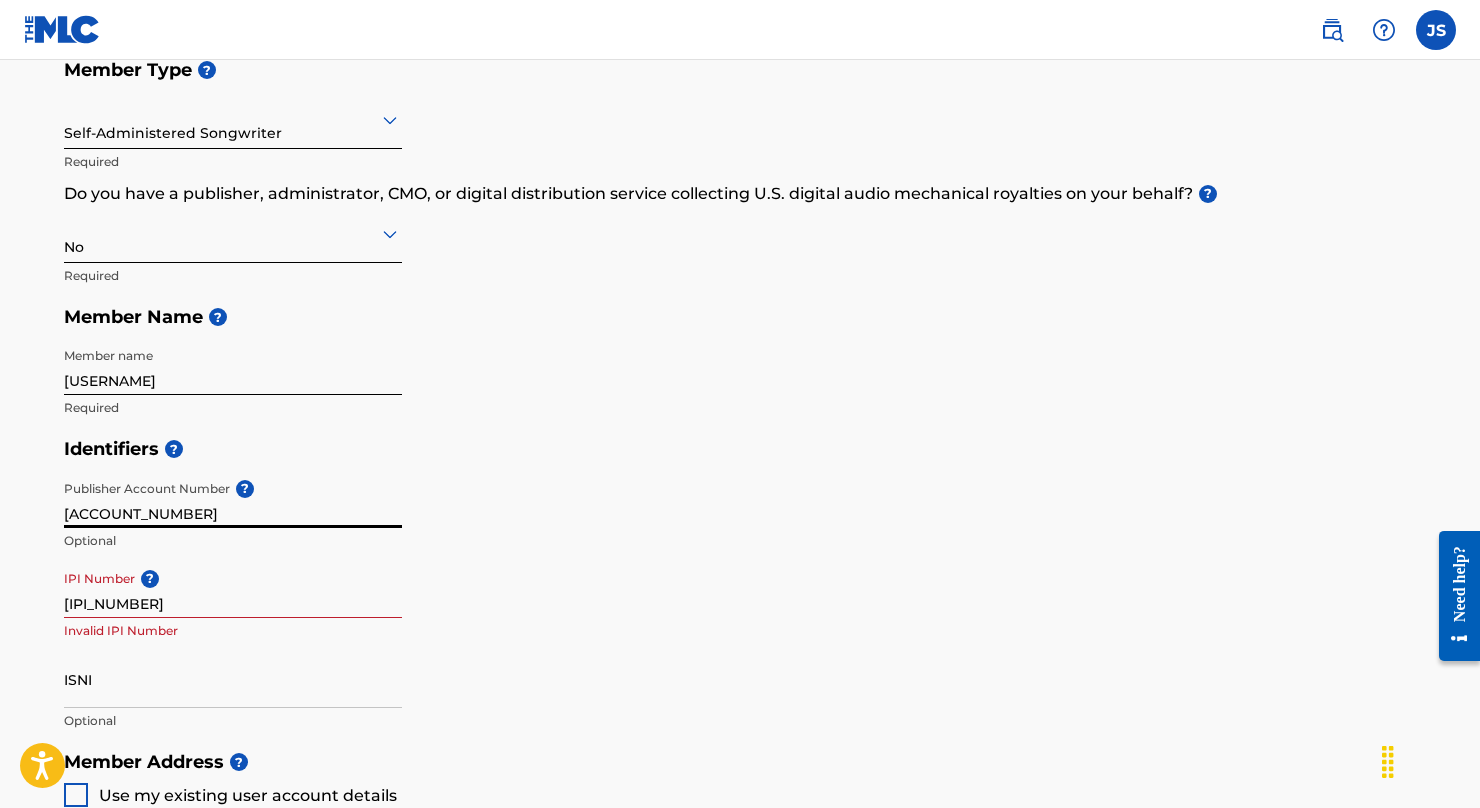 type on "[ACCOUNT_NUMBER]" 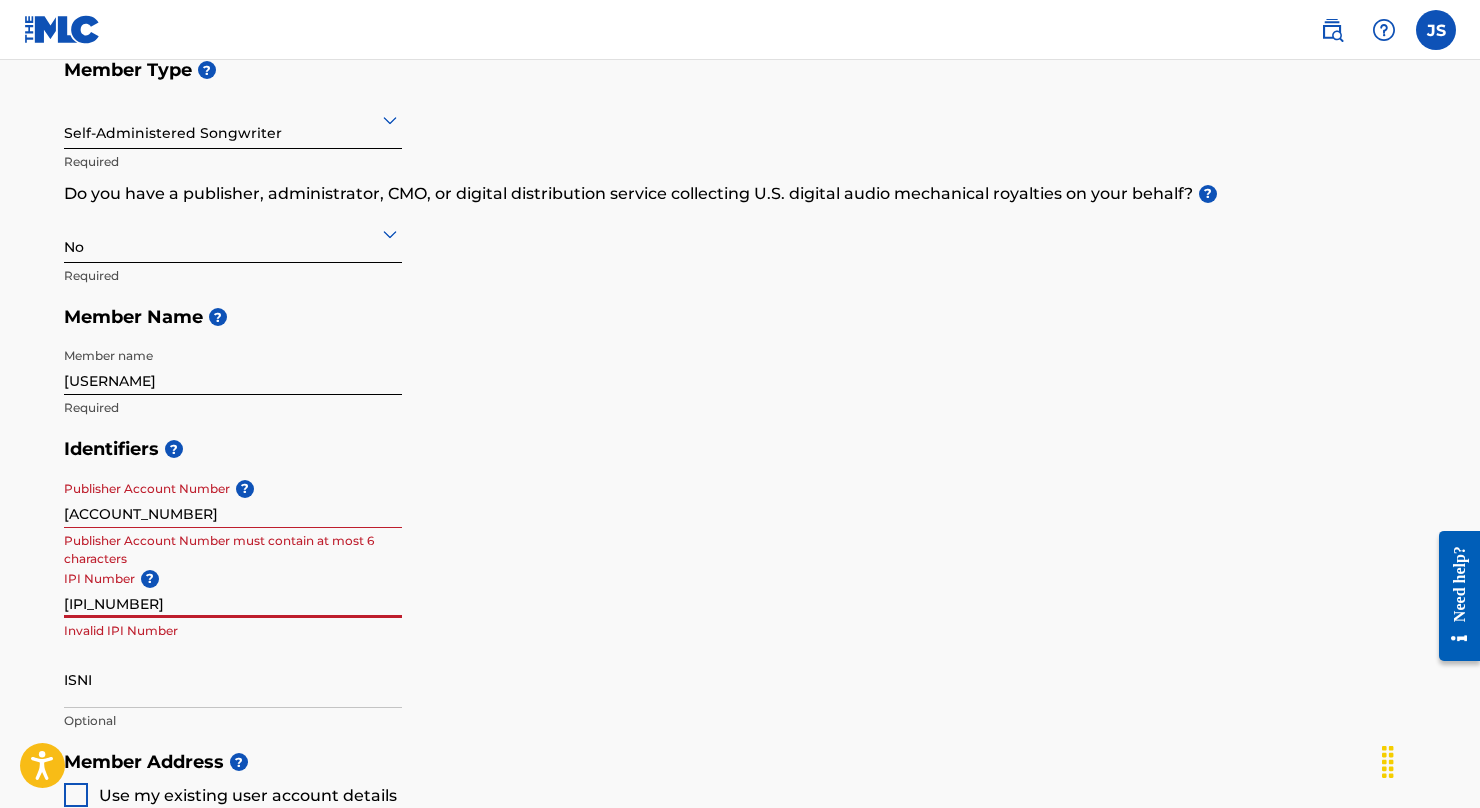 click on "[IPI_NUMBER]" at bounding box center [233, 589] 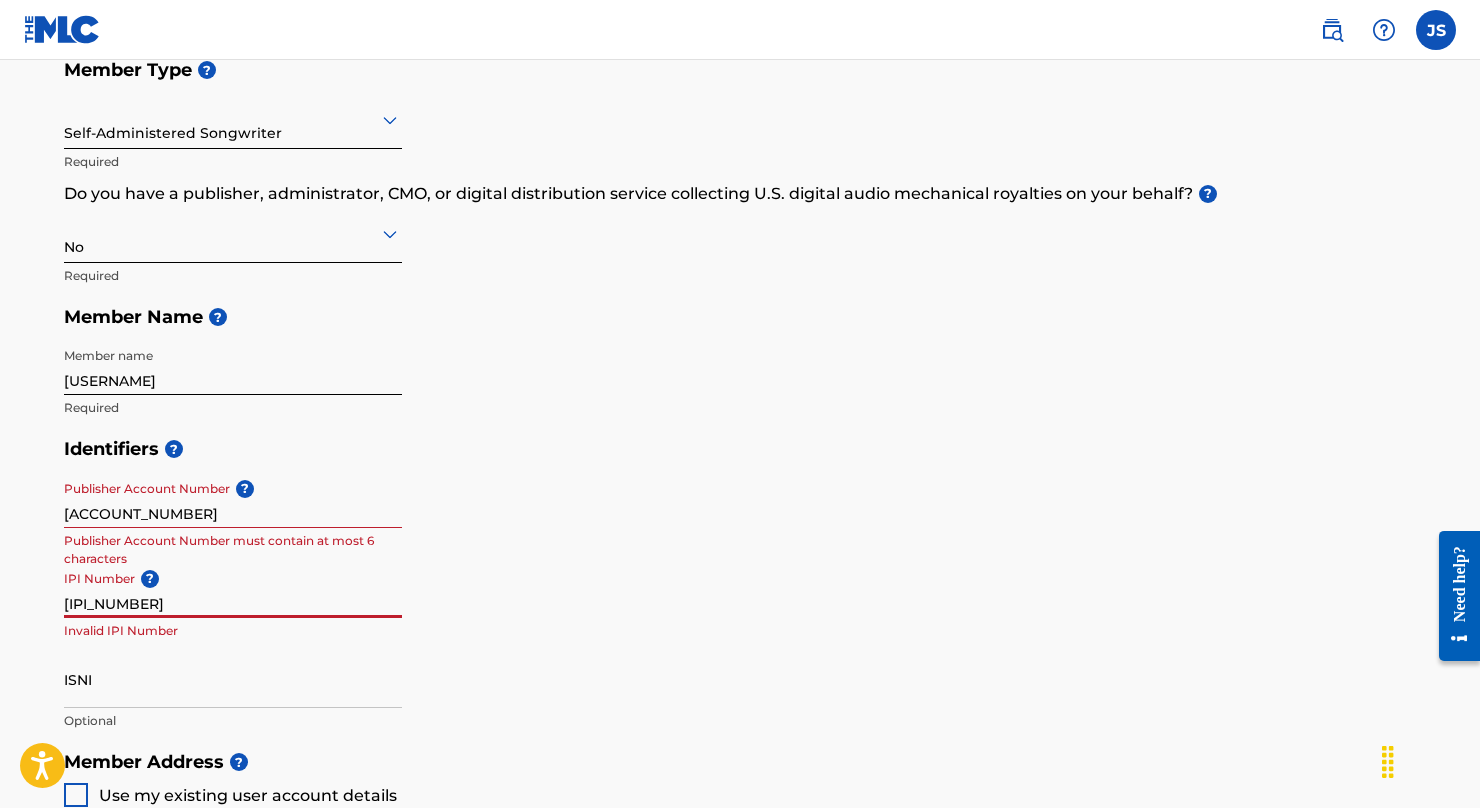 drag, startPoint x: 175, startPoint y: 598, endPoint x: 47, endPoint y: 598, distance: 128 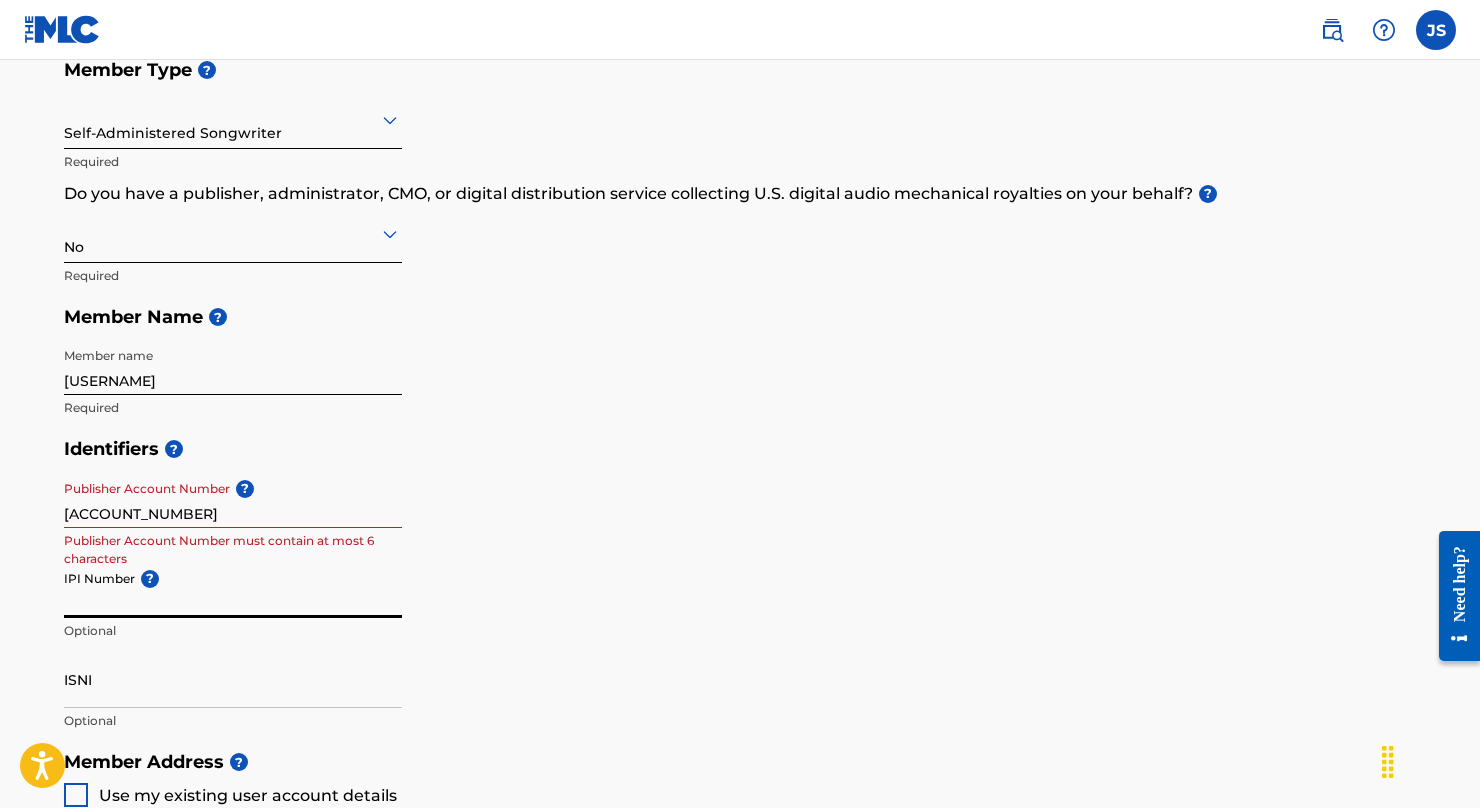 type 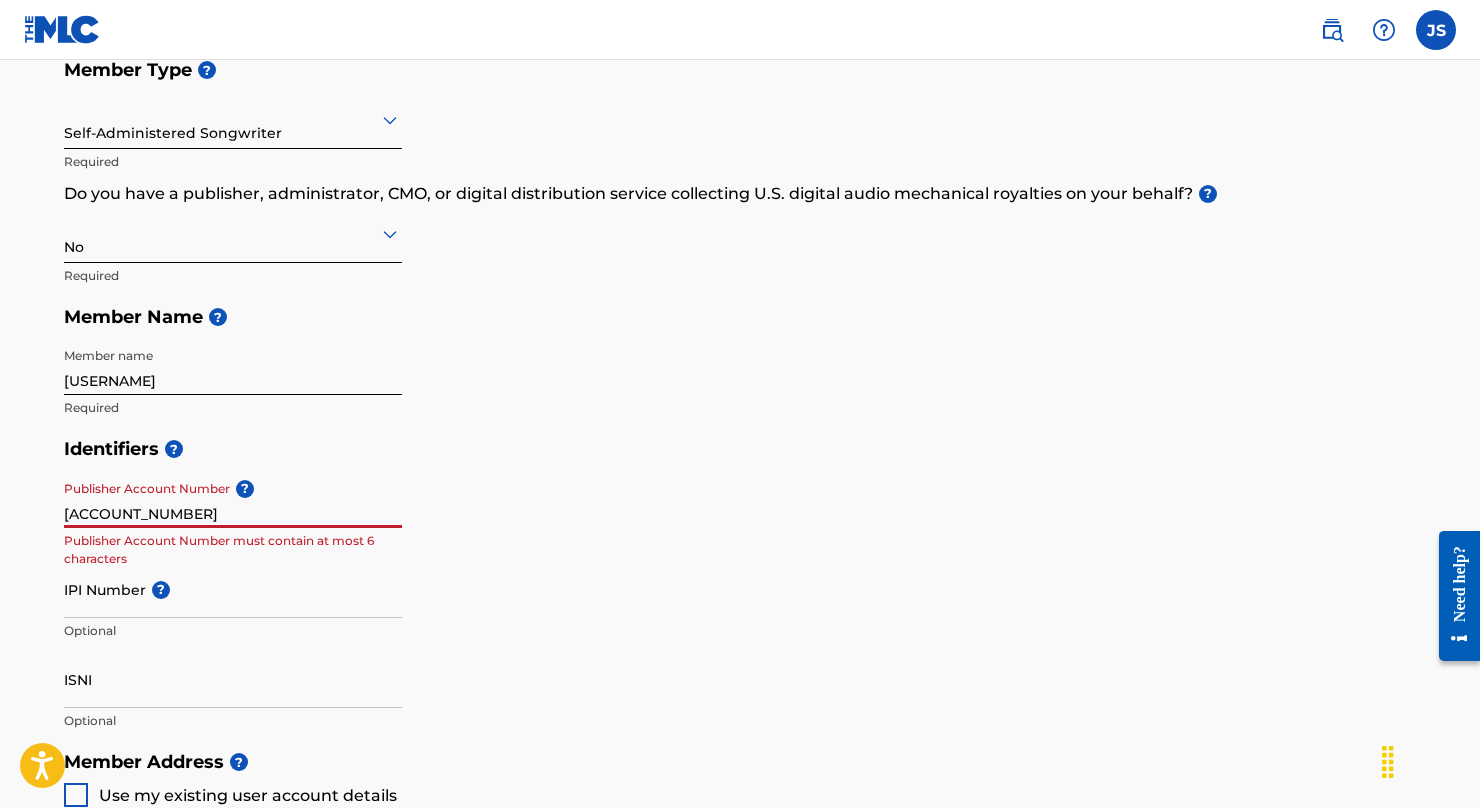 drag, startPoint x: 133, startPoint y: 501, endPoint x: 59, endPoint y: 501, distance: 74 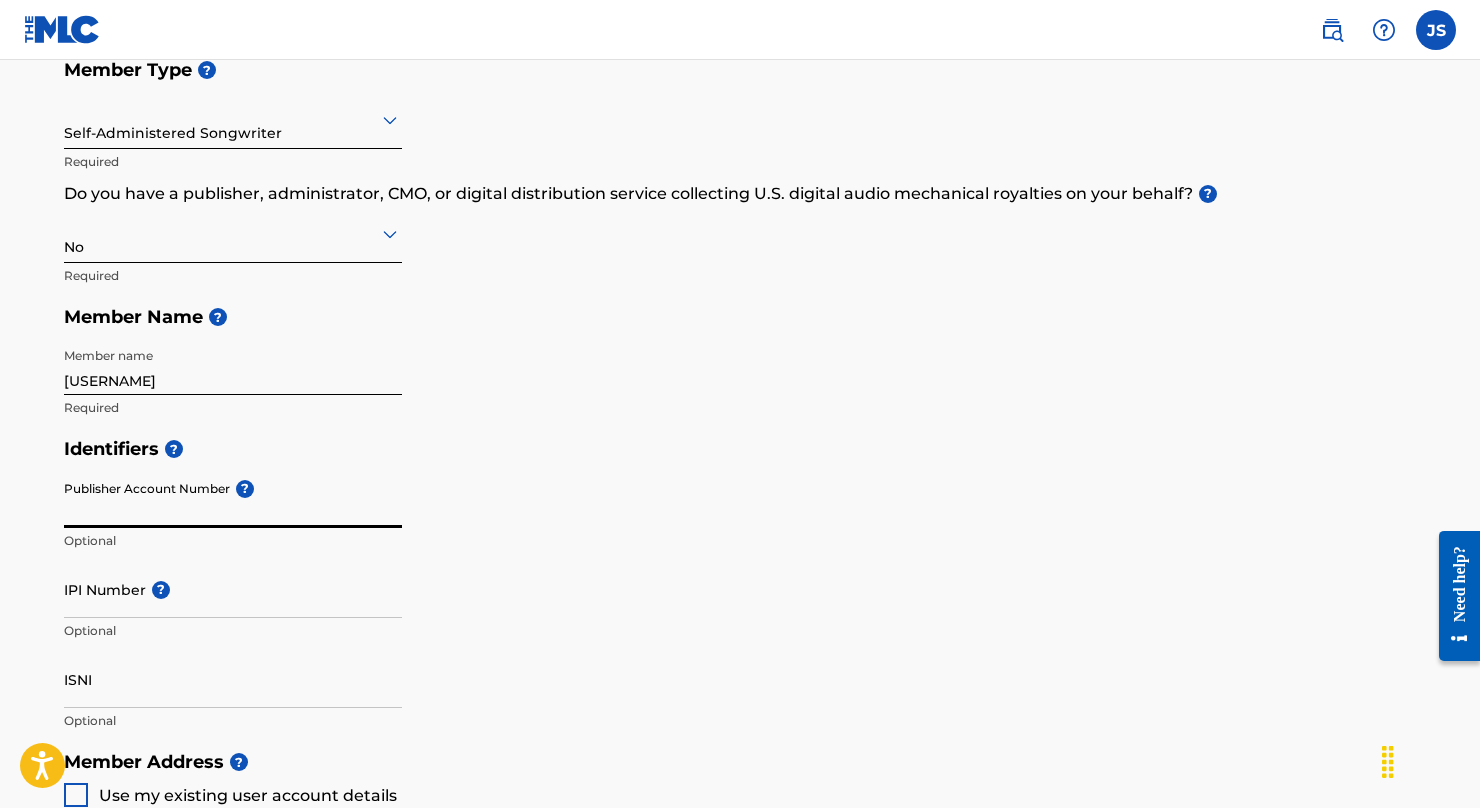 type 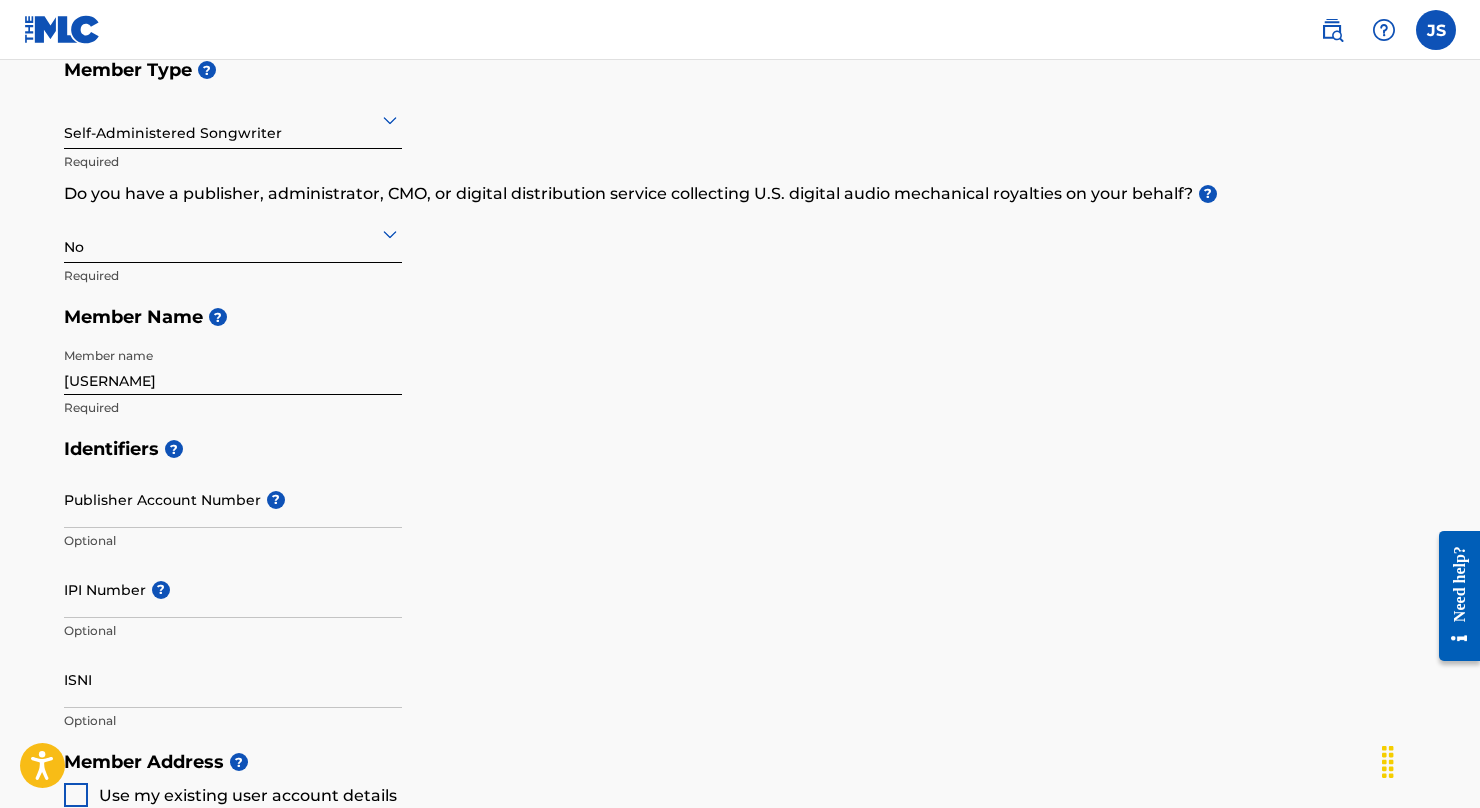 click on "Identifiers ? Publisher Account Number ? Optional IPI Number ? Optional ISNI Optional" at bounding box center [740, 584] 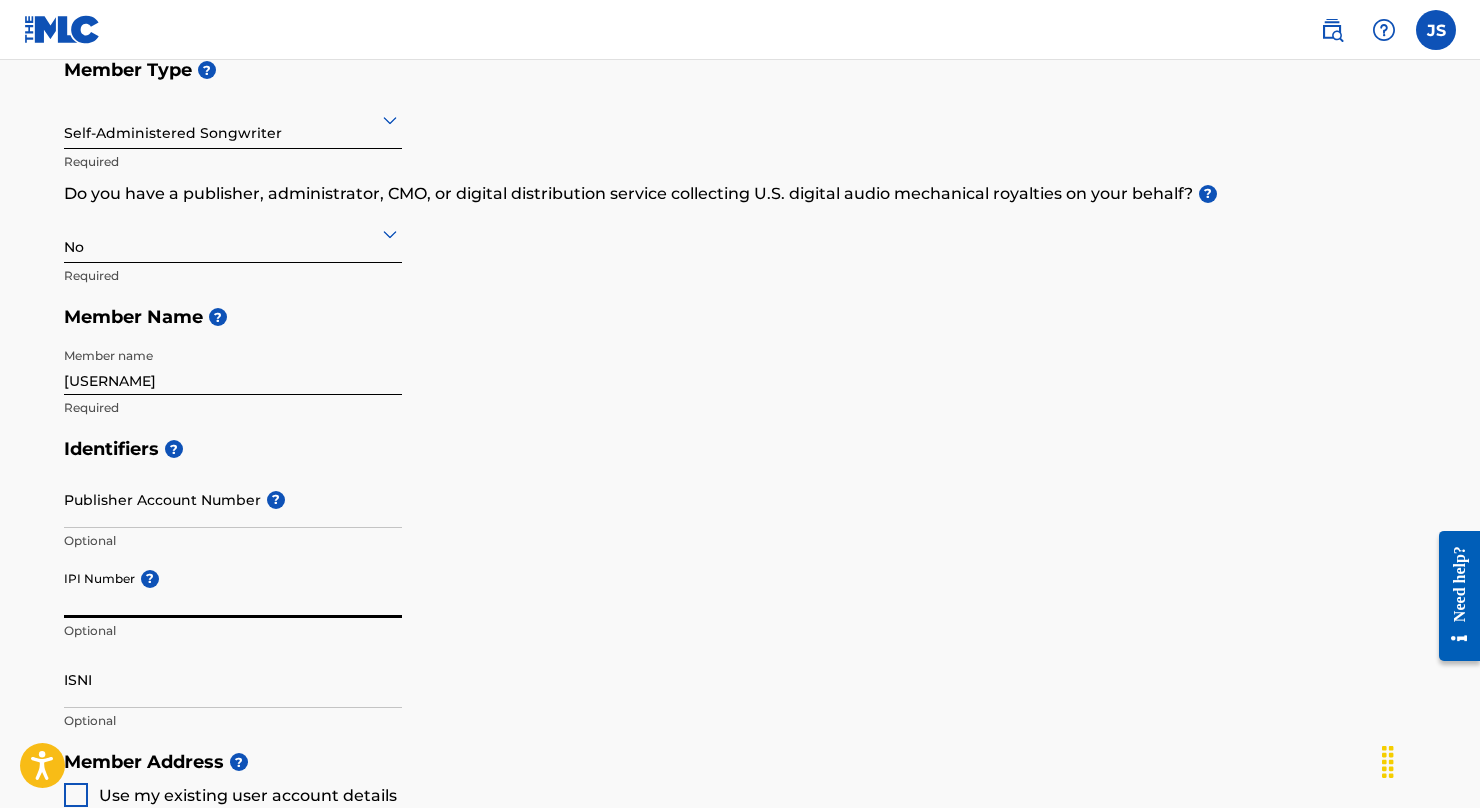 click on "IPI Number ?" at bounding box center [233, 589] 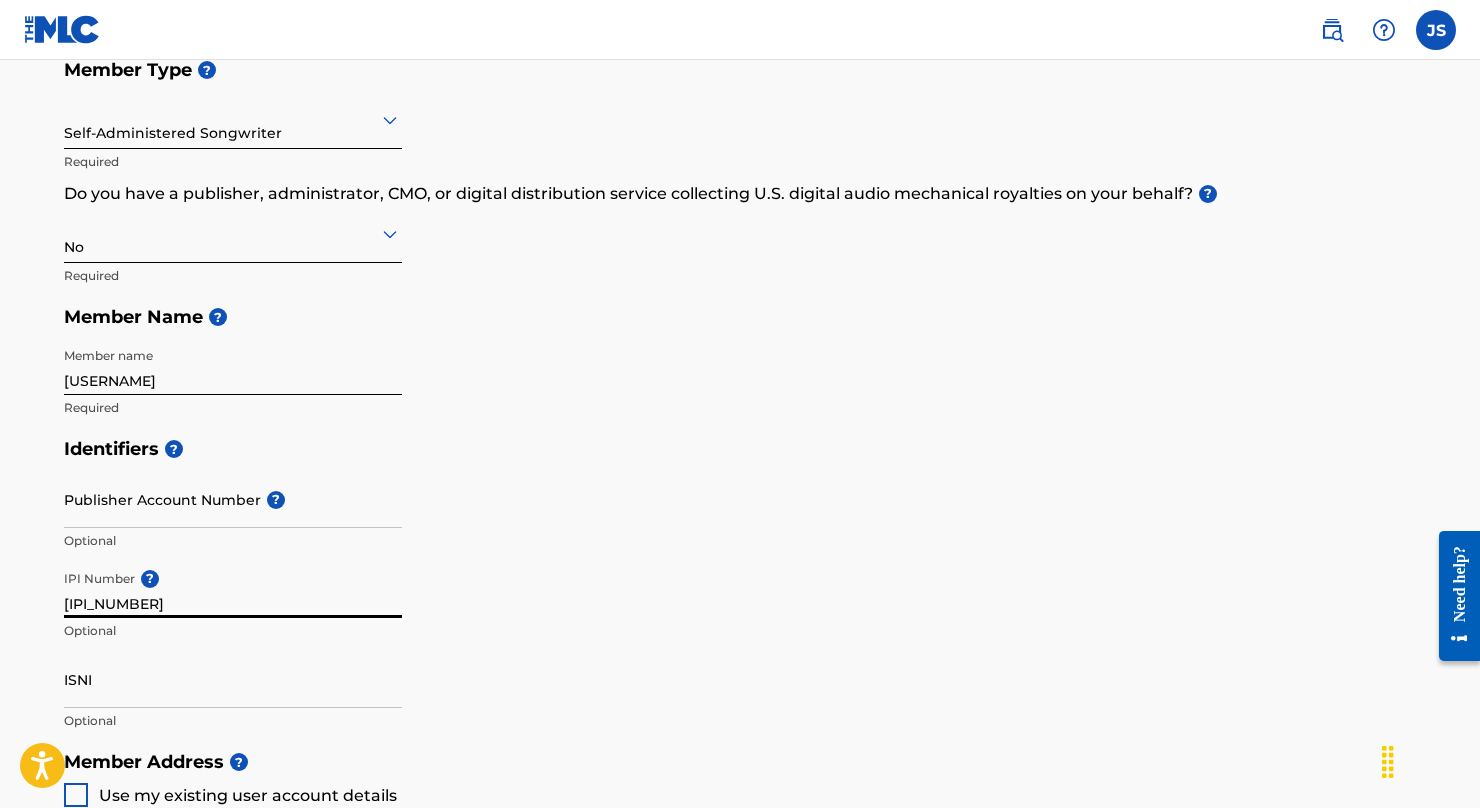 type on "[IPI_NUMBER]" 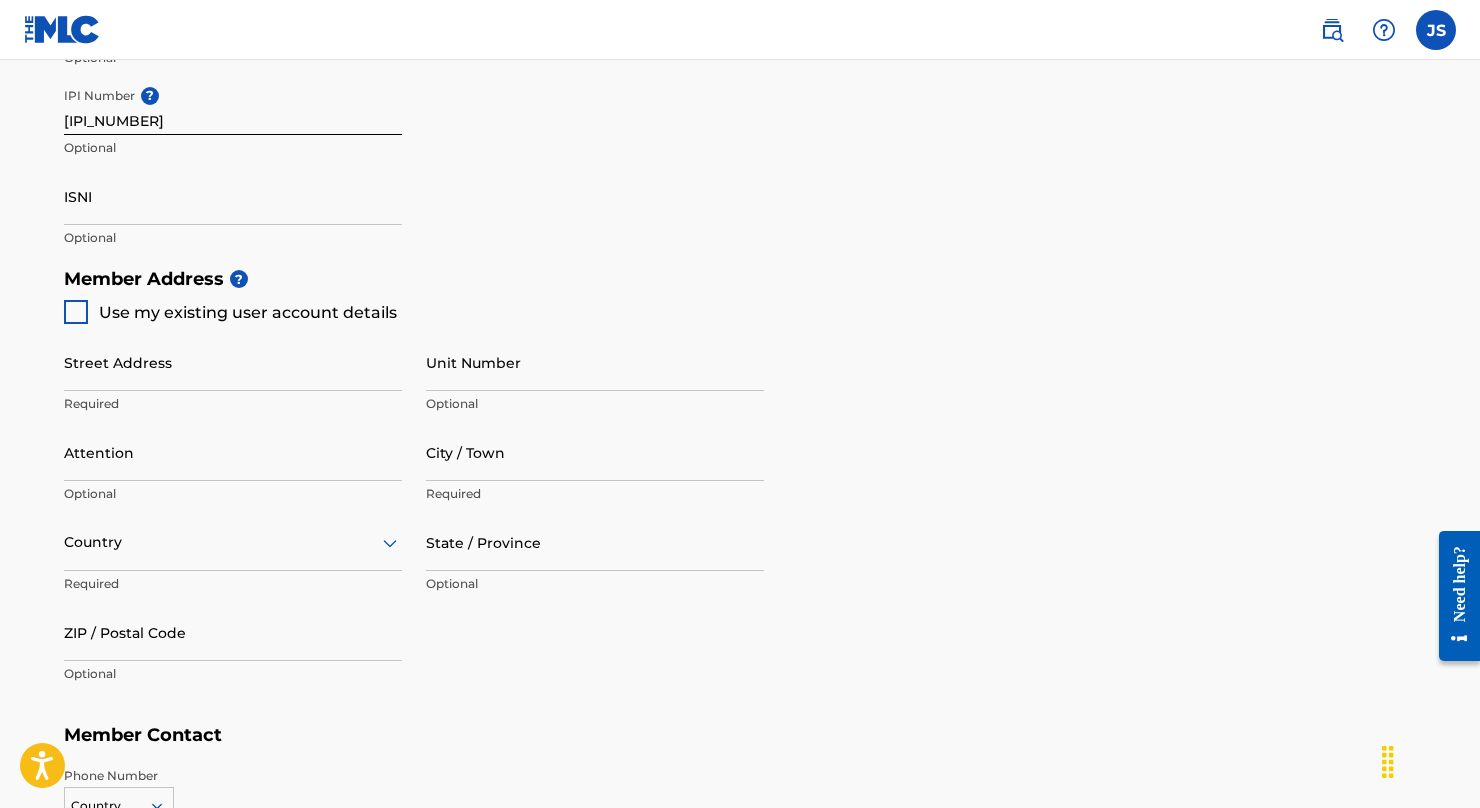 scroll, scrollTop: 727, scrollLeft: 0, axis: vertical 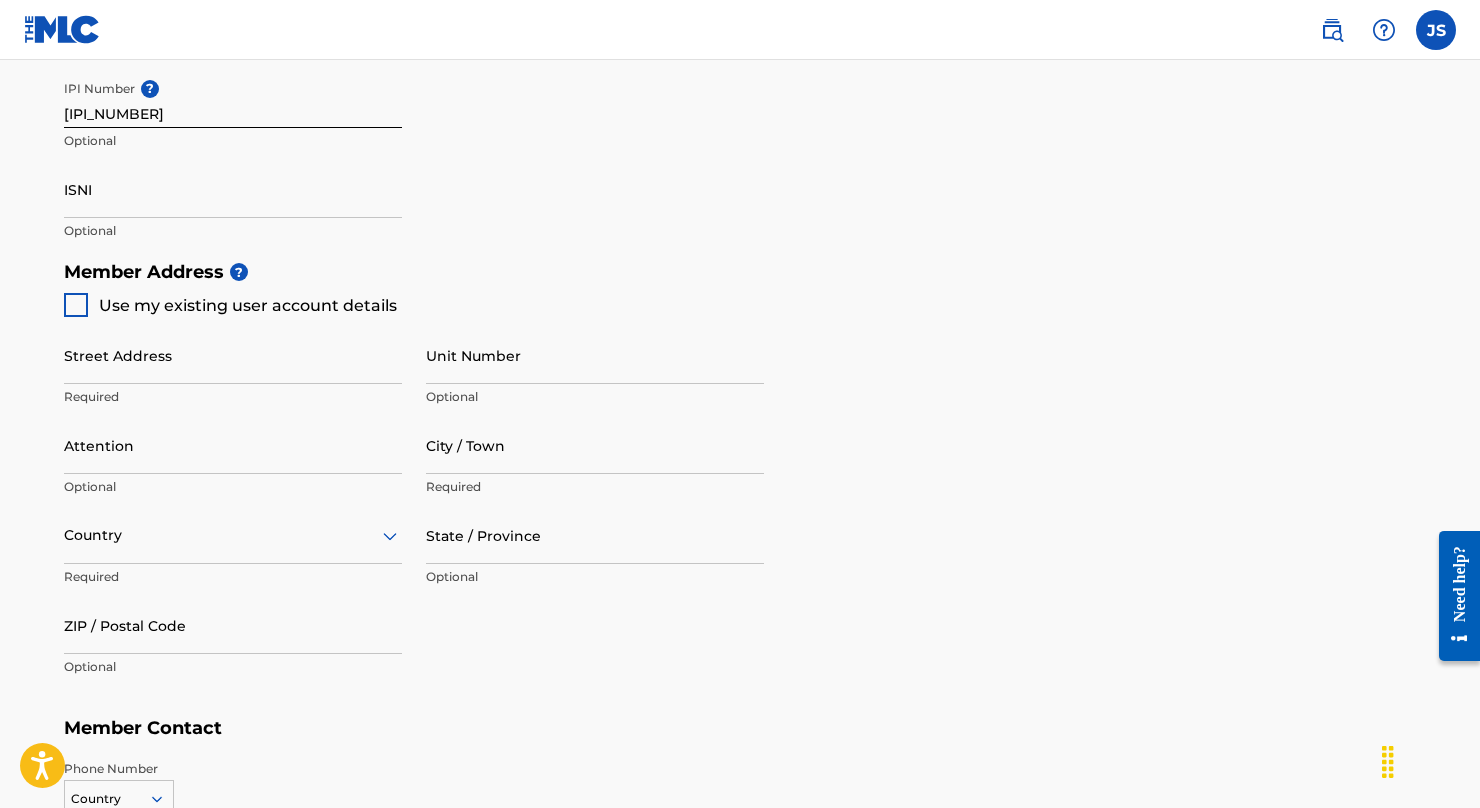 click at bounding box center (76, 305) 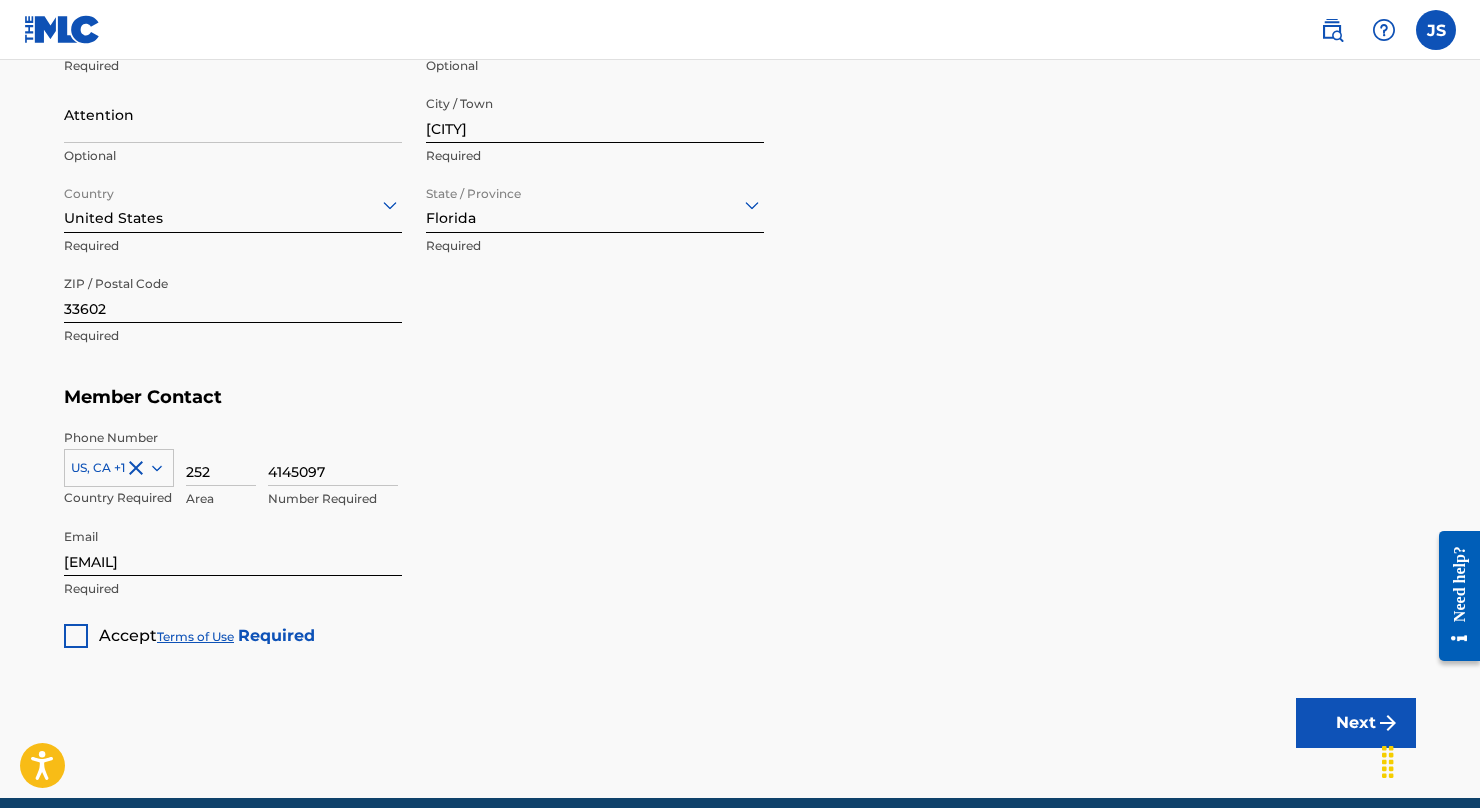 scroll, scrollTop: 1106, scrollLeft: 0, axis: vertical 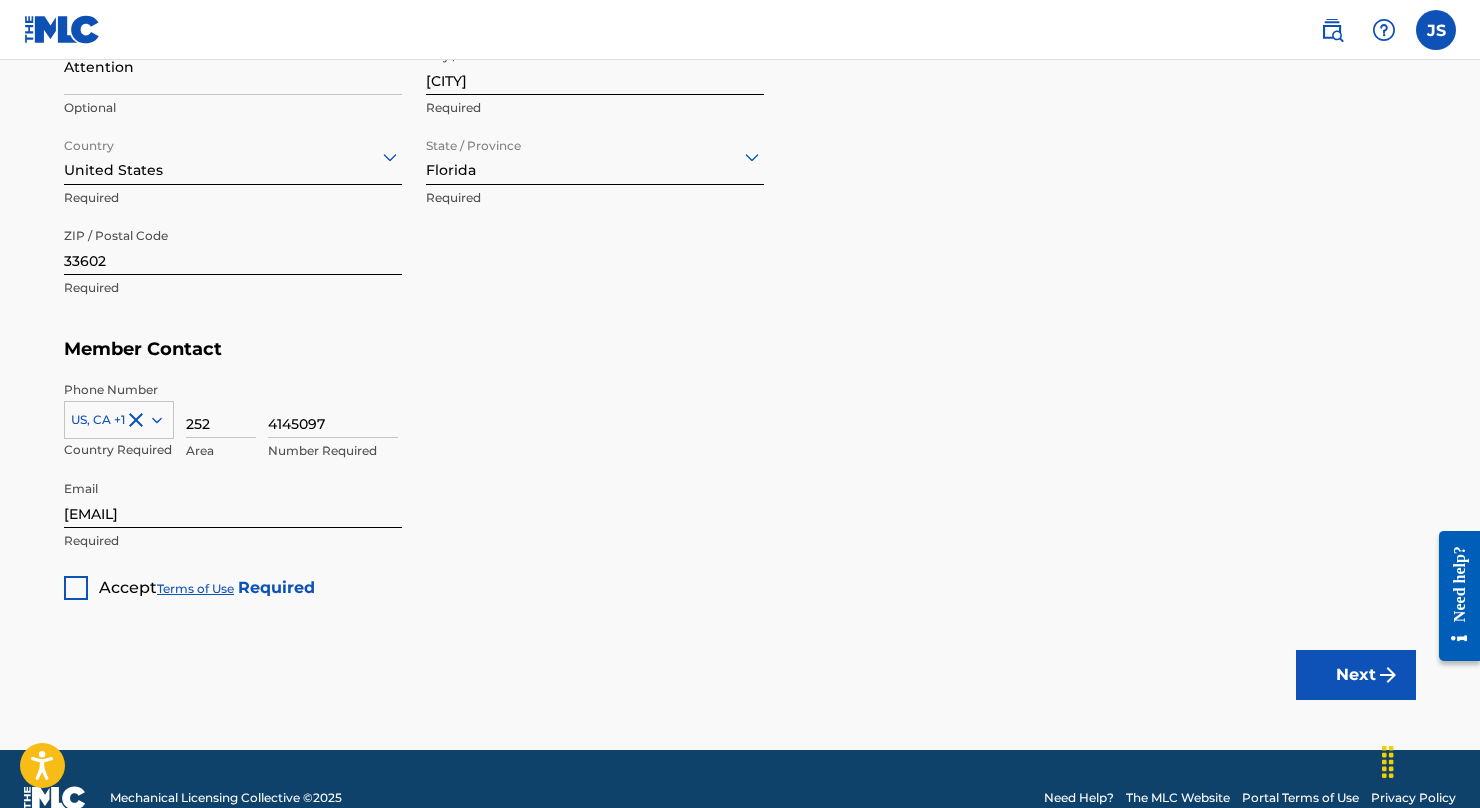 click at bounding box center (76, 588) 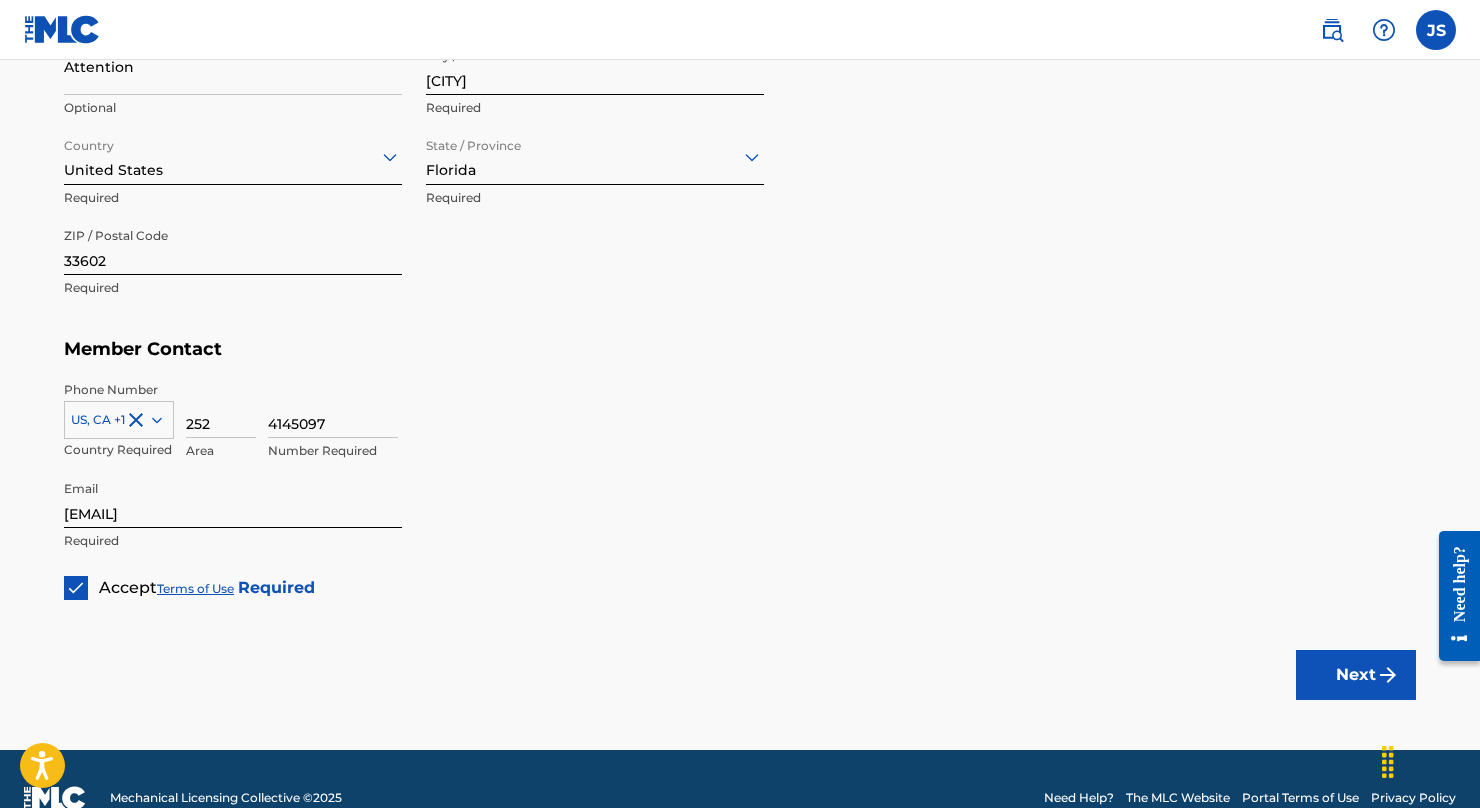 click on "Next" at bounding box center [1356, 675] 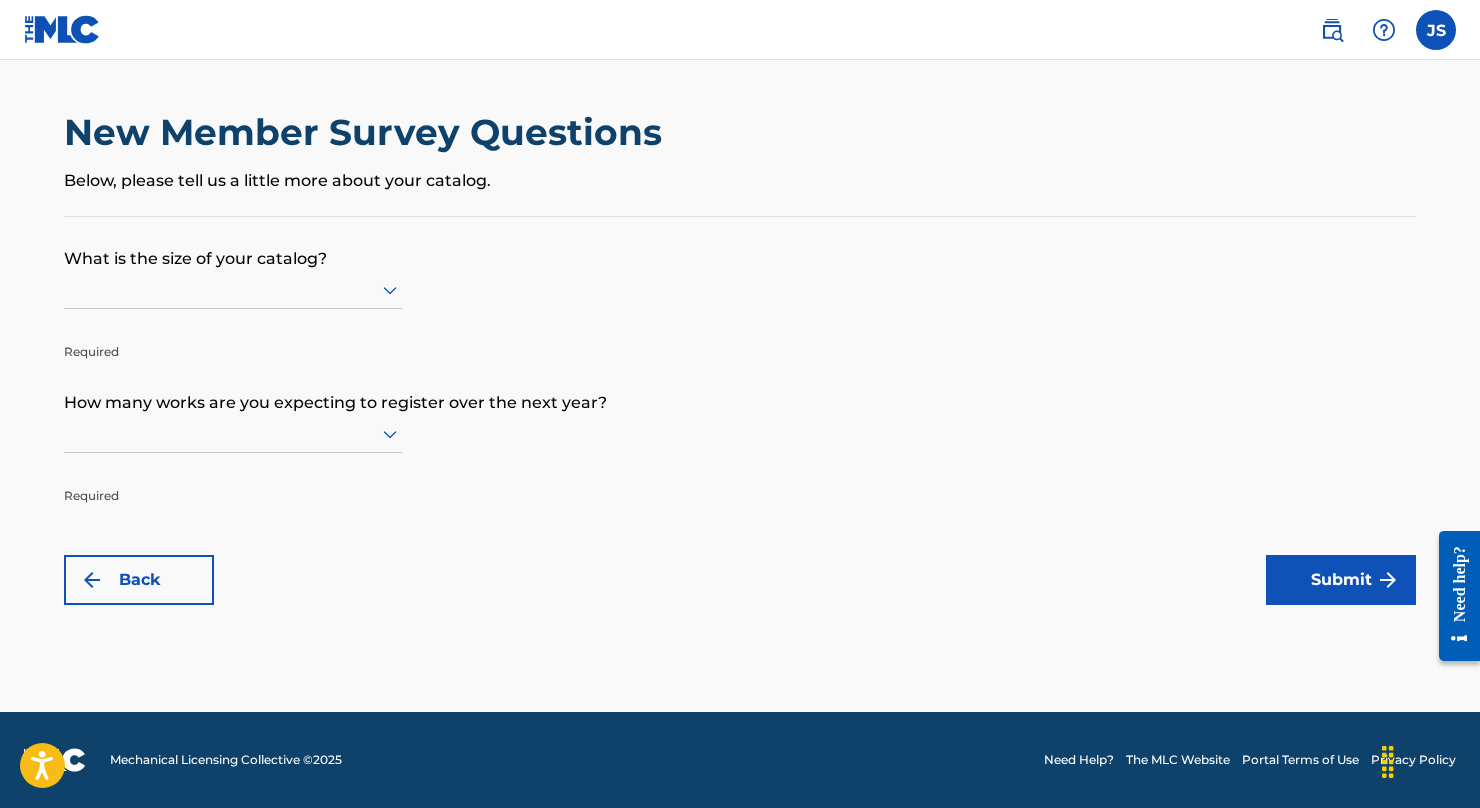 click on "Back" at bounding box center (139, 580) 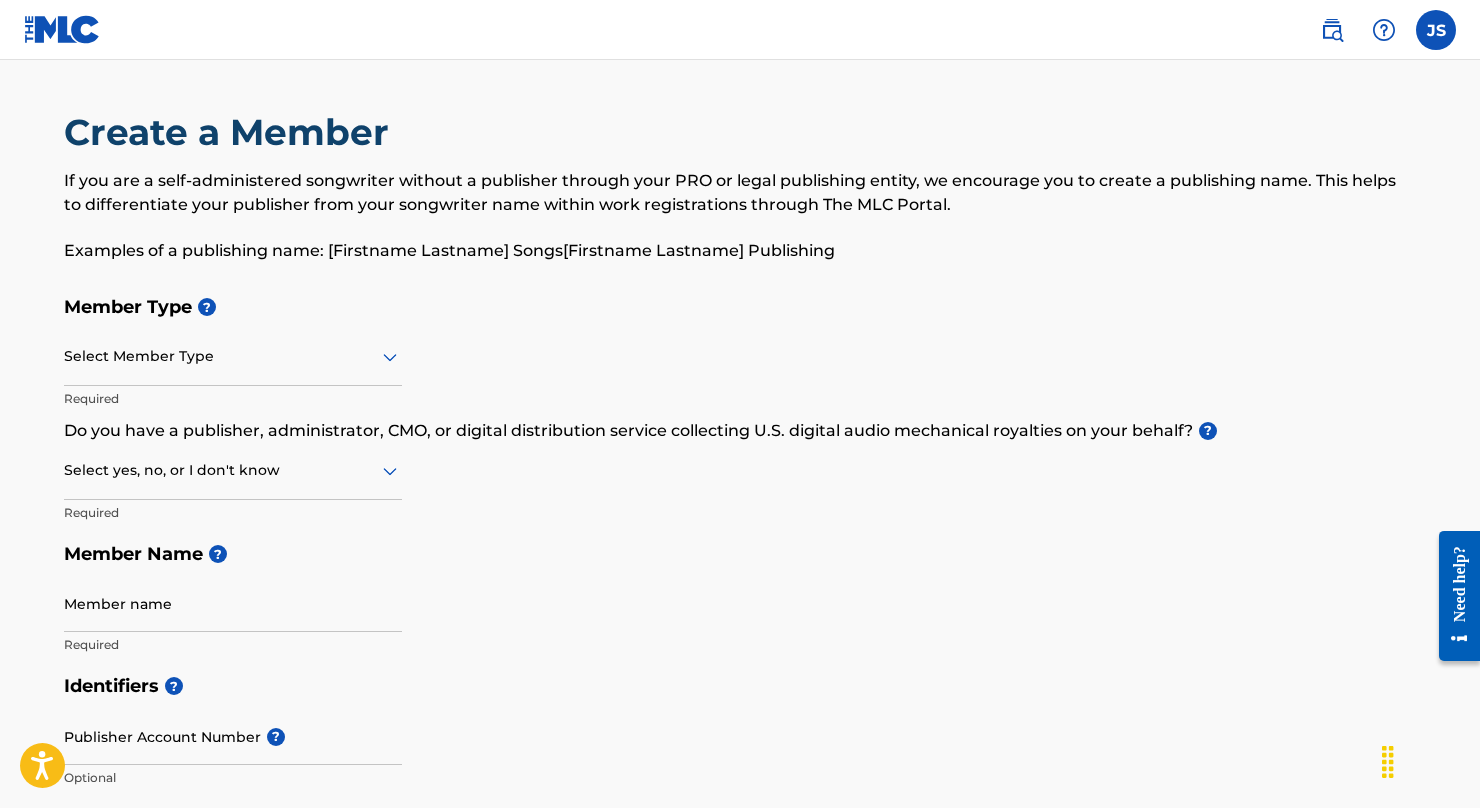 scroll, scrollTop: 0, scrollLeft: 0, axis: both 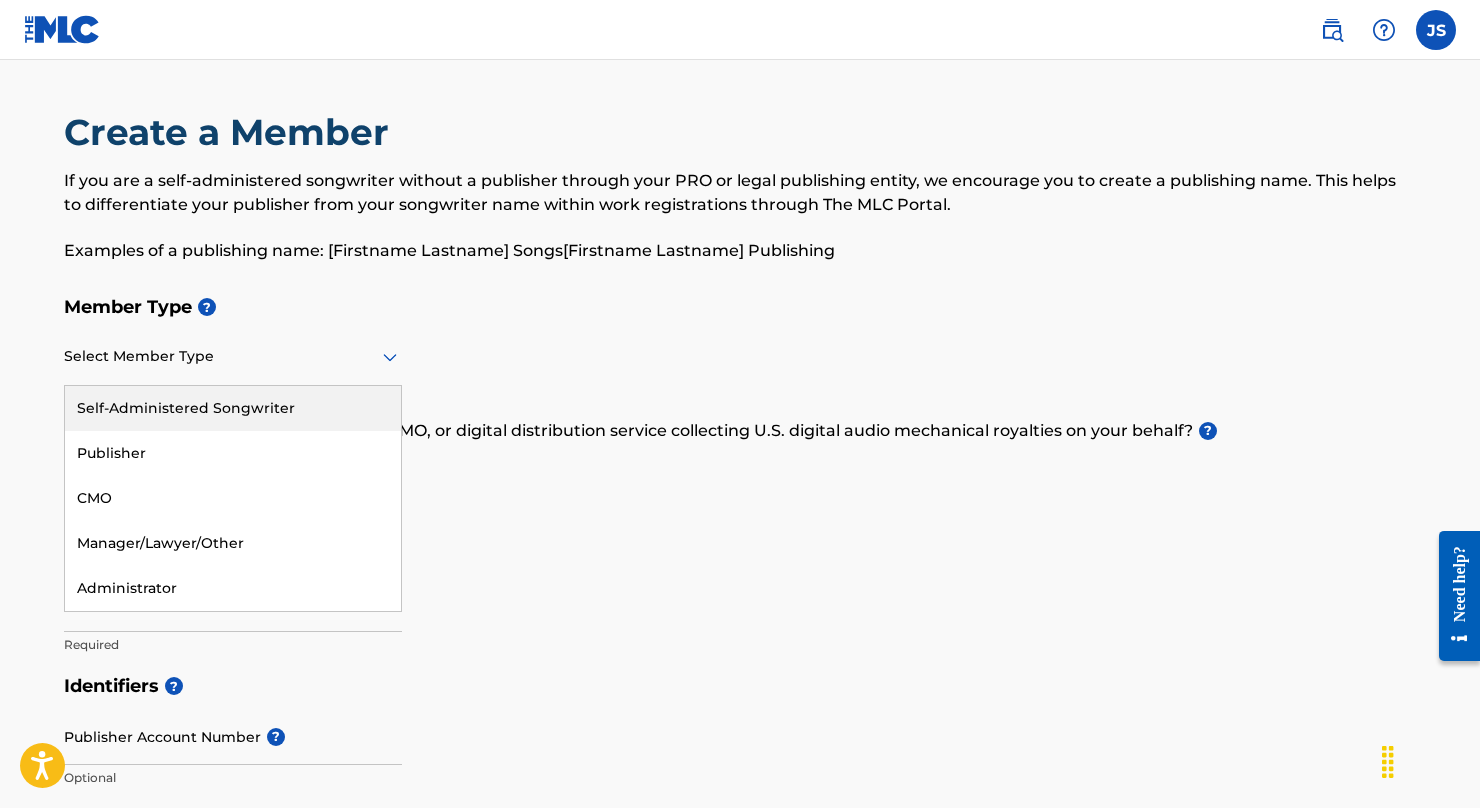 click 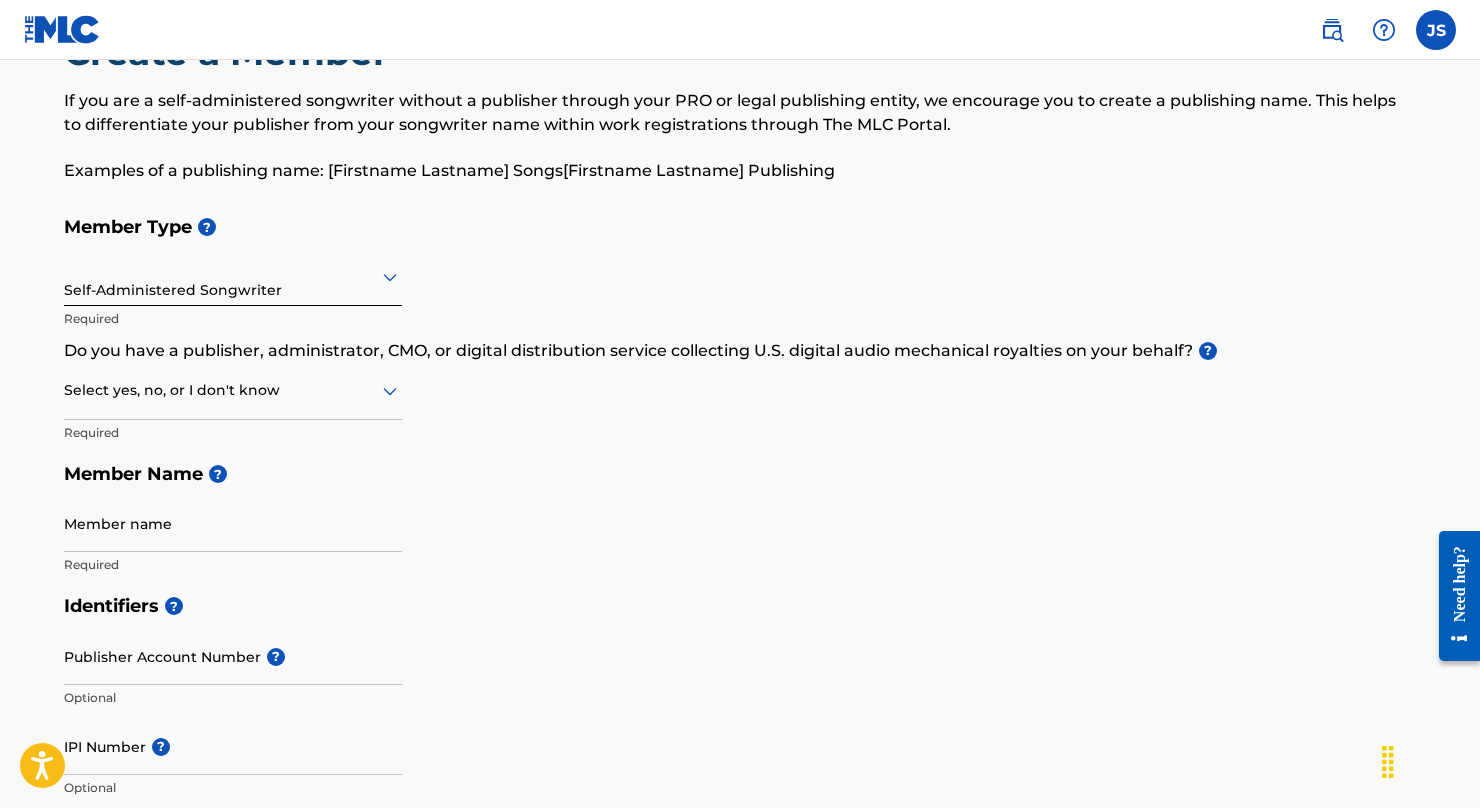 scroll, scrollTop: 116, scrollLeft: 0, axis: vertical 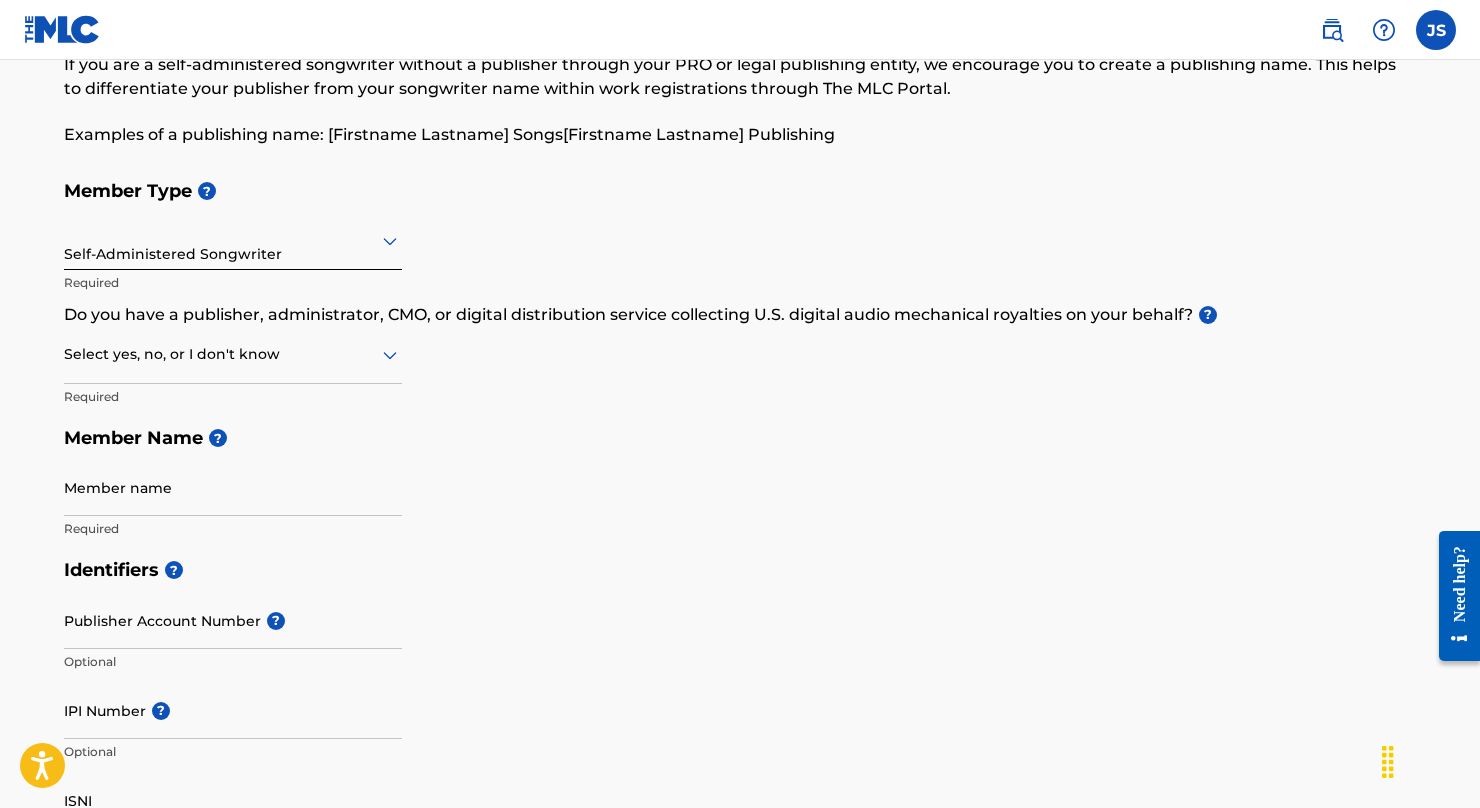 click 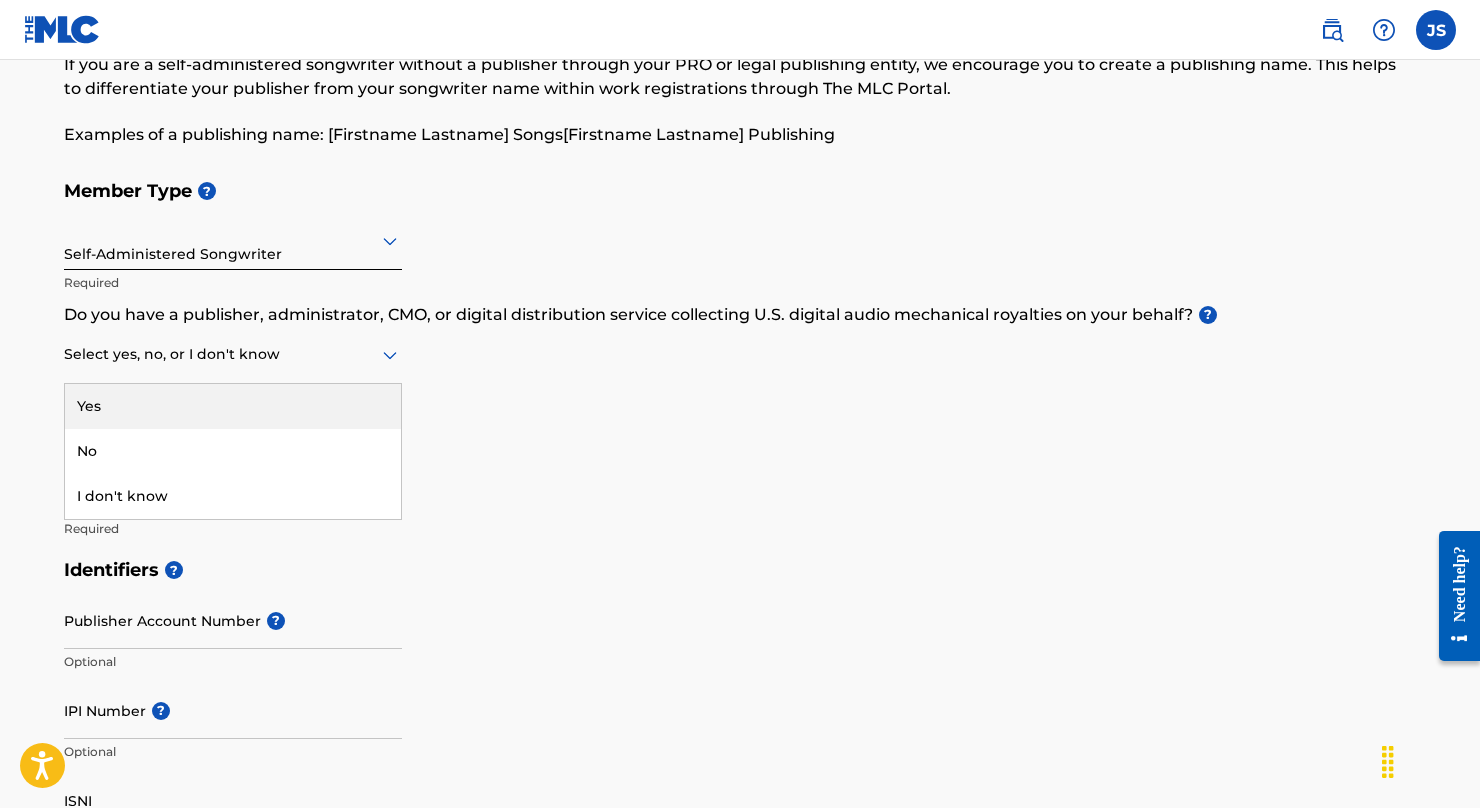 click on "Member Type ? Self-Administered Songwriter Required Do you have a publisher, administrator, CMO, or digital distribution service collecting U.S. digital audio mechanical royalties on your behalf? ? Yes, 1 of 3. 3 results available. Use Up and Down to choose options, press Enter to select the currently focused option, press Escape to exit the menu, press Tab to select the option and exit the menu. Select yes, no, or I don't know Yes No I don't know Required Member Name ? Member name Required" at bounding box center [740, 359] 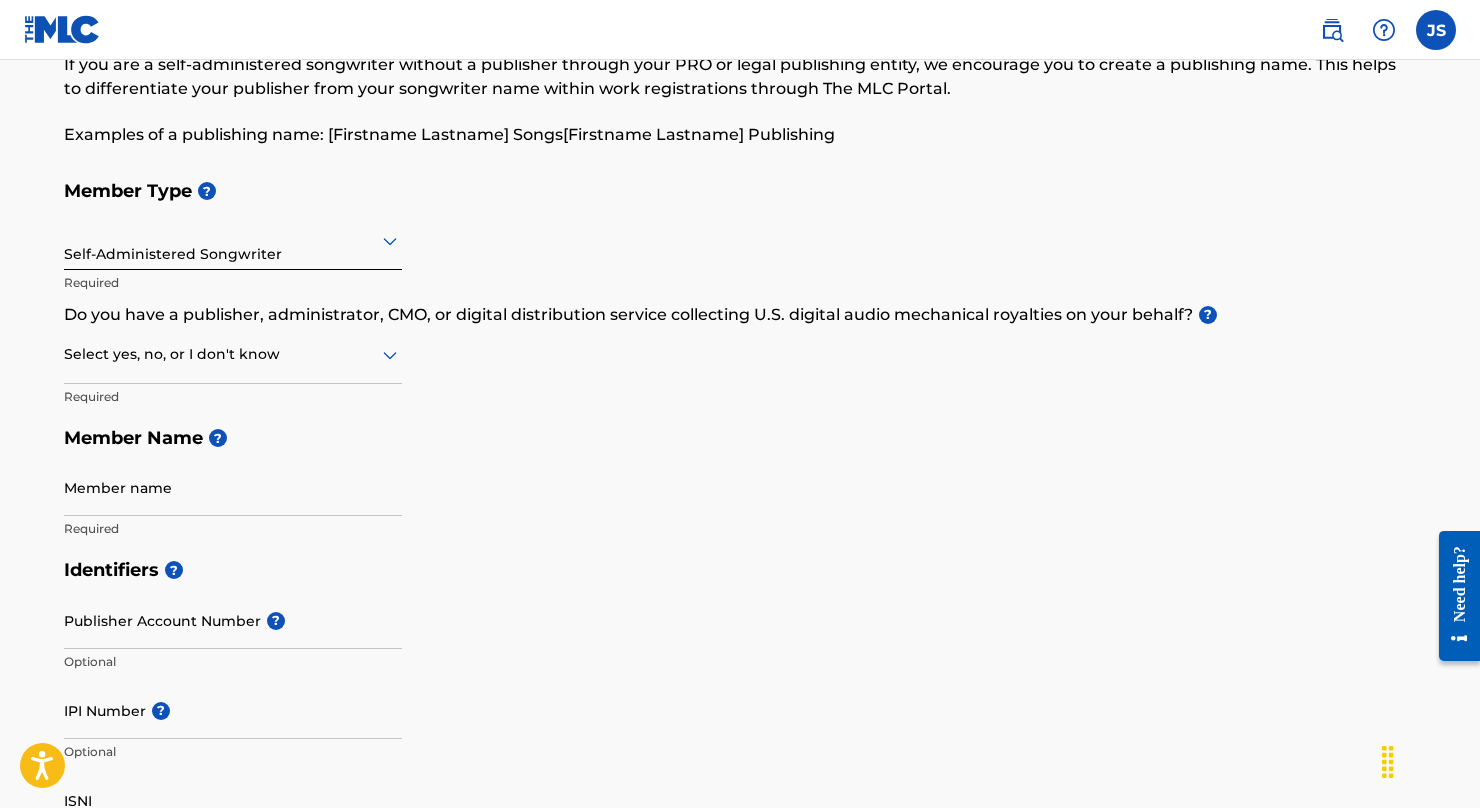 click 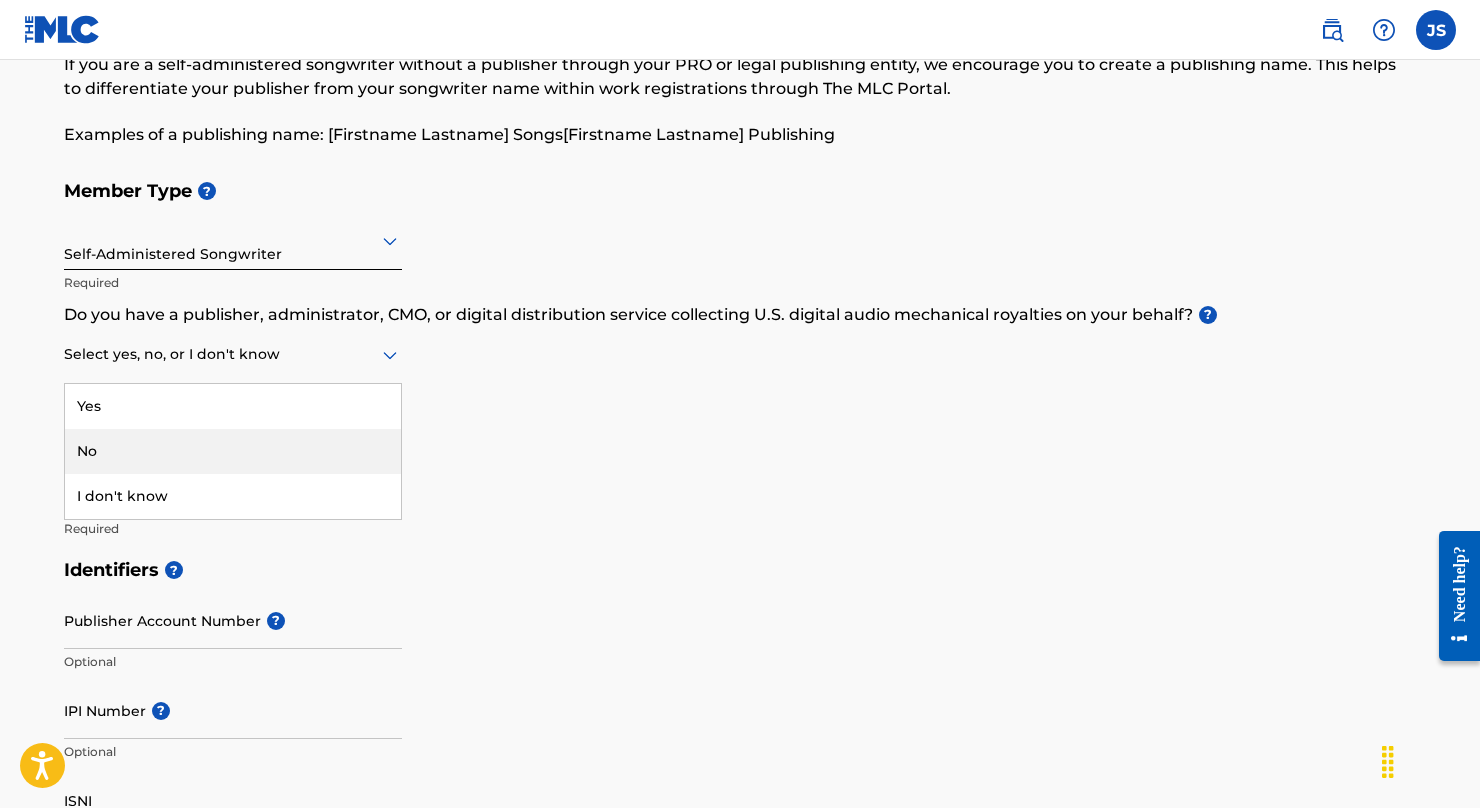 click on "No" at bounding box center (233, 451) 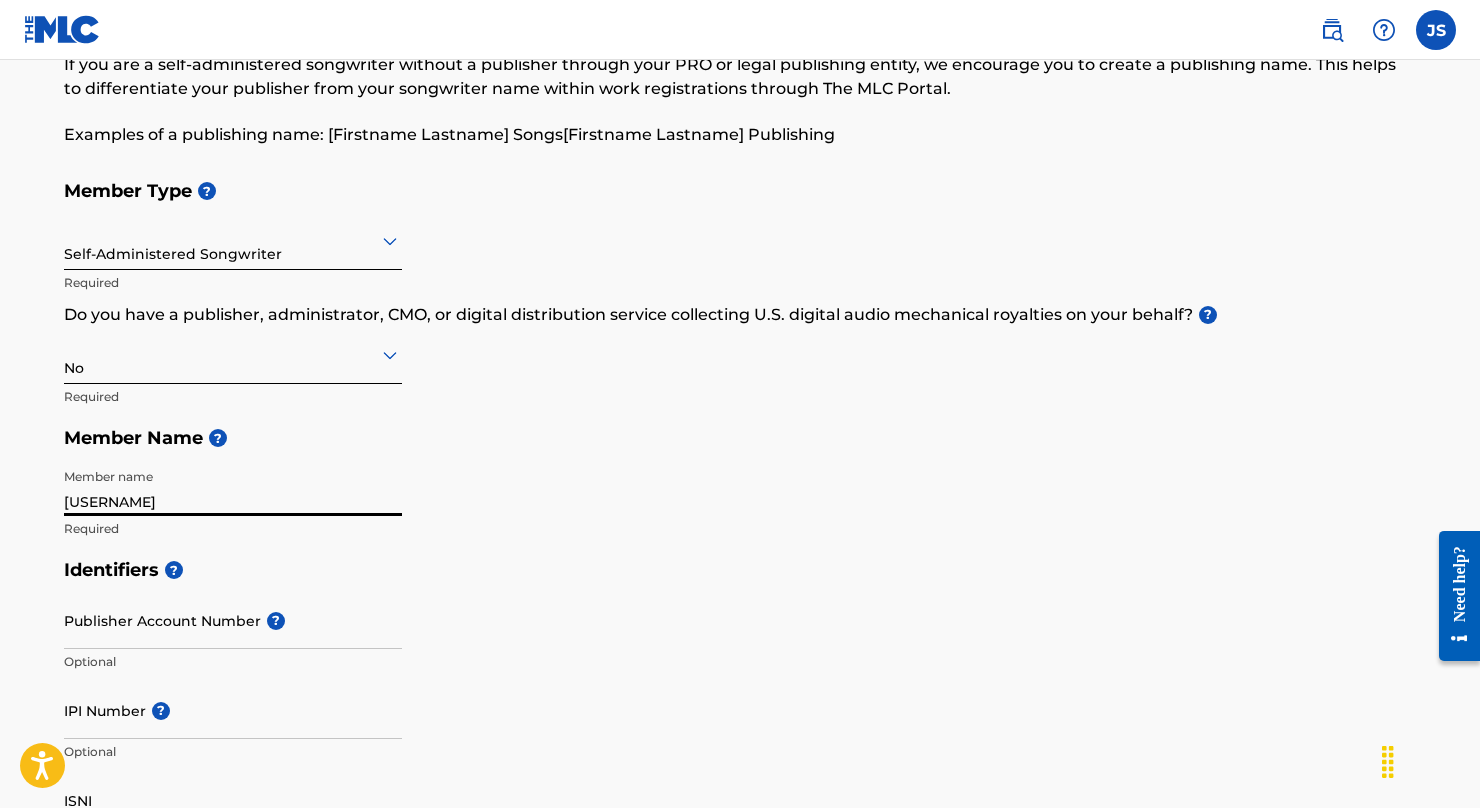type on "[USERNAME]" 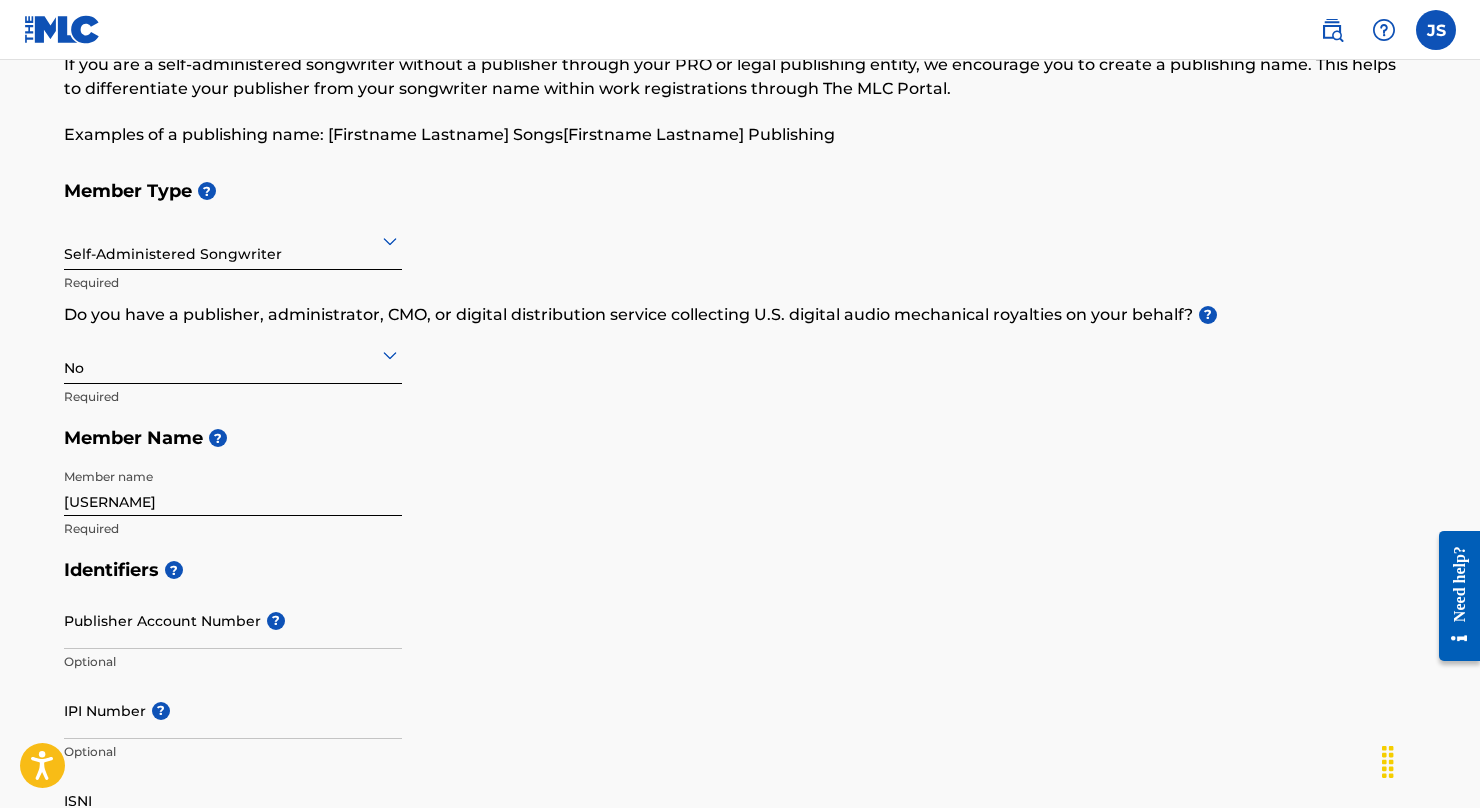 click on "Identifiers ? Publisher Account Number ? Optional IPI Number ? Optional ISNI Optional" at bounding box center (740, 705) 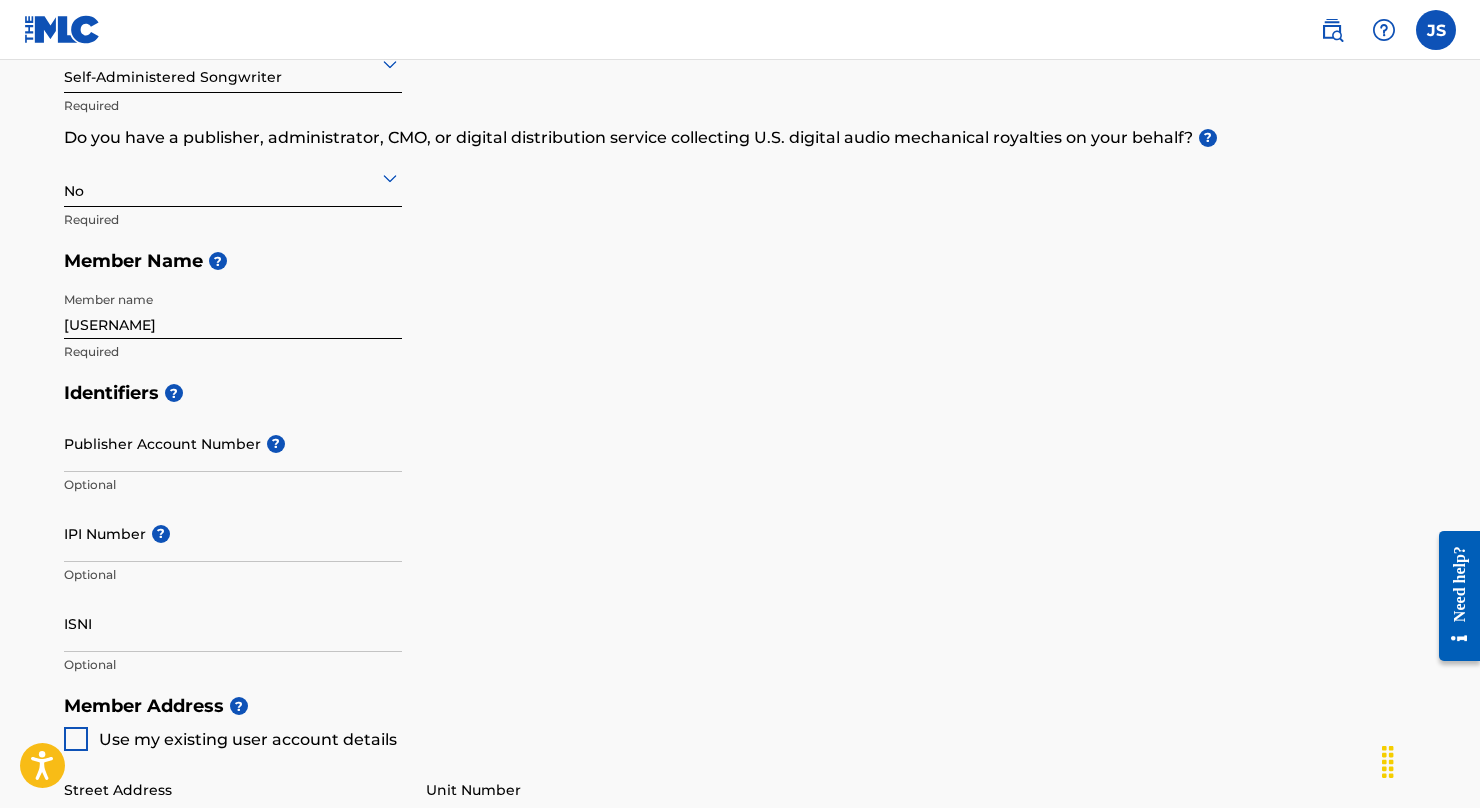 scroll, scrollTop: 313, scrollLeft: 0, axis: vertical 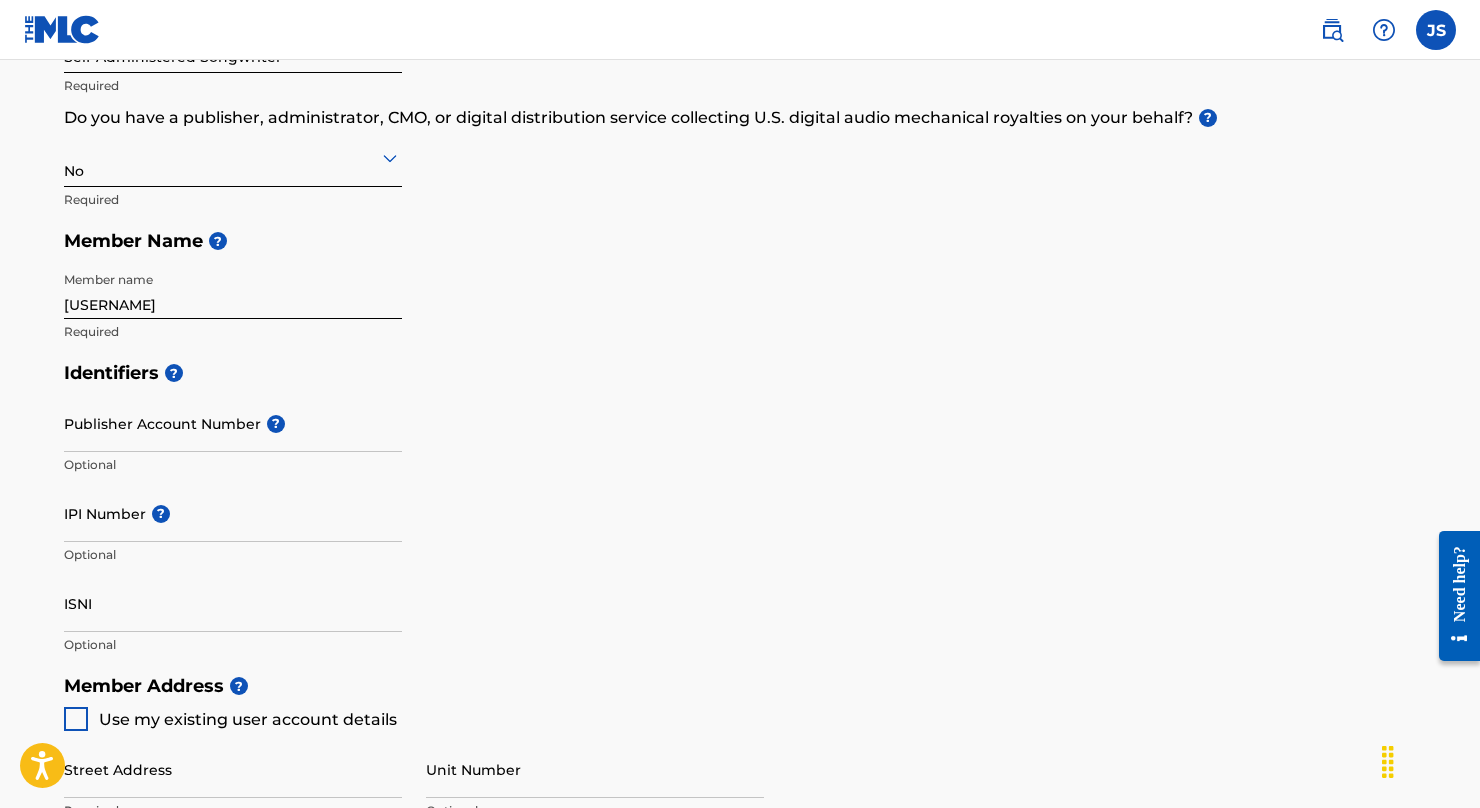 click on "IPI Number ?" at bounding box center (233, 513) 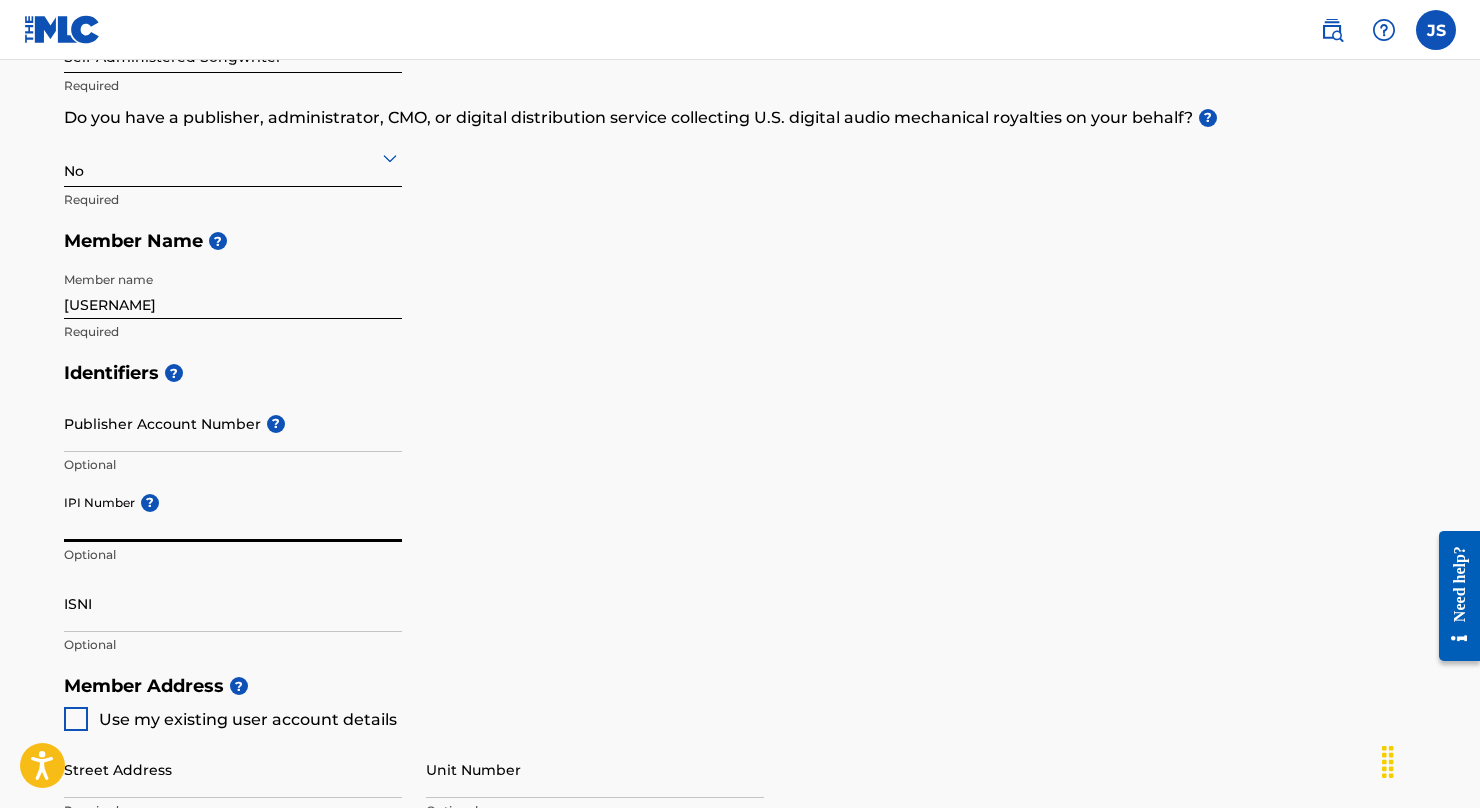 paste on "[IPI_NUMBER]" 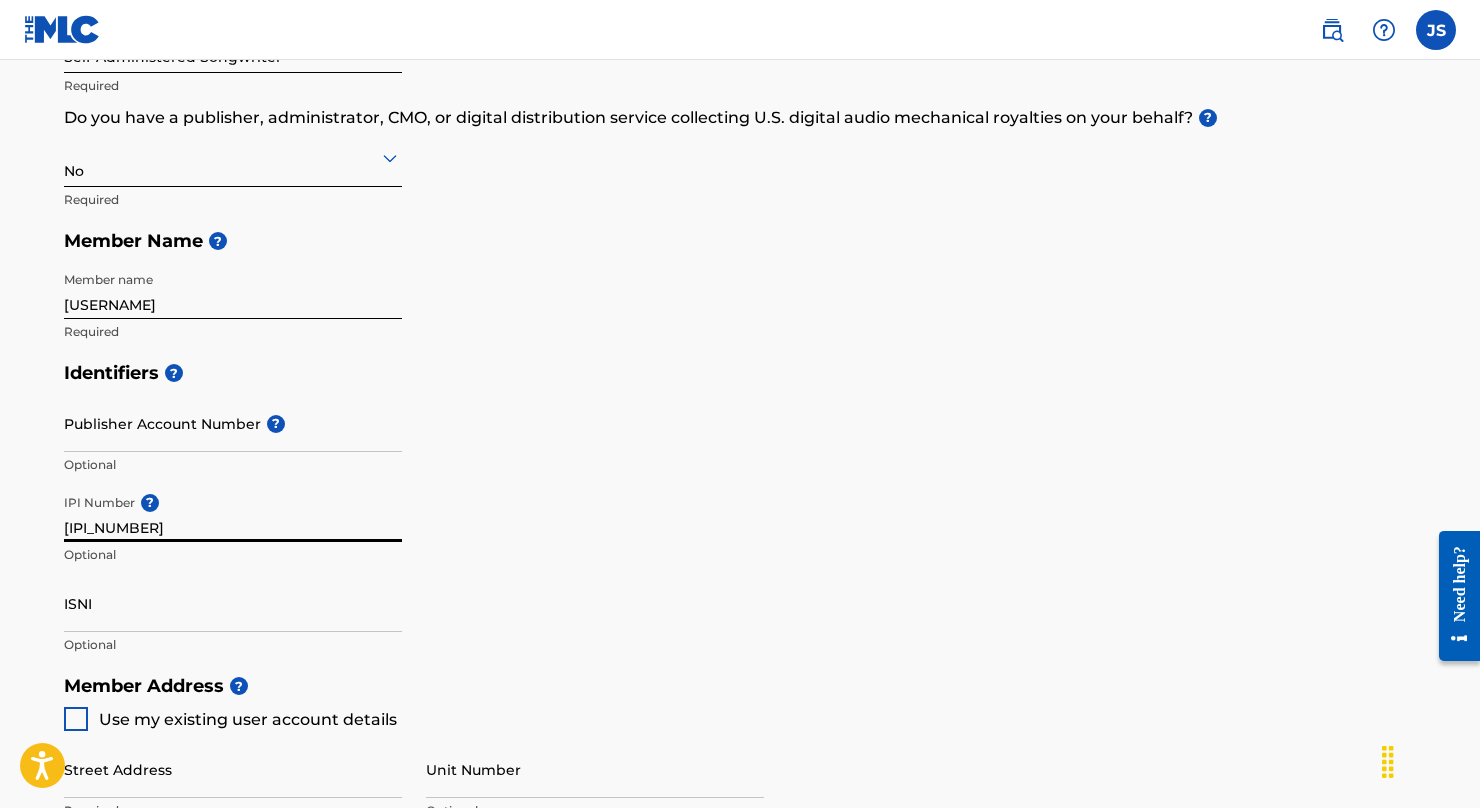 type on "[IPI_NUMBER]" 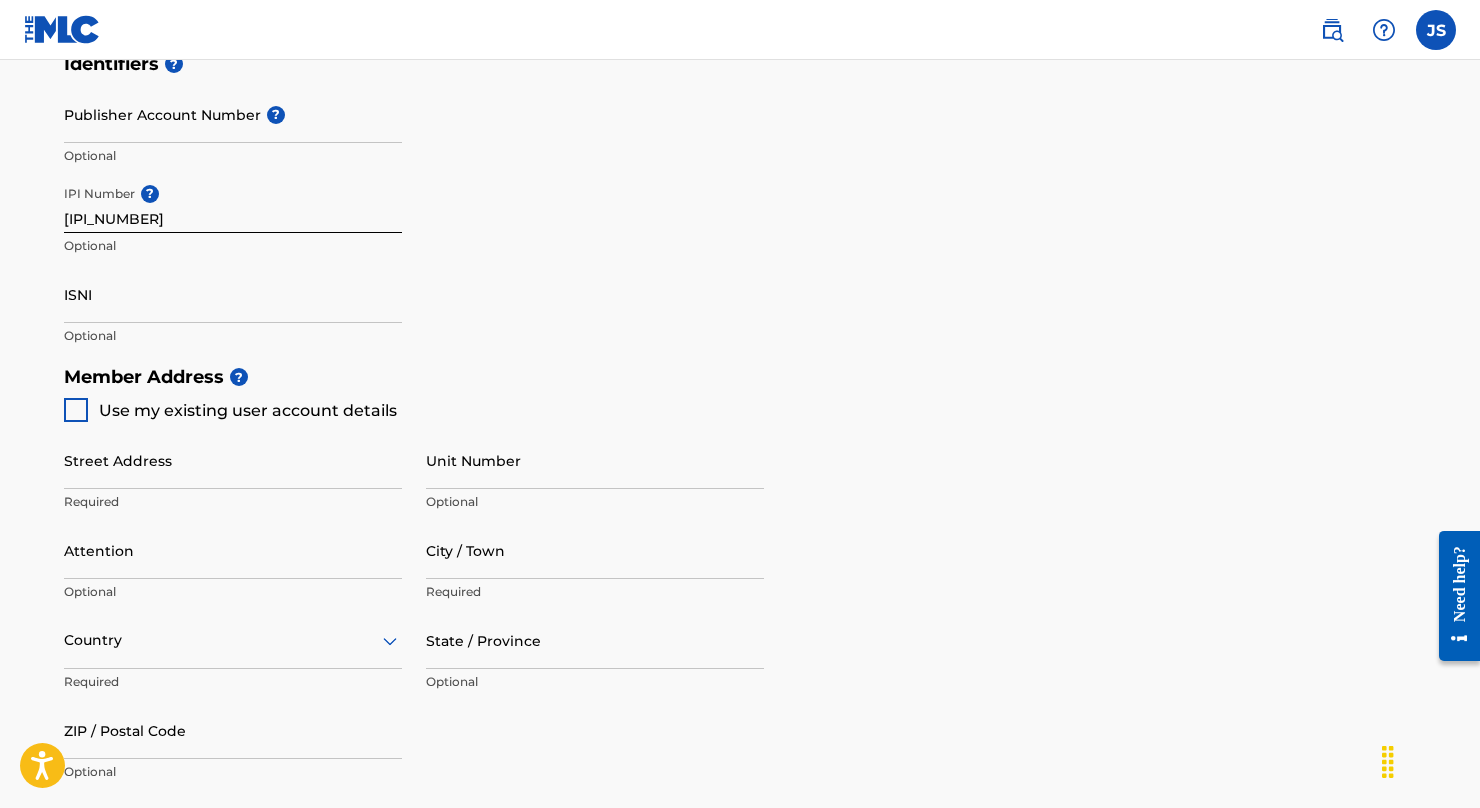 scroll, scrollTop: 629, scrollLeft: 0, axis: vertical 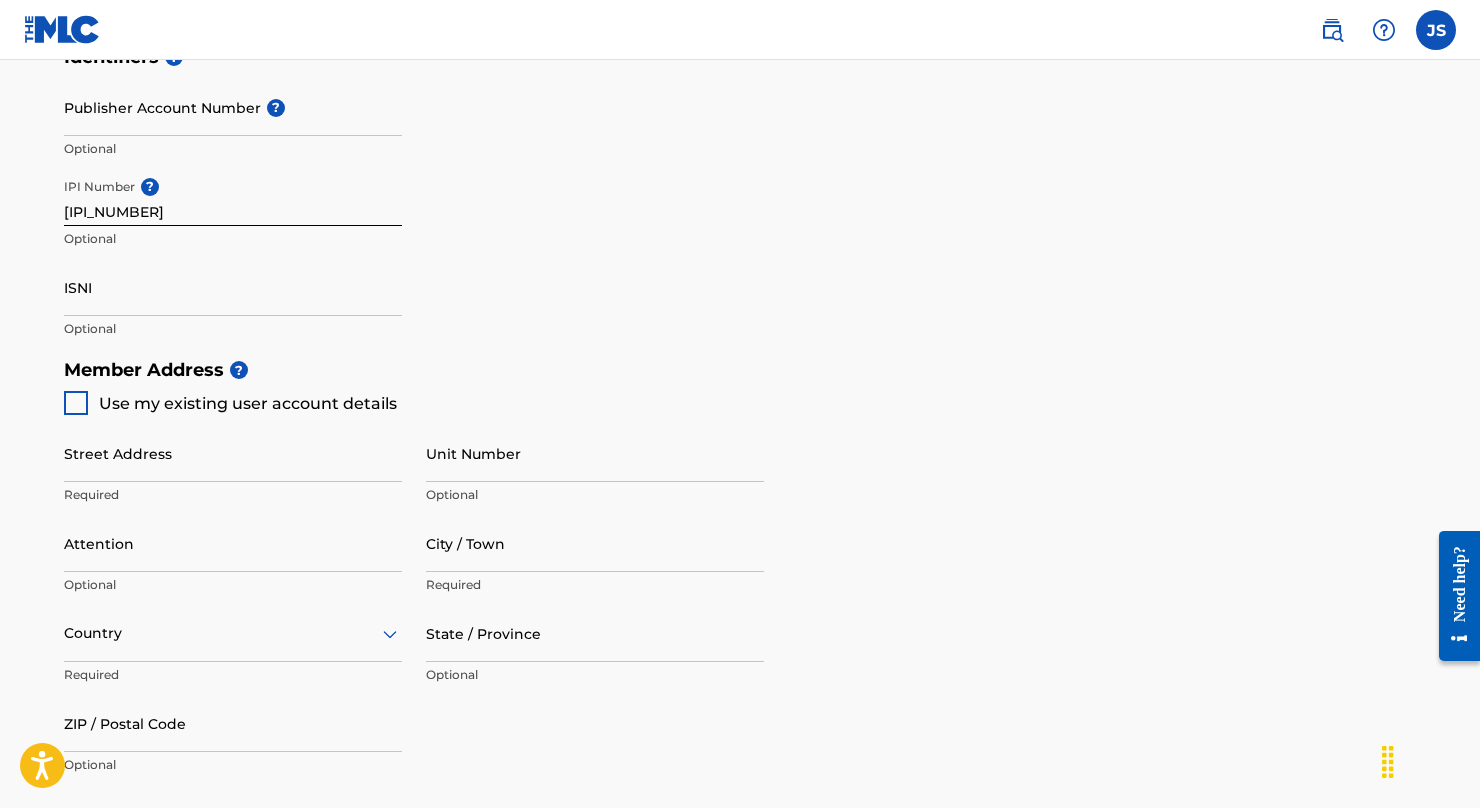 click at bounding box center (76, 403) 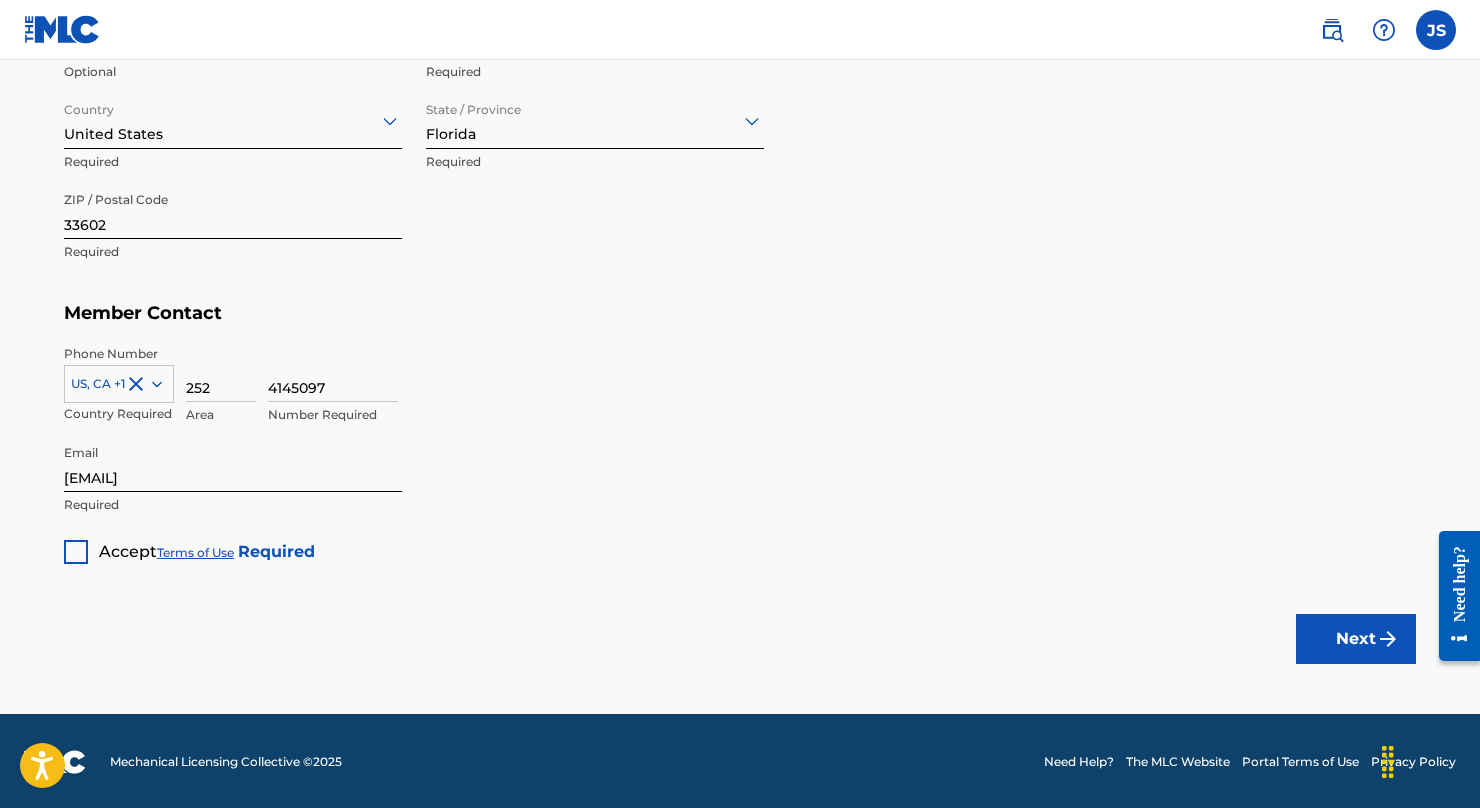 scroll, scrollTop: 1141, scrollLeft: 0, axis: vertical 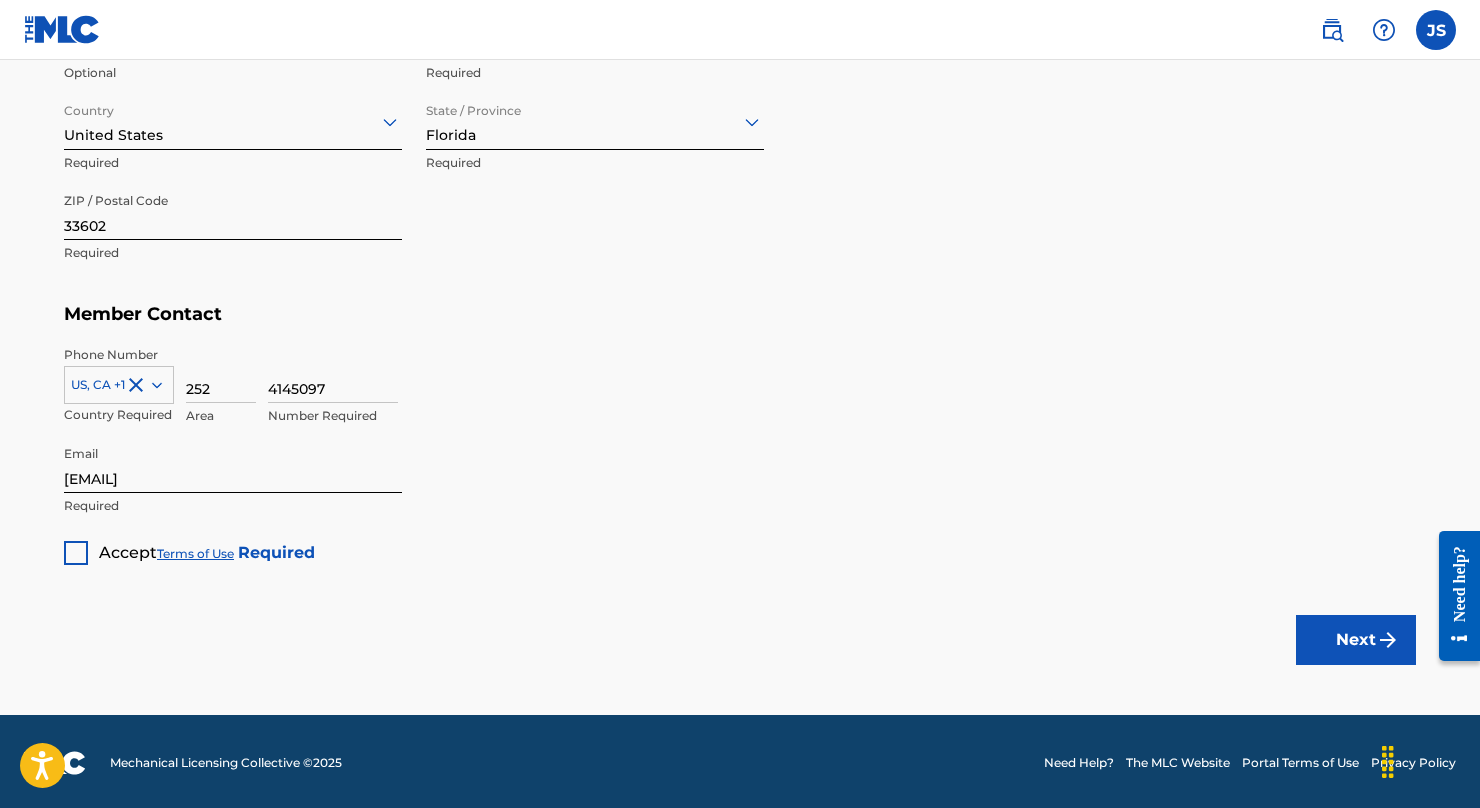 click at bounding box center [76, 553] 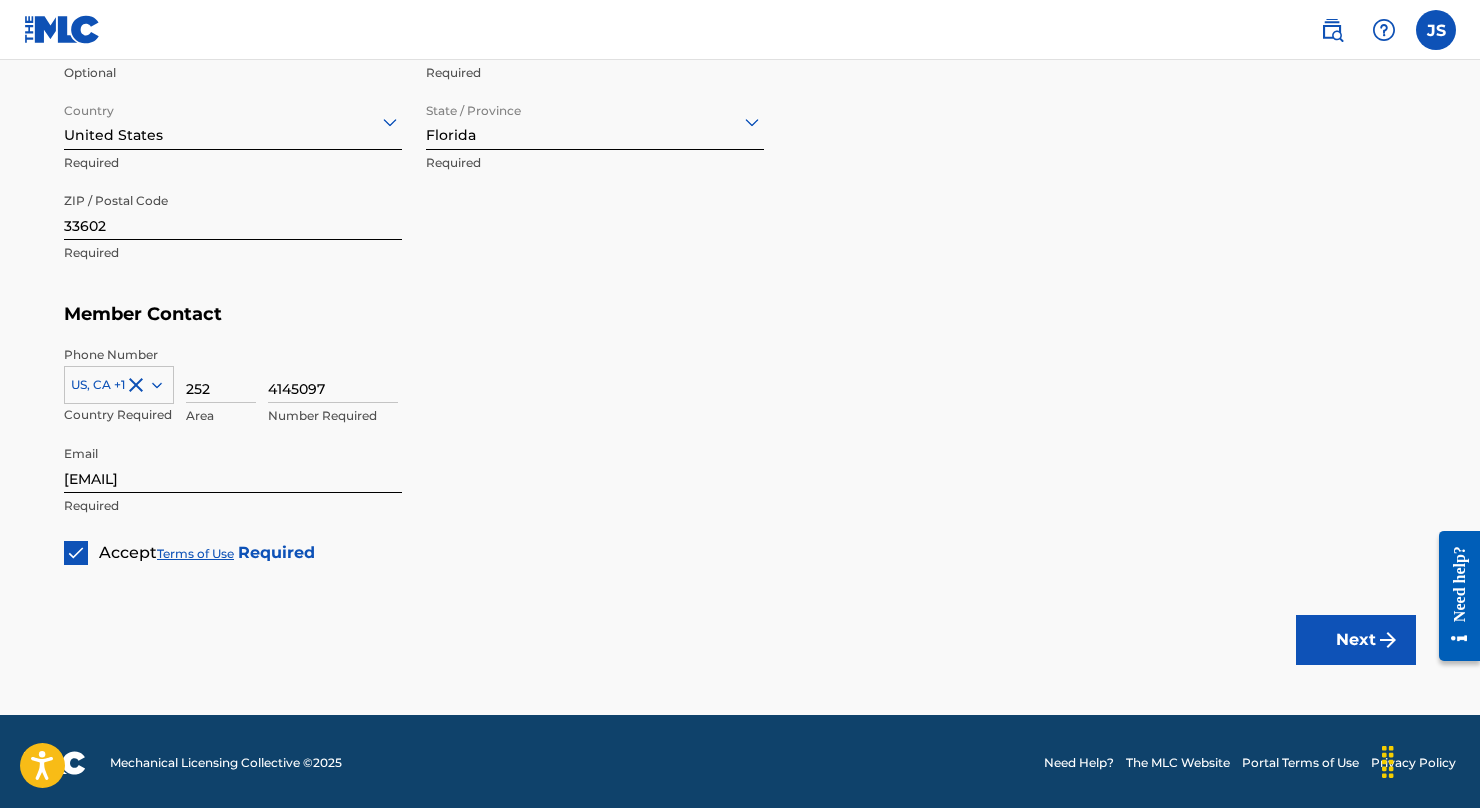 click on "Next" at bounding box center [1356, 640] 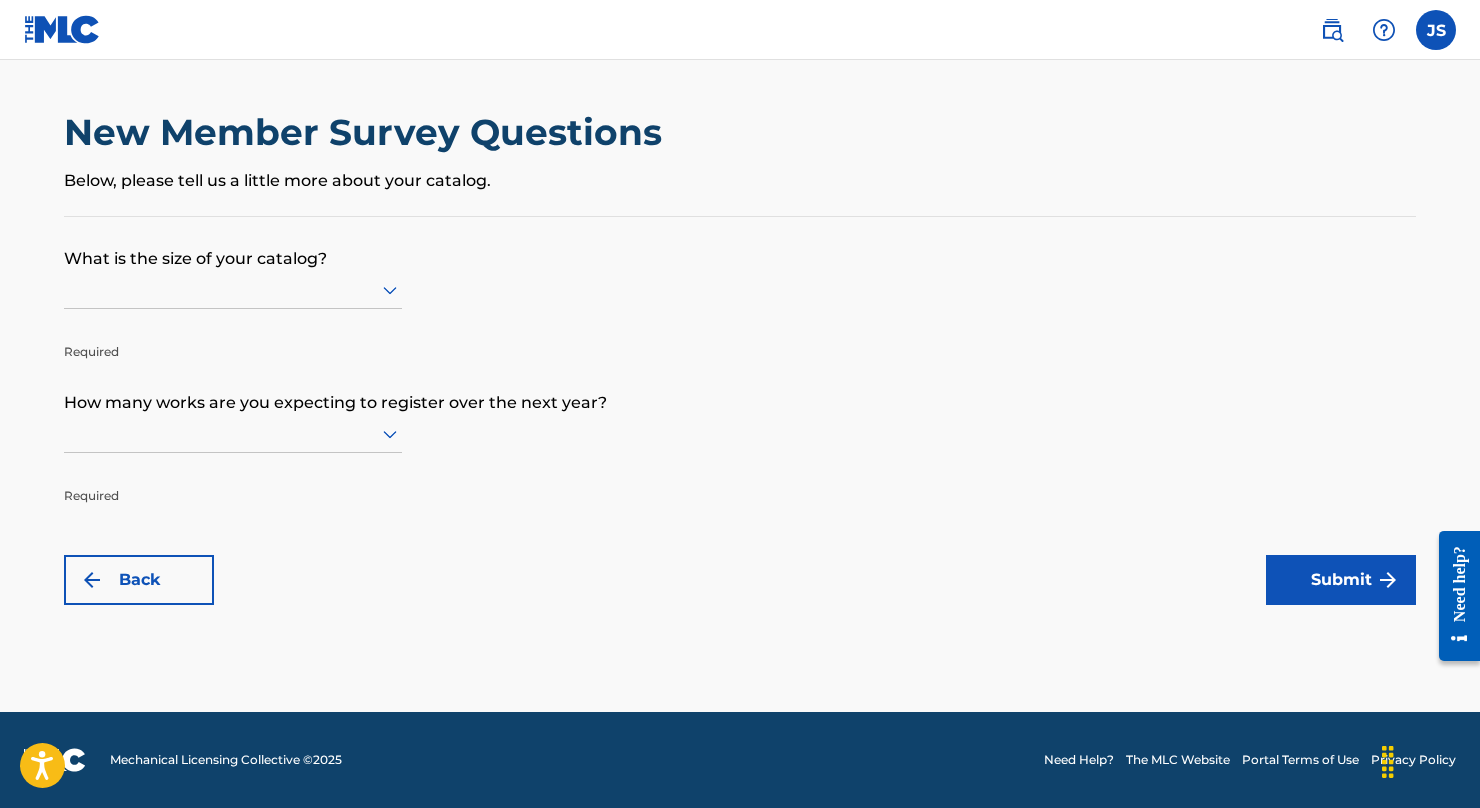 click at bounding box center [233, 290] 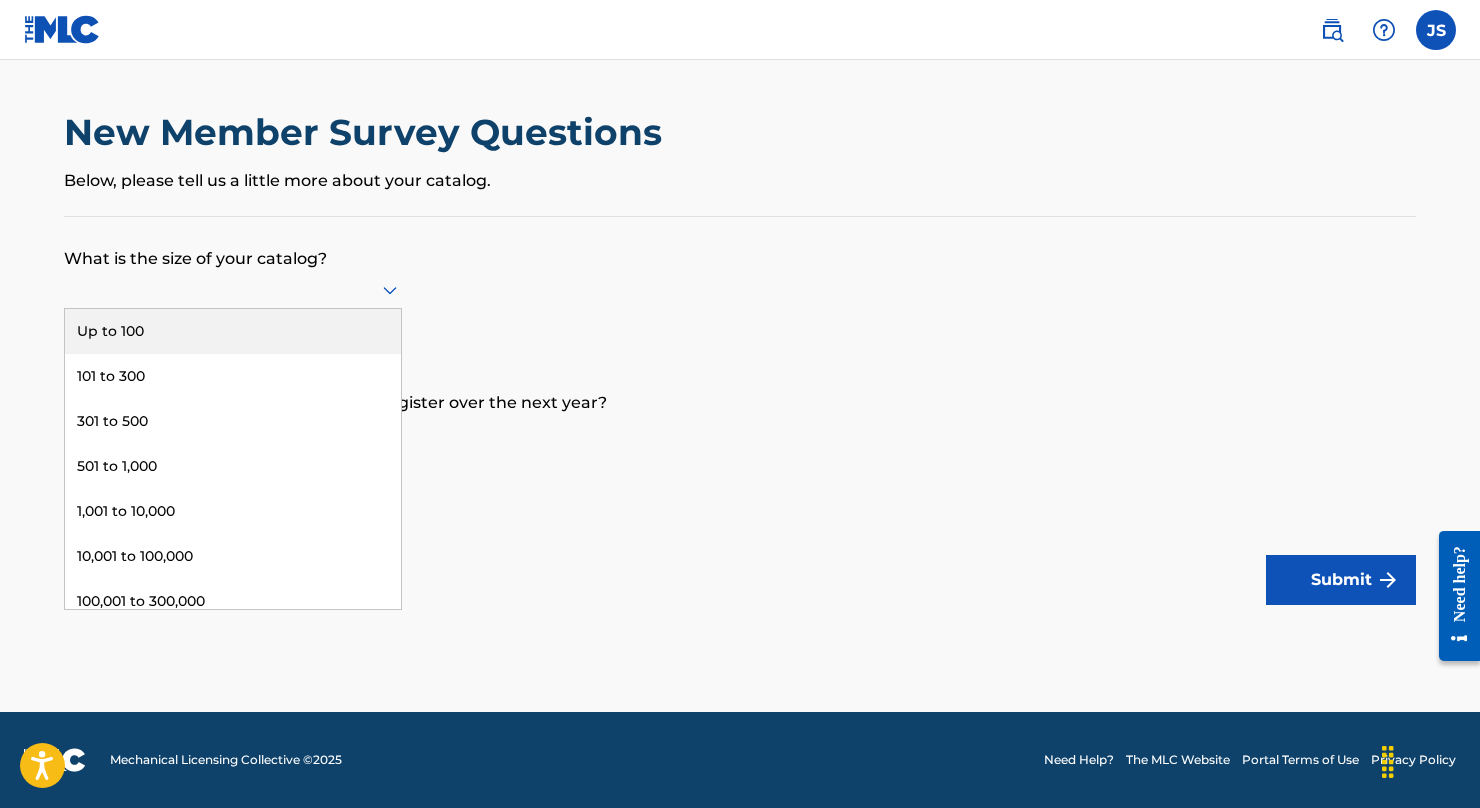 click on "What is the size of your catalog? Up to 100, 1 of 9. 9 results available. Use Up and Down to choose options, press Enter to select the currently focused option, press Escape to exit the menu, press Tab to select the option and exit the menu. Up to 100 101 to 300 301 to 500 501 to 1,000 1,001 to 10,000 10,001 to 100,000 100,001 to 300,000 301,000 to 500,000 Over 500,000 Required How many works are you expecting to register over the next year? Required Back Submit" at bounding box center (740, 411) 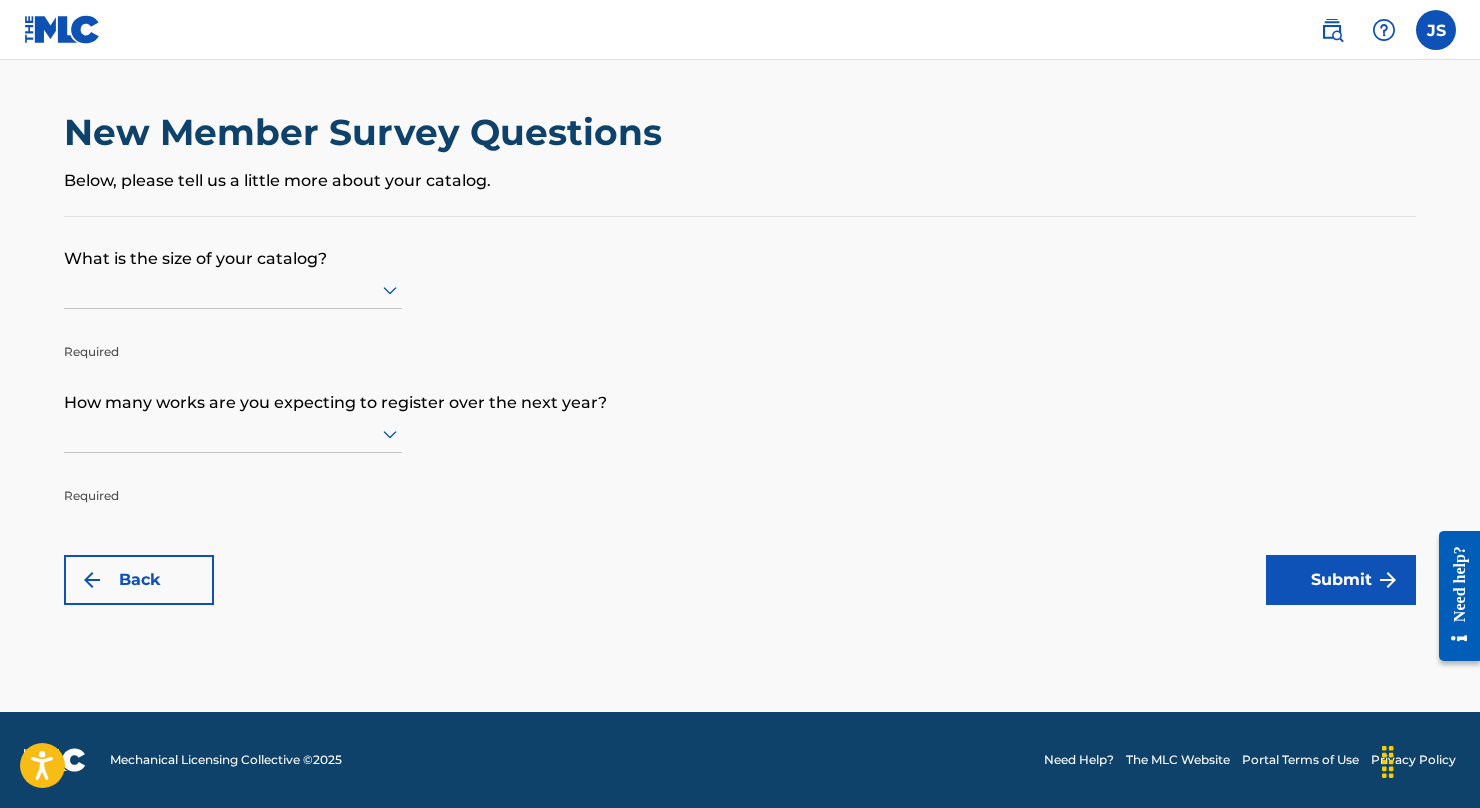 click 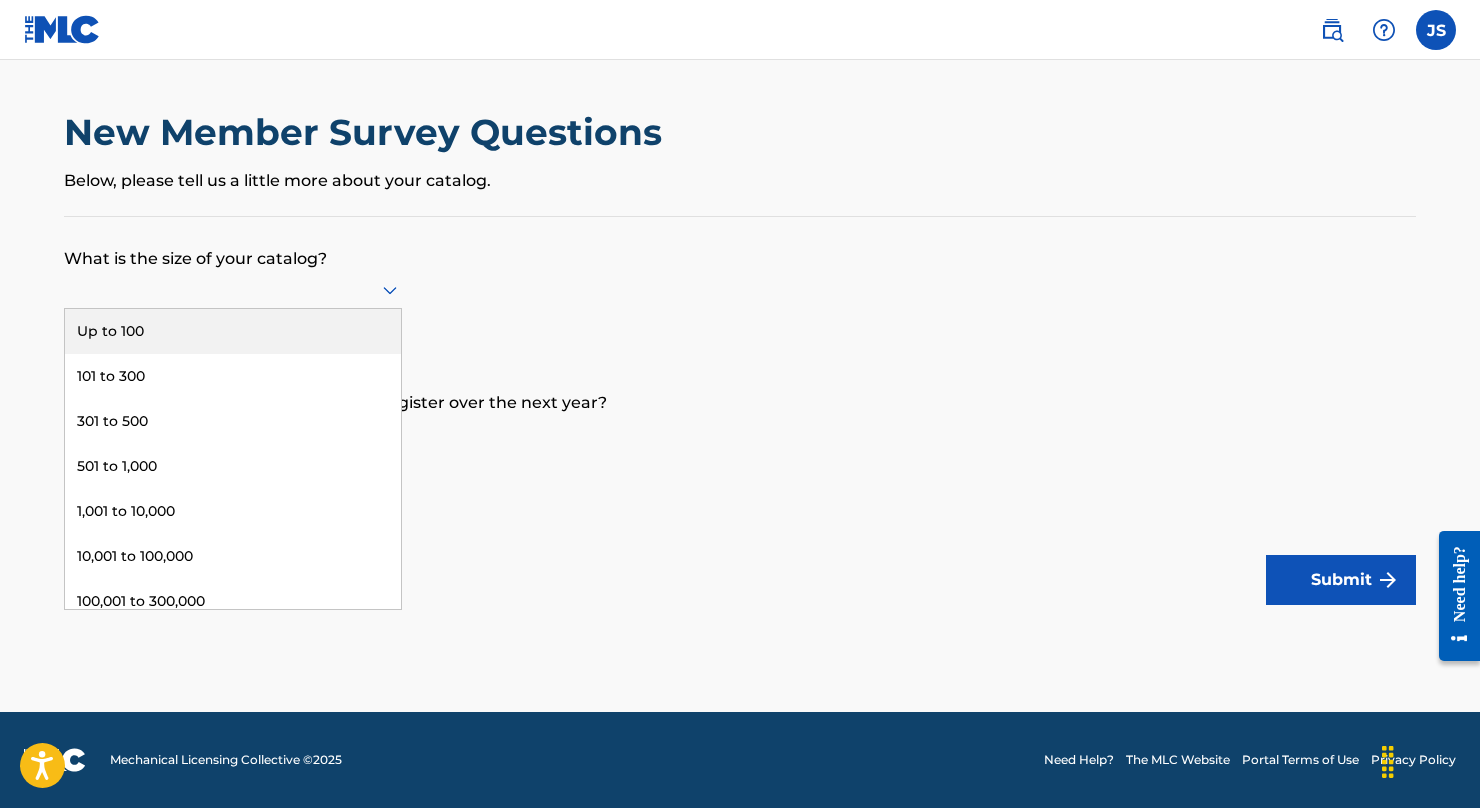 click on "Up to 100" at bounding box center [233, 331] 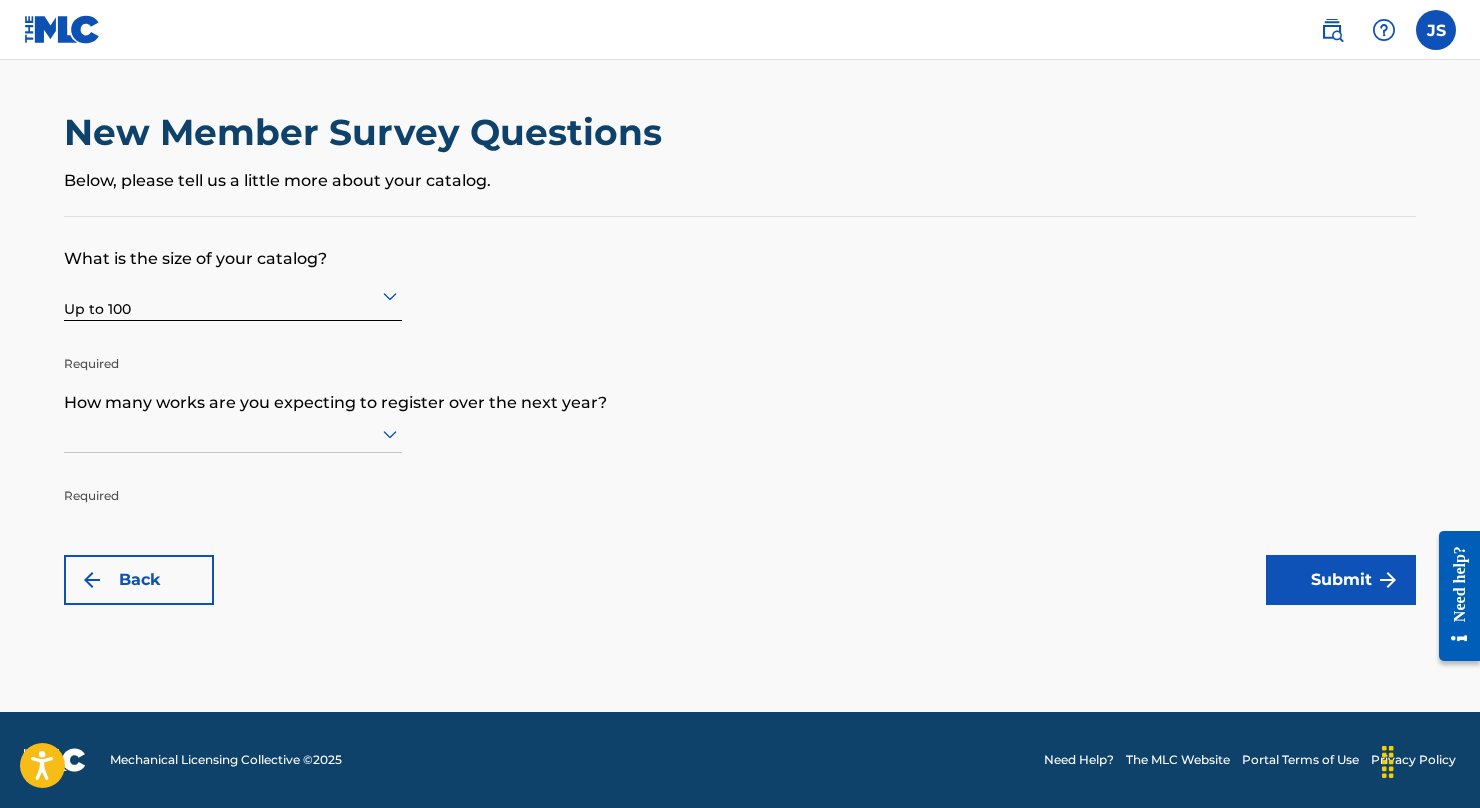 click 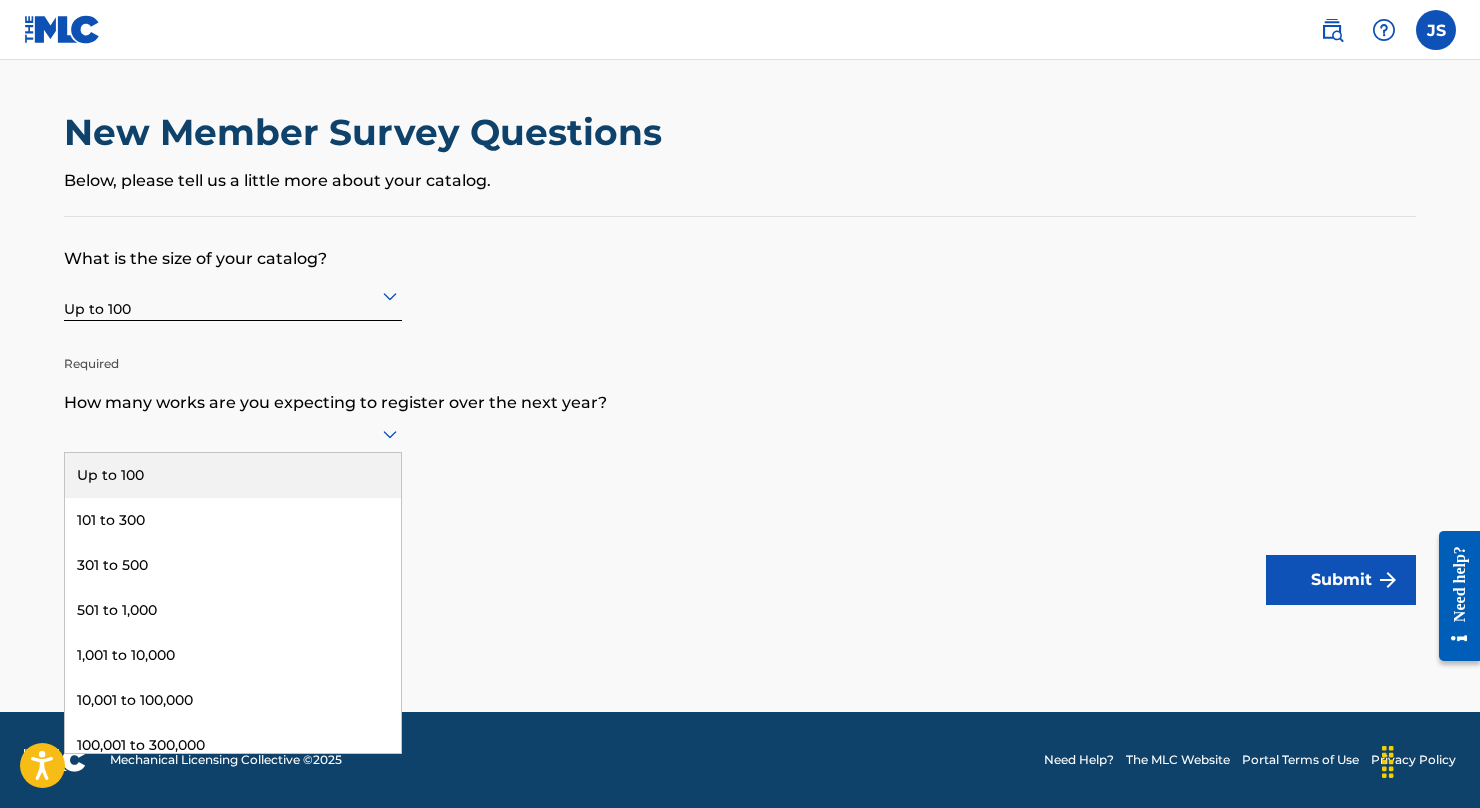 click on "Up to 100" at bounding box center [233, 475] 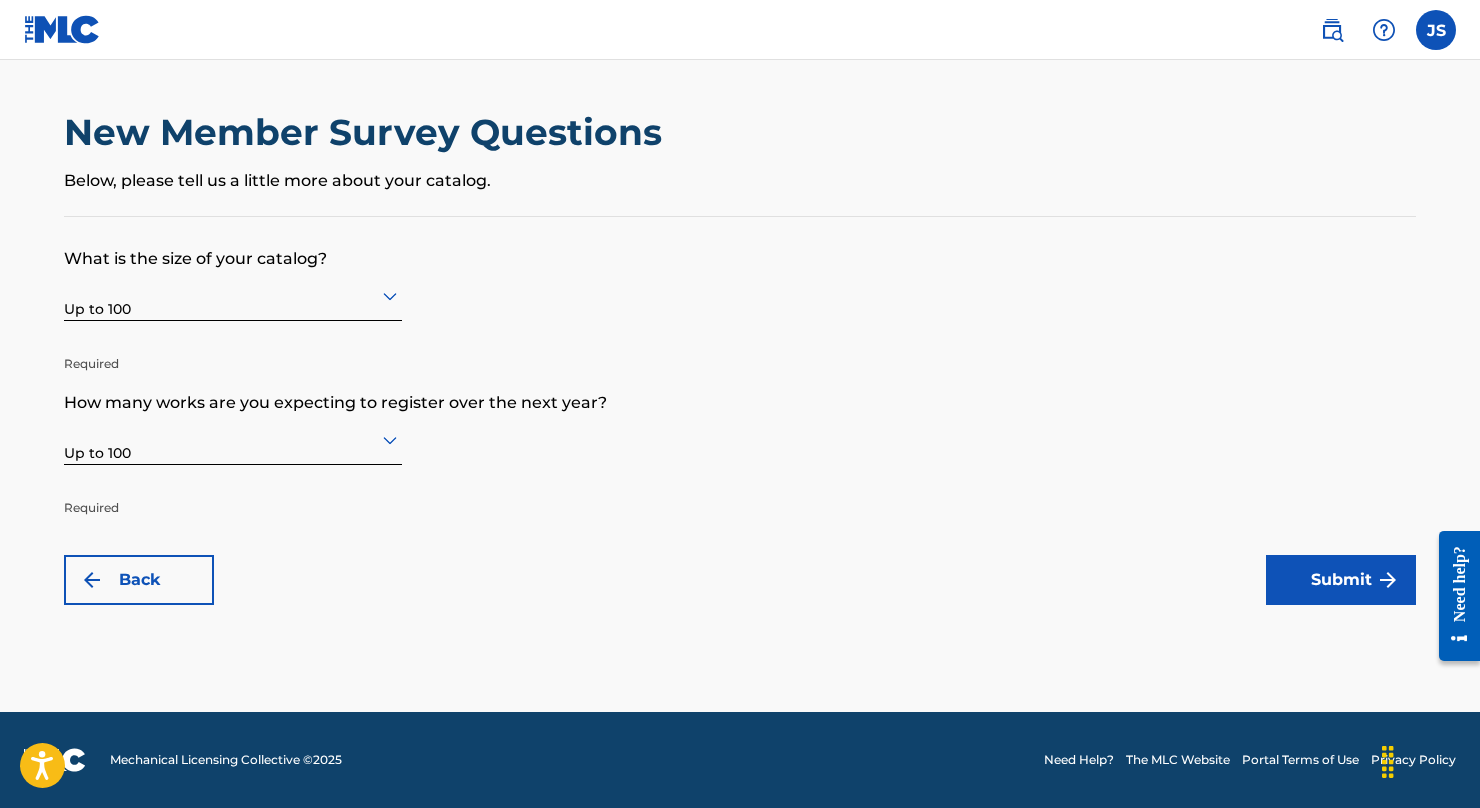 click on "Submit" at bounding box center (1341, 580) 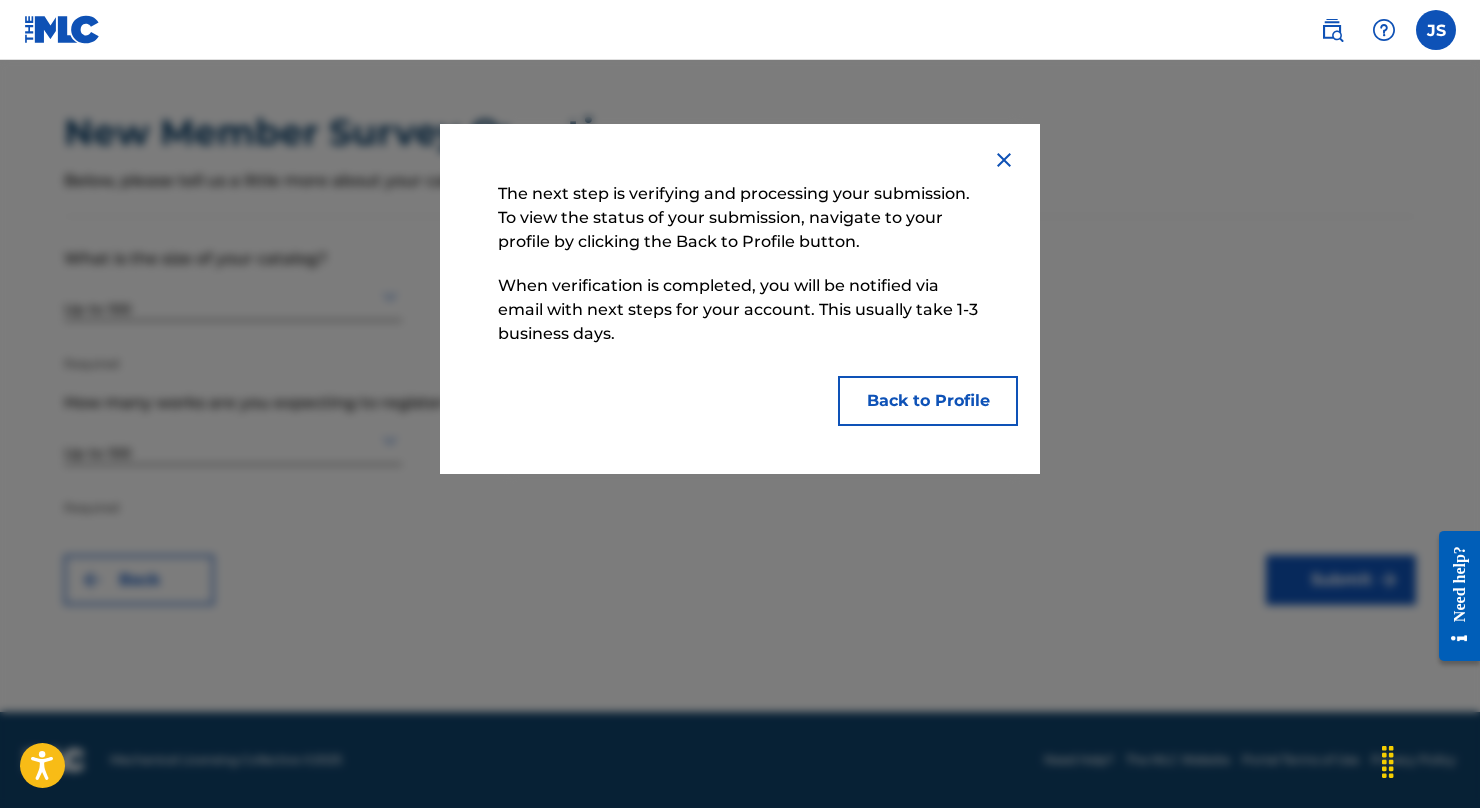 click on "Back to Profile" at bounding box center (928, 401) 